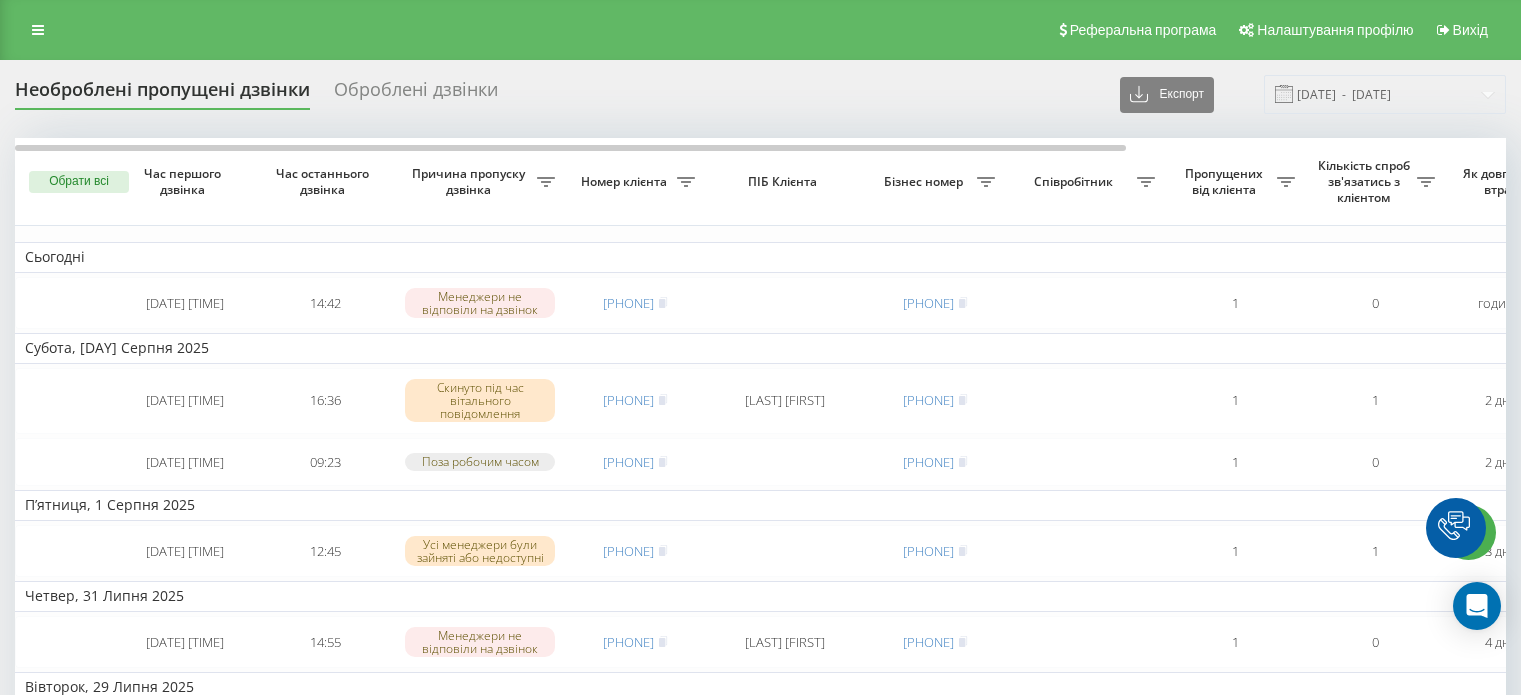 scroll, scrollTop: 0, scrollLeft: 0, axis: both 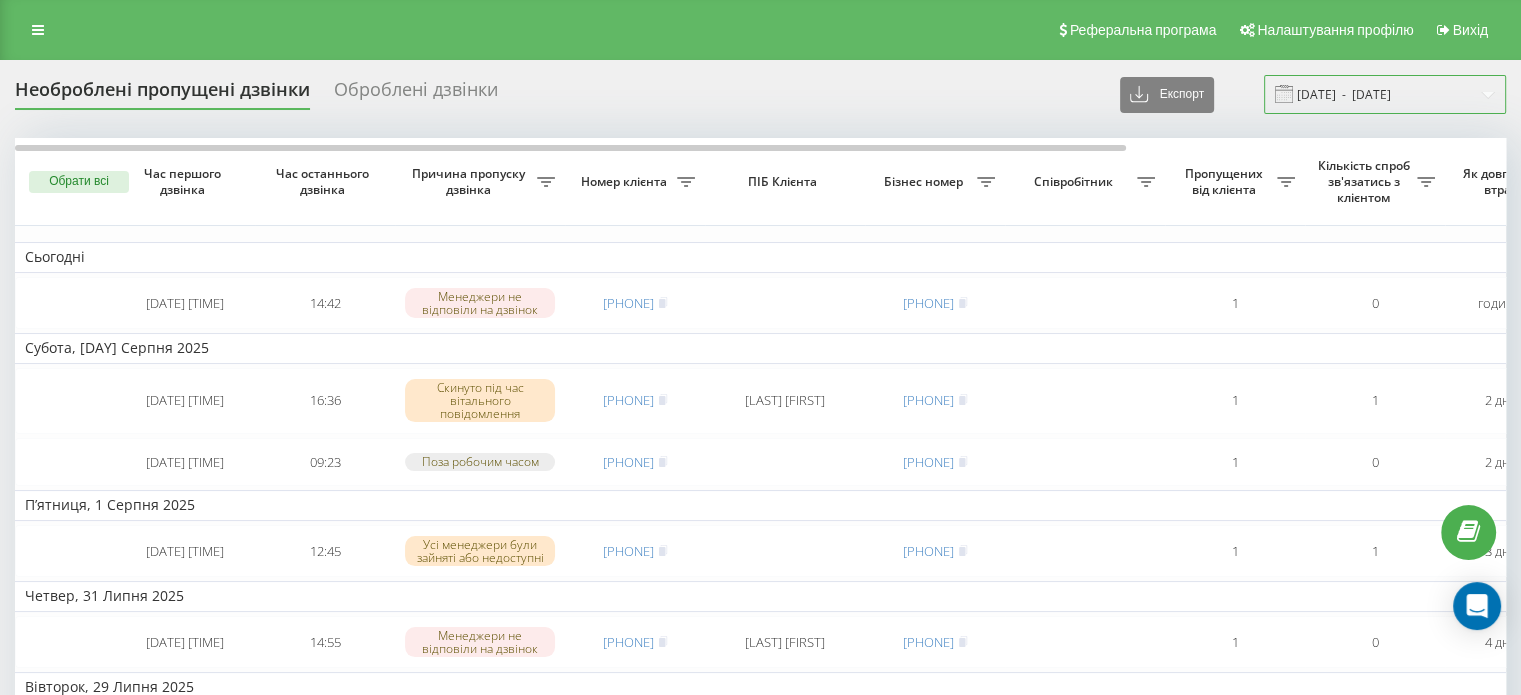 click on "[DATE]  -  [DATE]" at bounding box center [1385, 94] 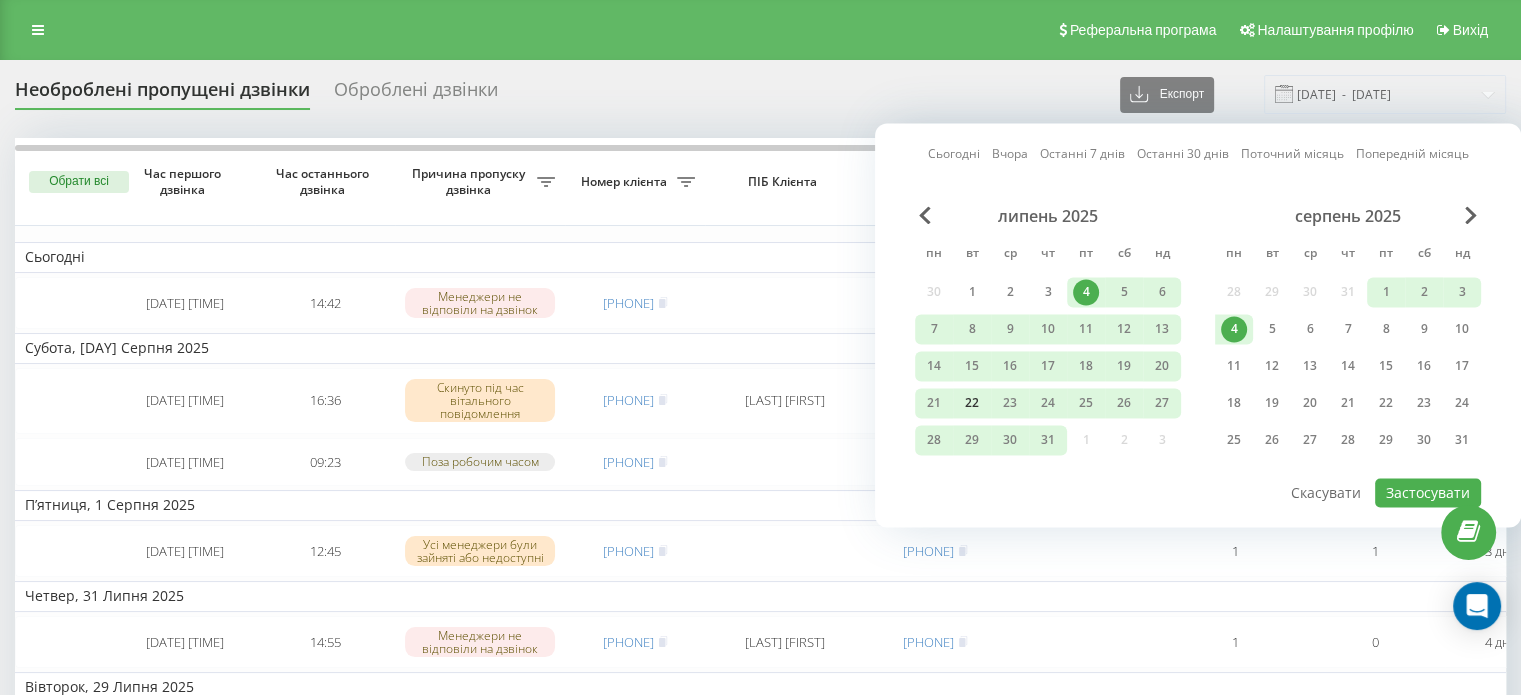 click on "22" at bounding box center [972, 403] 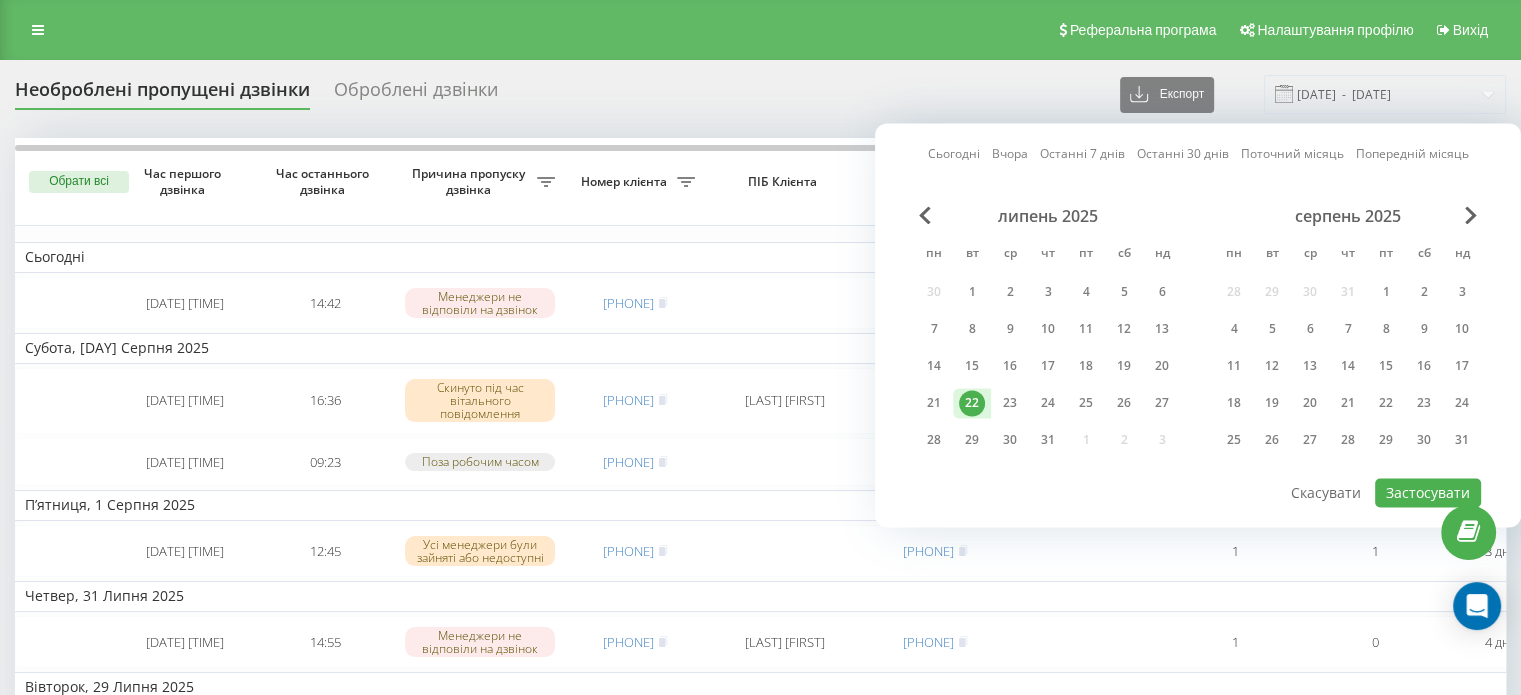 click on "22" at bounding box center [972, 403] 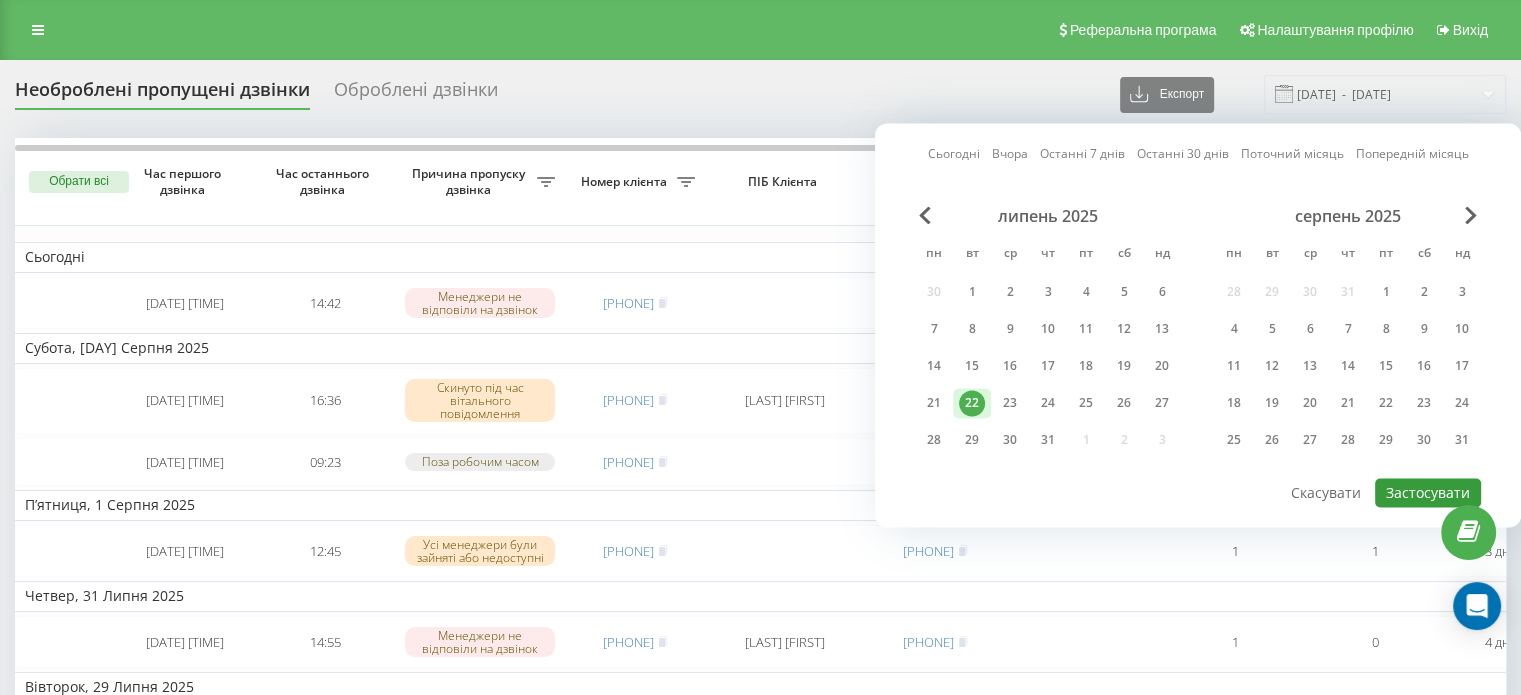 click on "Застосувати" at bounding box center (1428, 492) 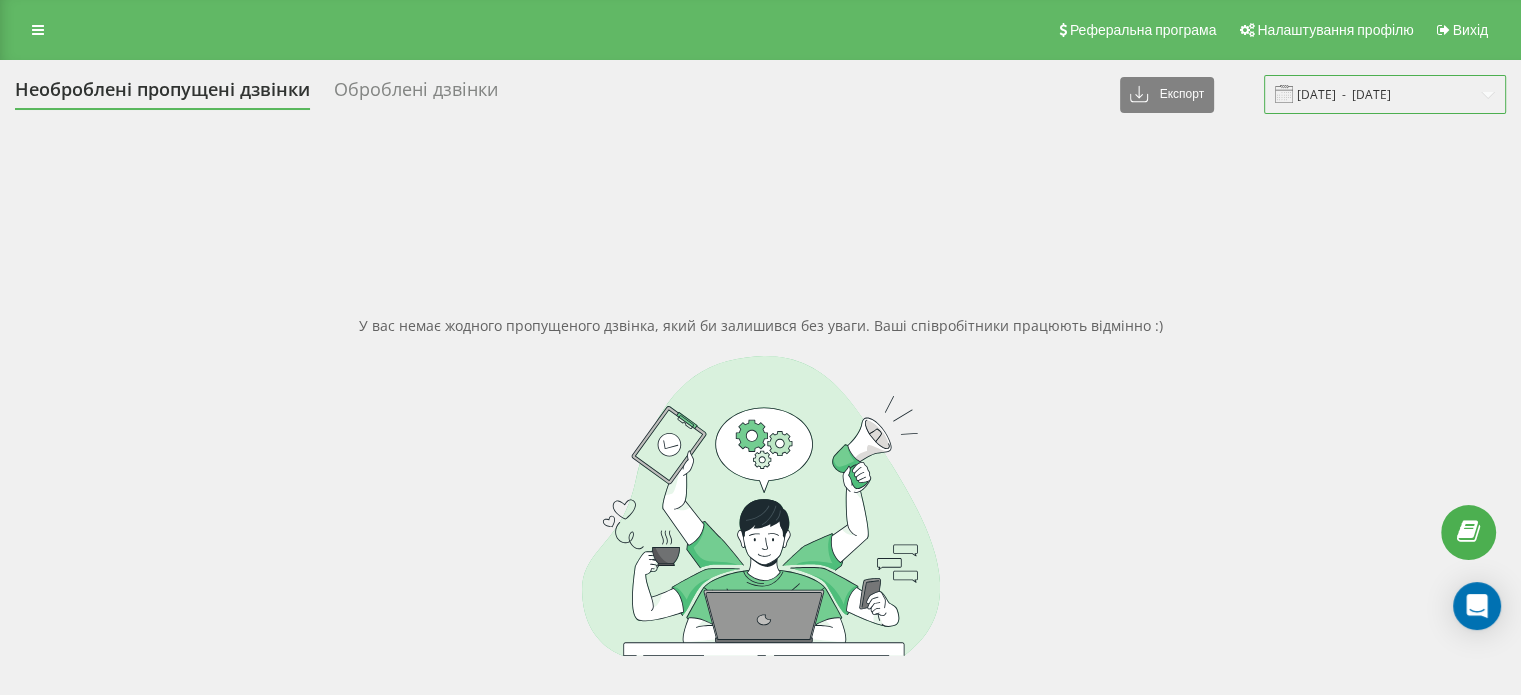 click on "[DATE]  -  [DATE]" at bounding box center (1385, 94) 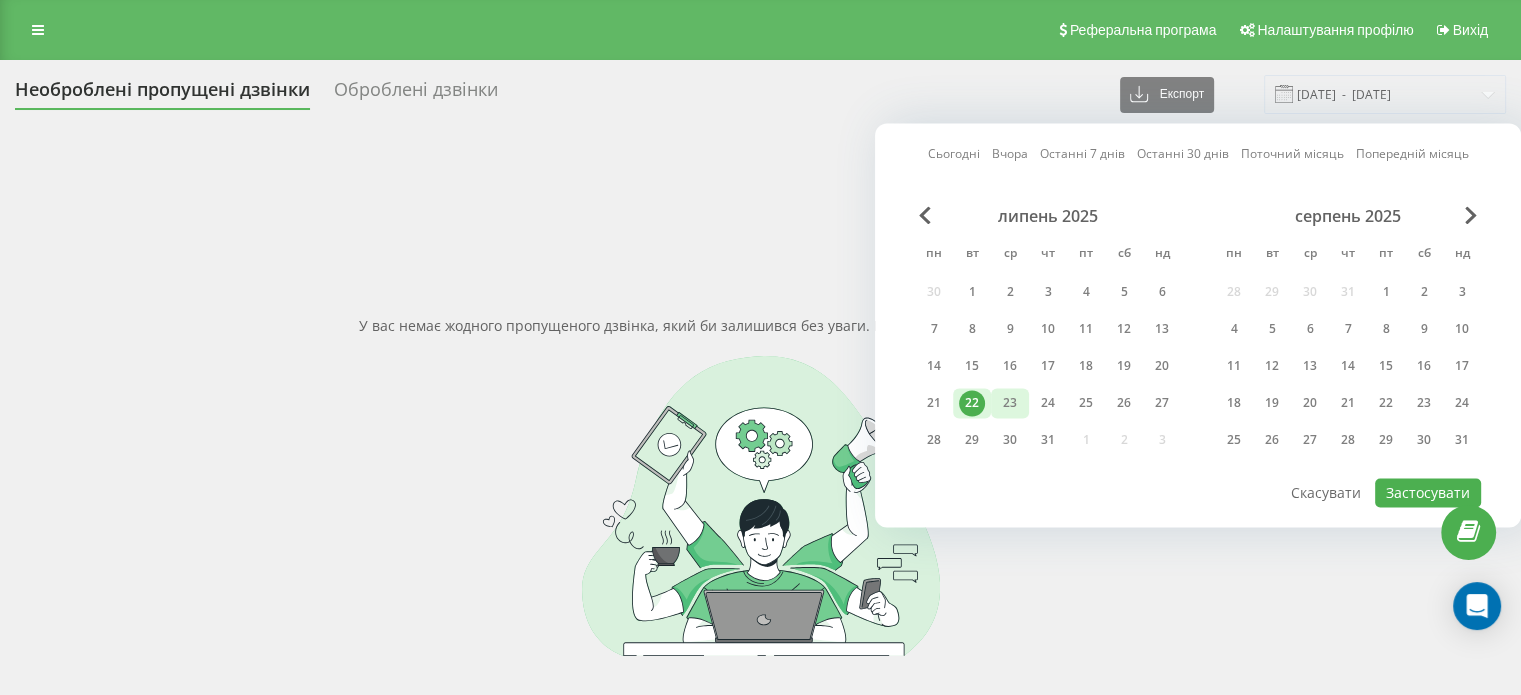 click on "23" at bounding box center [1010, 403] 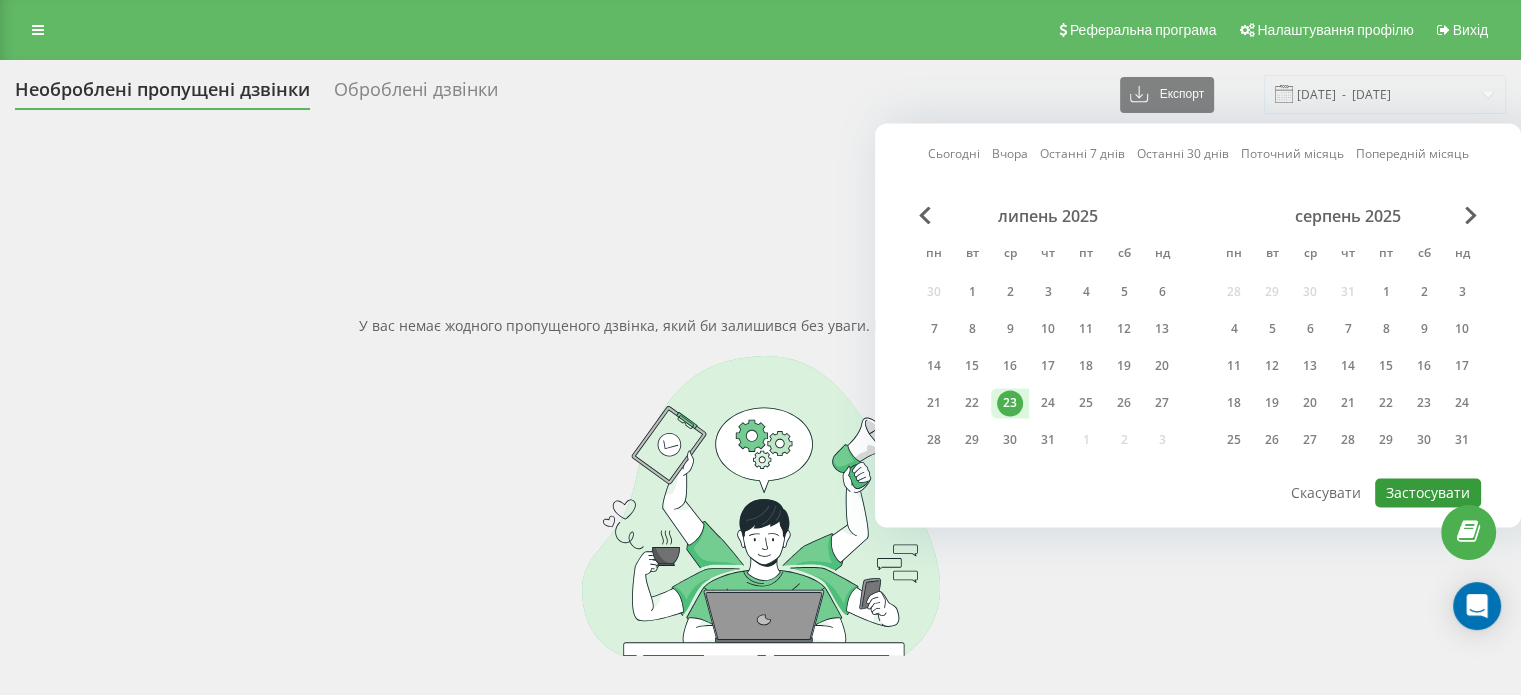 click on "Застосувати" at bounding box center [1428, 492] 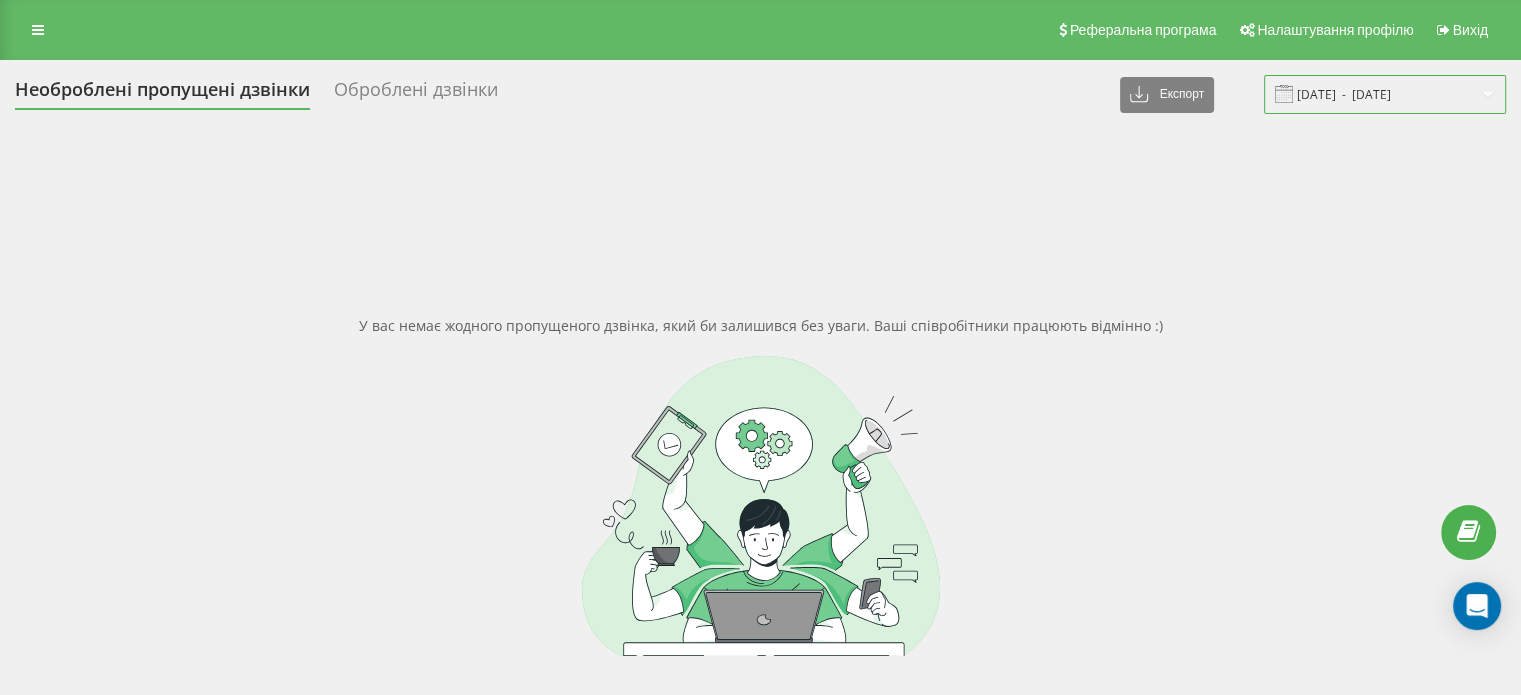 click on "[DATE]  -  [DATE]" at bounding box center (1385, 94) 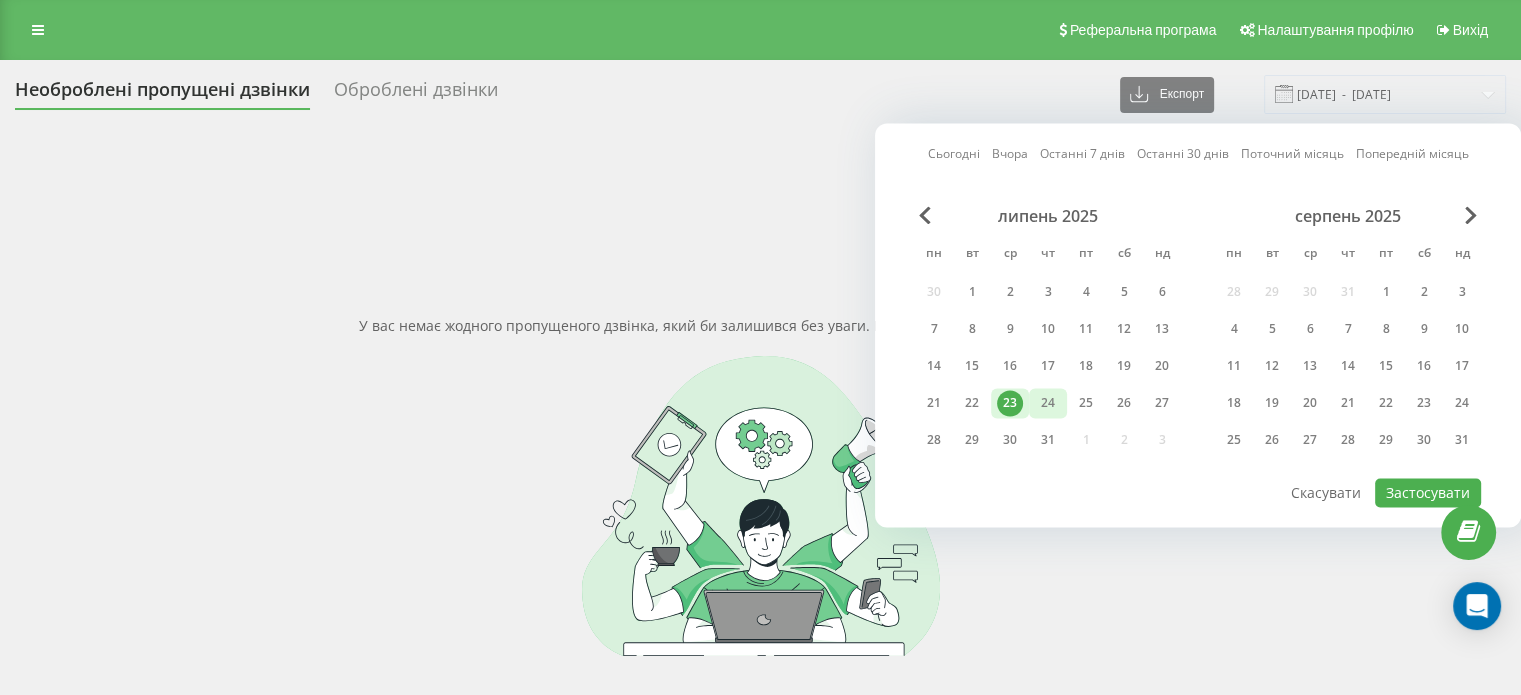 click on "24" at bounding box center [1048, 403] 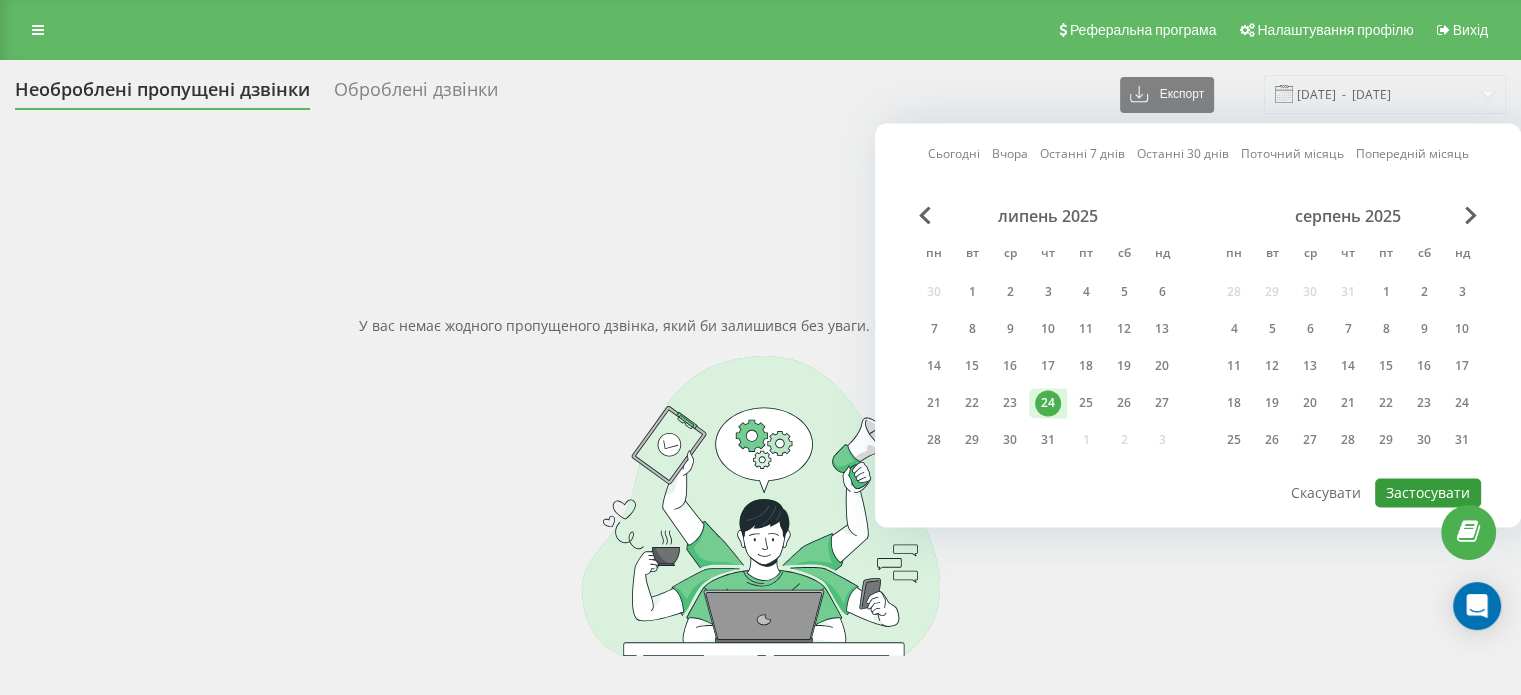 click on "Застосувати" at bounding box center [1428, 492] 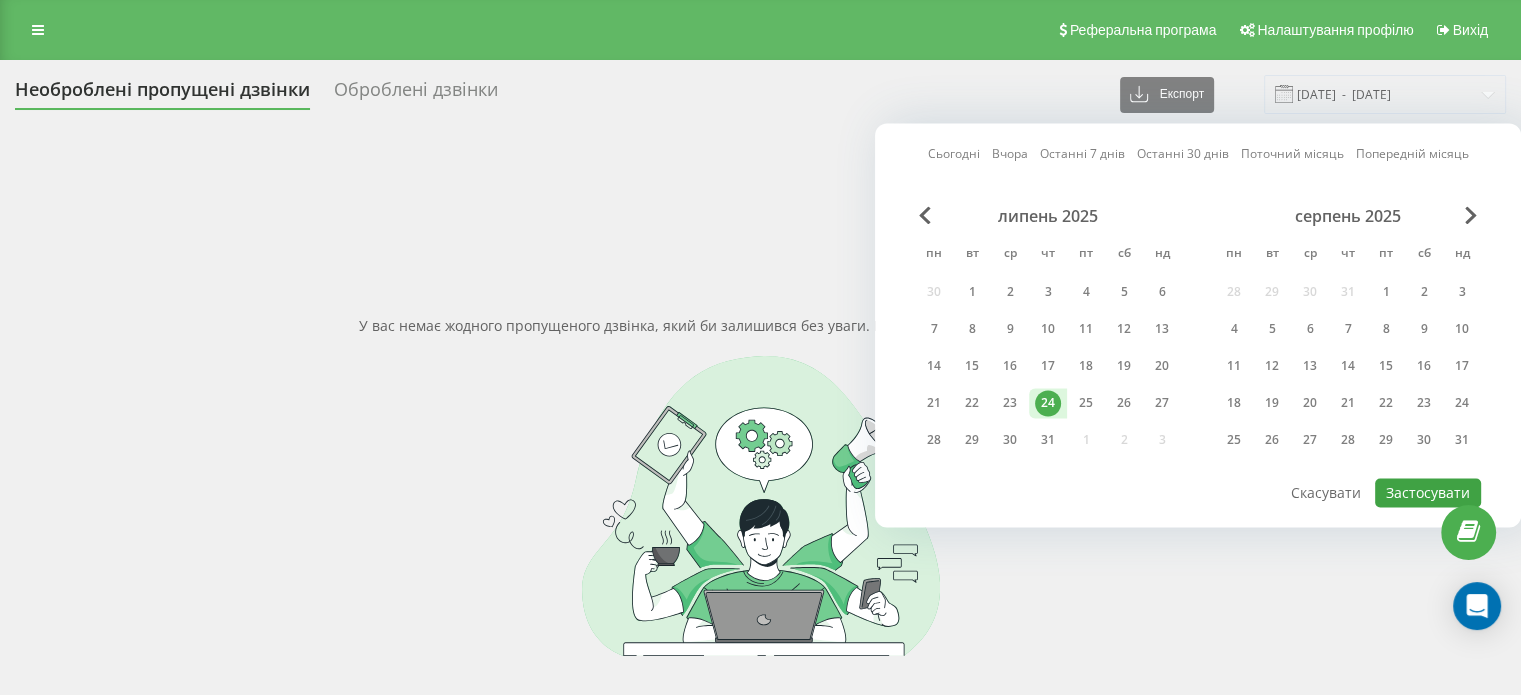 type on "[DATE]  -  [DATE]" 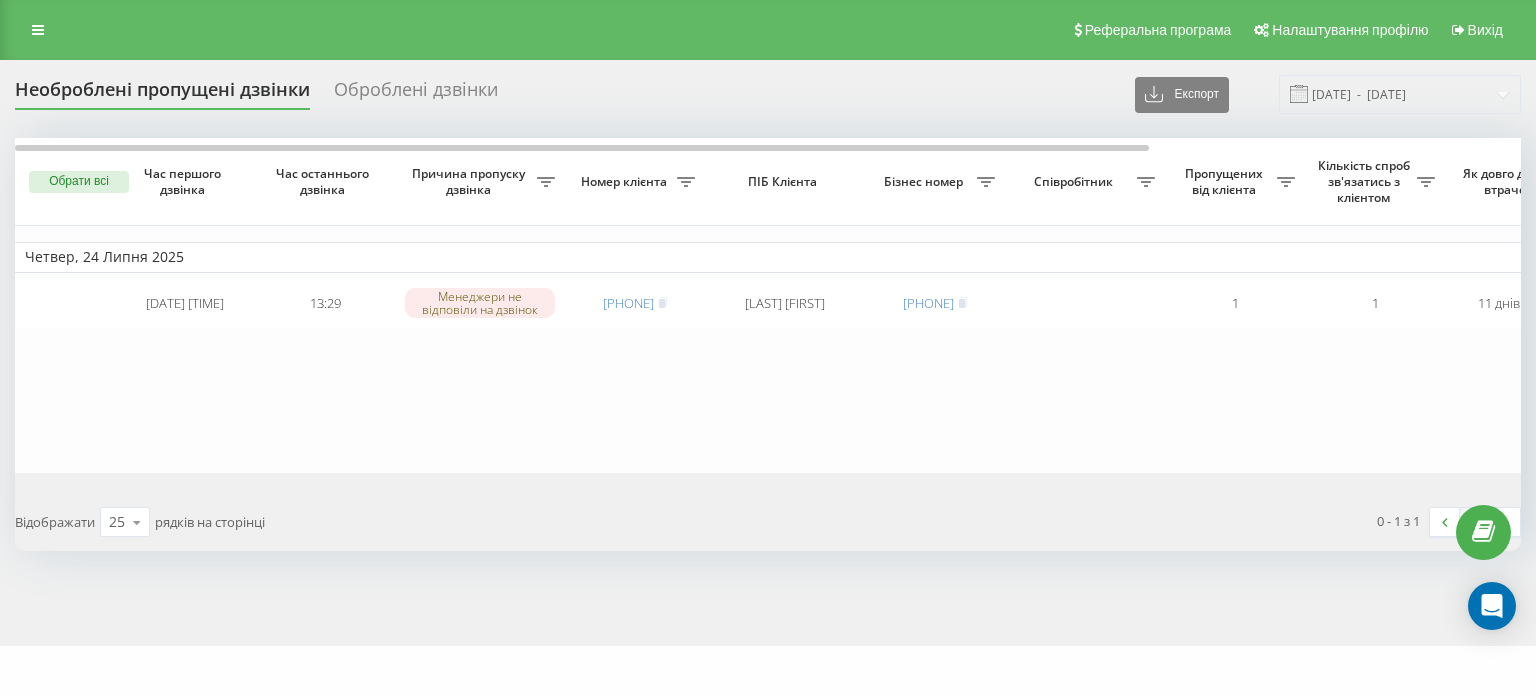 click on "Необроблені пропущені дзвінки Оброблені дзвінки Експорт .csv .xlsx [DATE]  -  [DATE] Обрати всі Час першого дзвінка Час останнього дзвінка Причина пропуску дзвінка Номер клієнта ПІБ Клієнта Бізнес номер Співробітник Пропущених від клієнта Кількість спроб зв'язатись з клієнтом Як довго дзвінок втрачено Назва схеми переадресації Коментар до дзвінка Четвер, 24 Липня 2025 [DATE] [TIME] [TIME] Менеджери не відповіли на дзвінок [PHONE] [LAST] [FIRST] [PHONE] 1 1 11 днів тому гуртовий відділ Обробити Не вдалося зв'язатися Клієнт передзвонив сам з іншого номера 25 10" at bounding box center [768, 353] 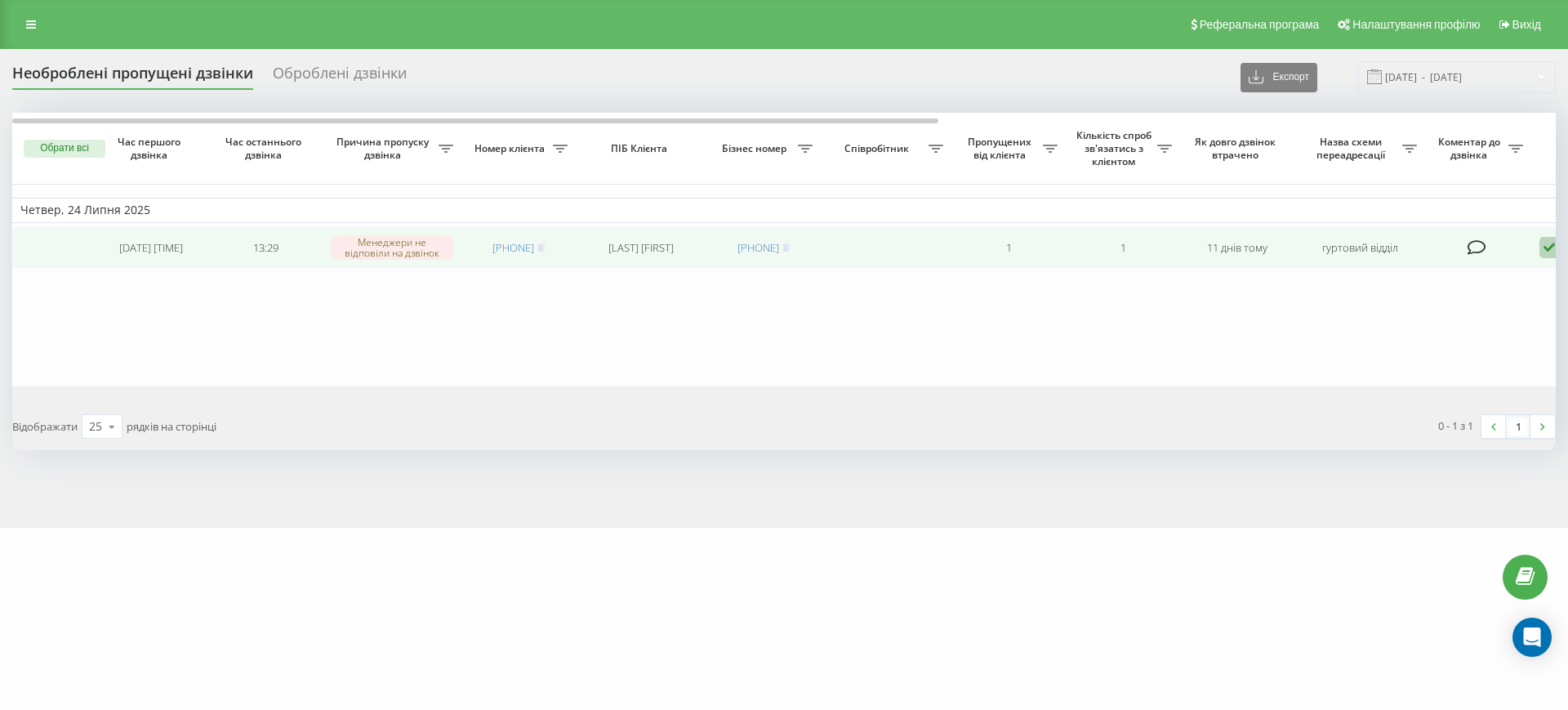 click at bounding box center [1549, 248] 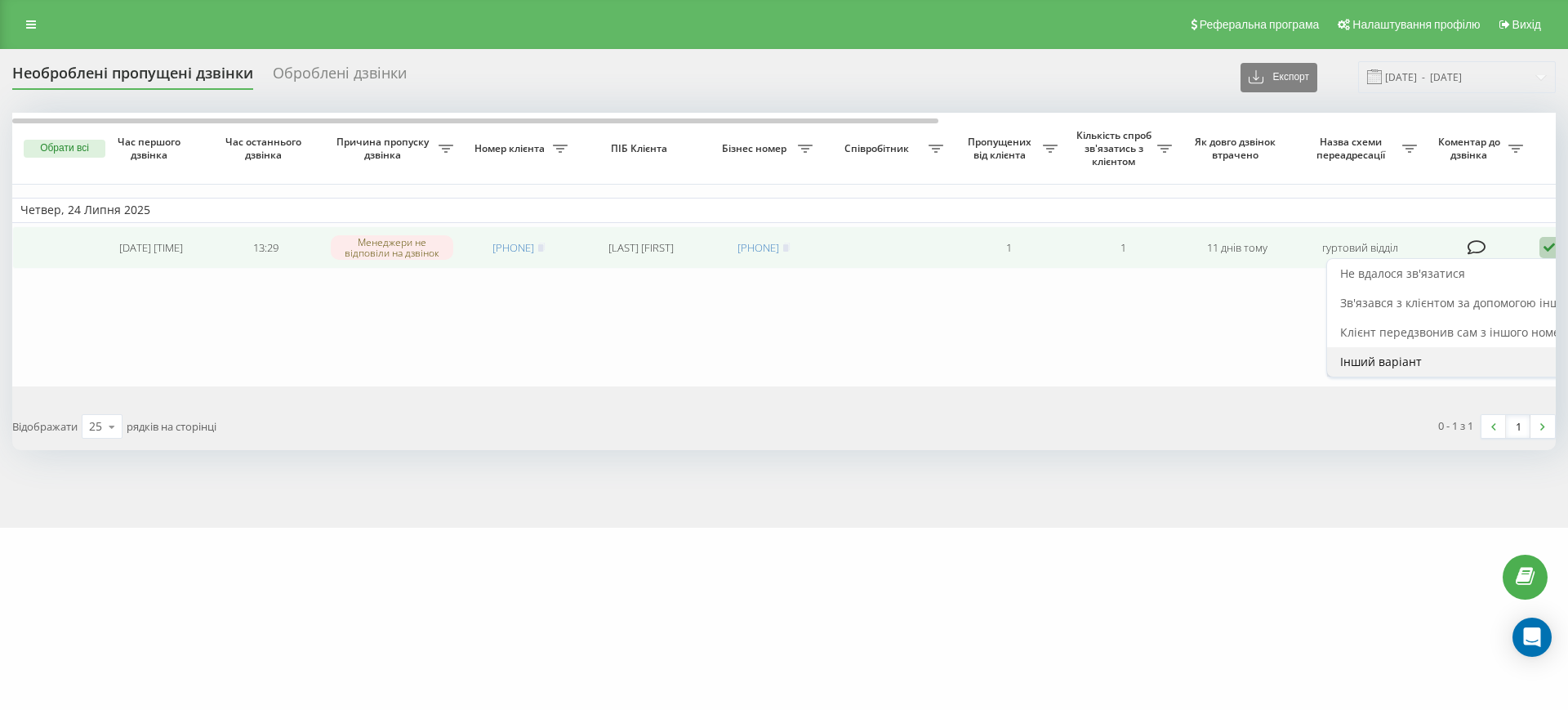 click on "Інший варіант" at bounding box center (1381, 361) 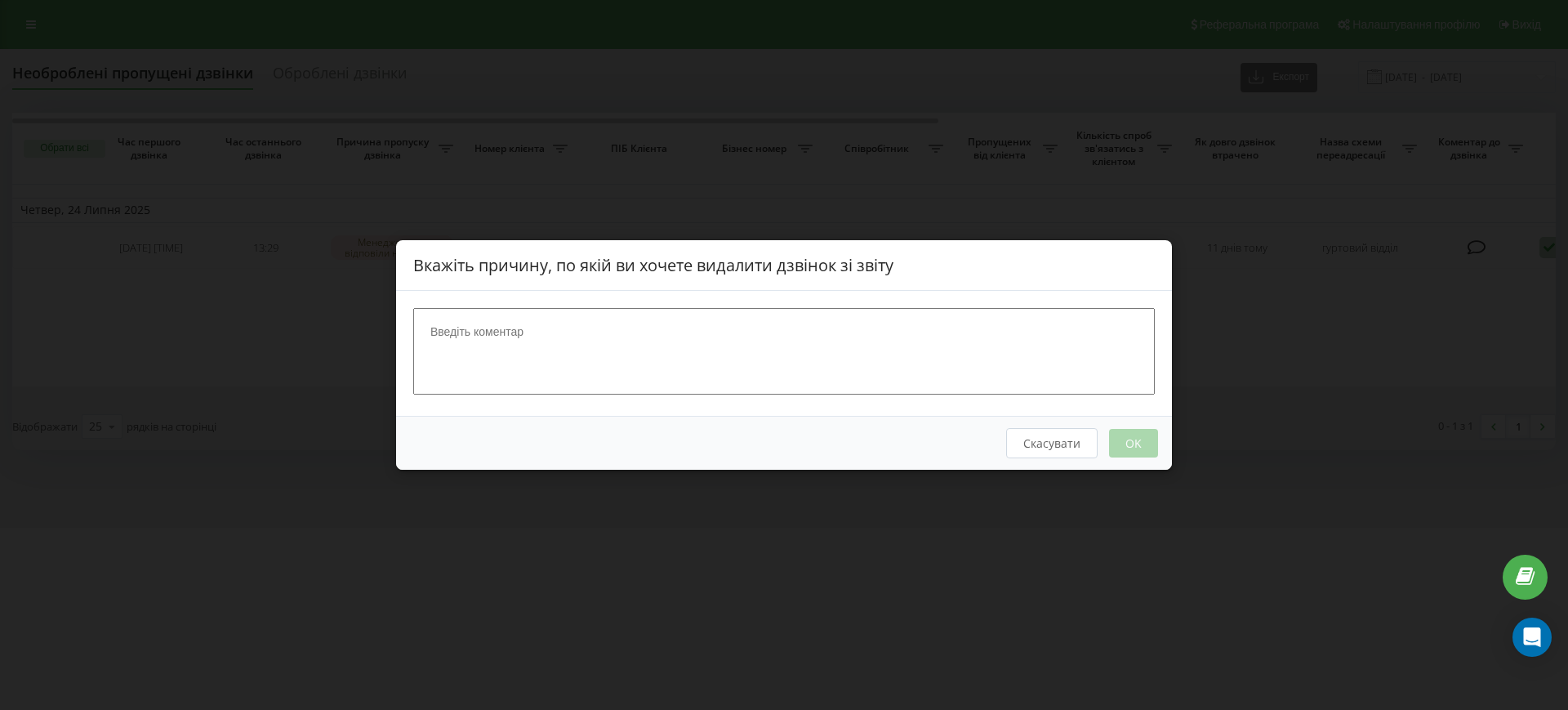 drag, startPoint x: 549, startPoint y: 355, endPoint x: 555, endPoint y: 346, distance: 10.816654 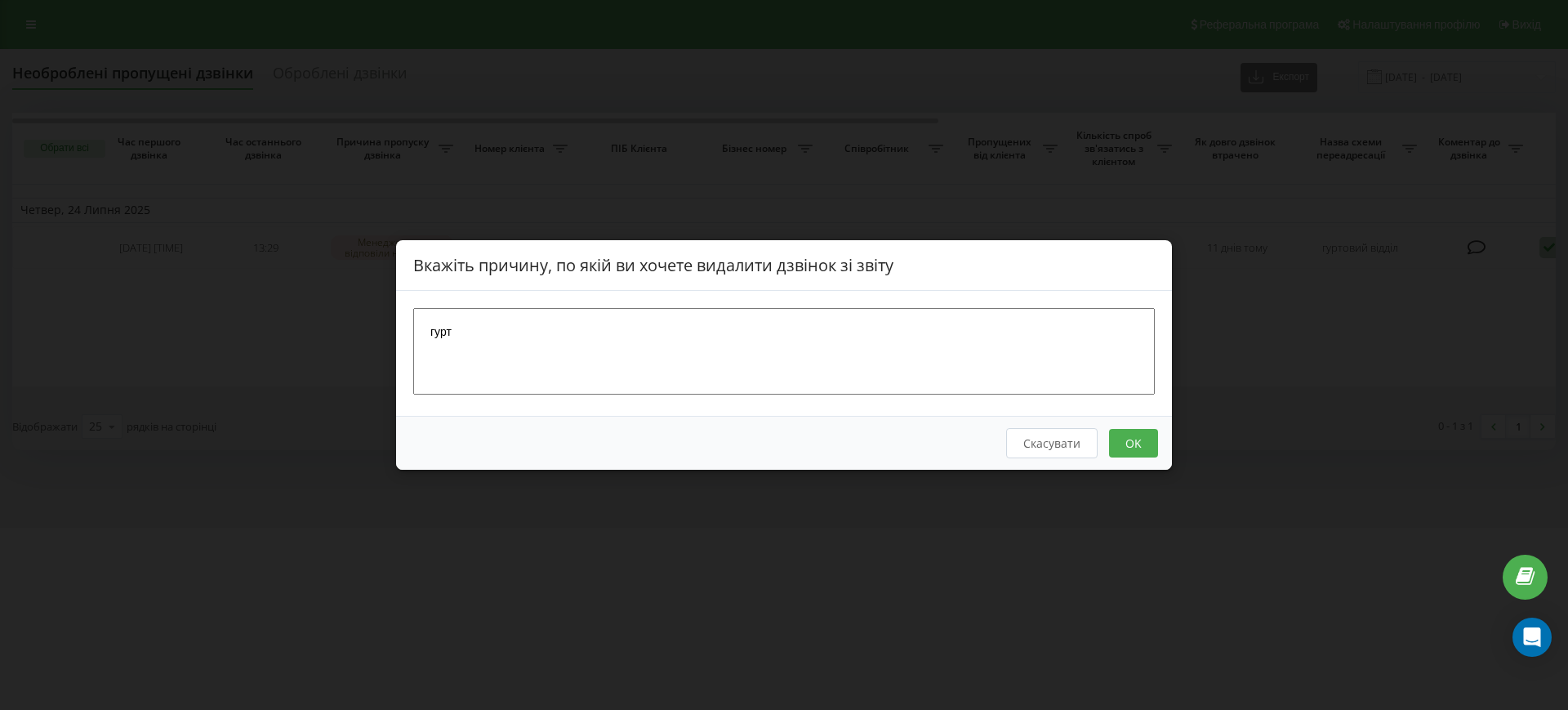 type on "гурт" 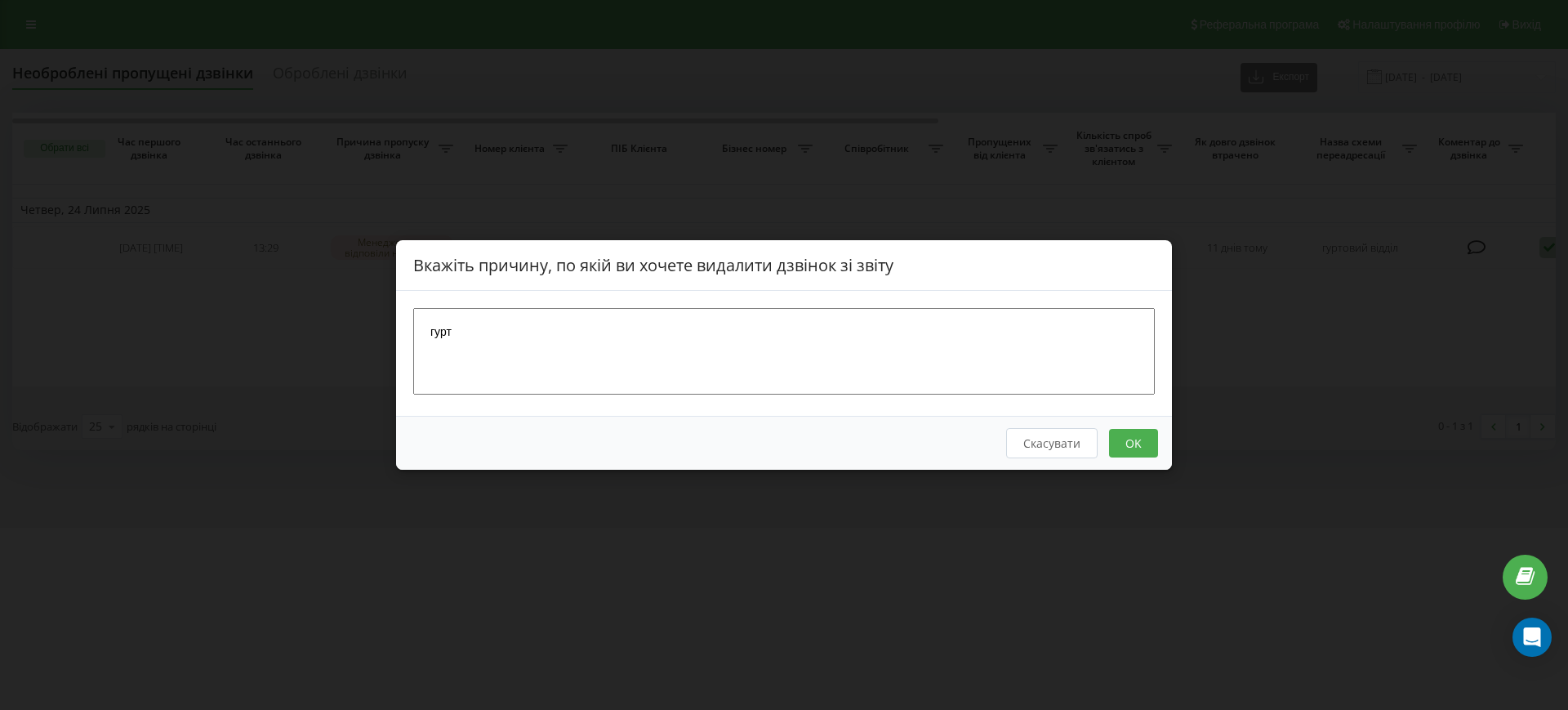 click on "OK" at bounding box center (1134, 443) 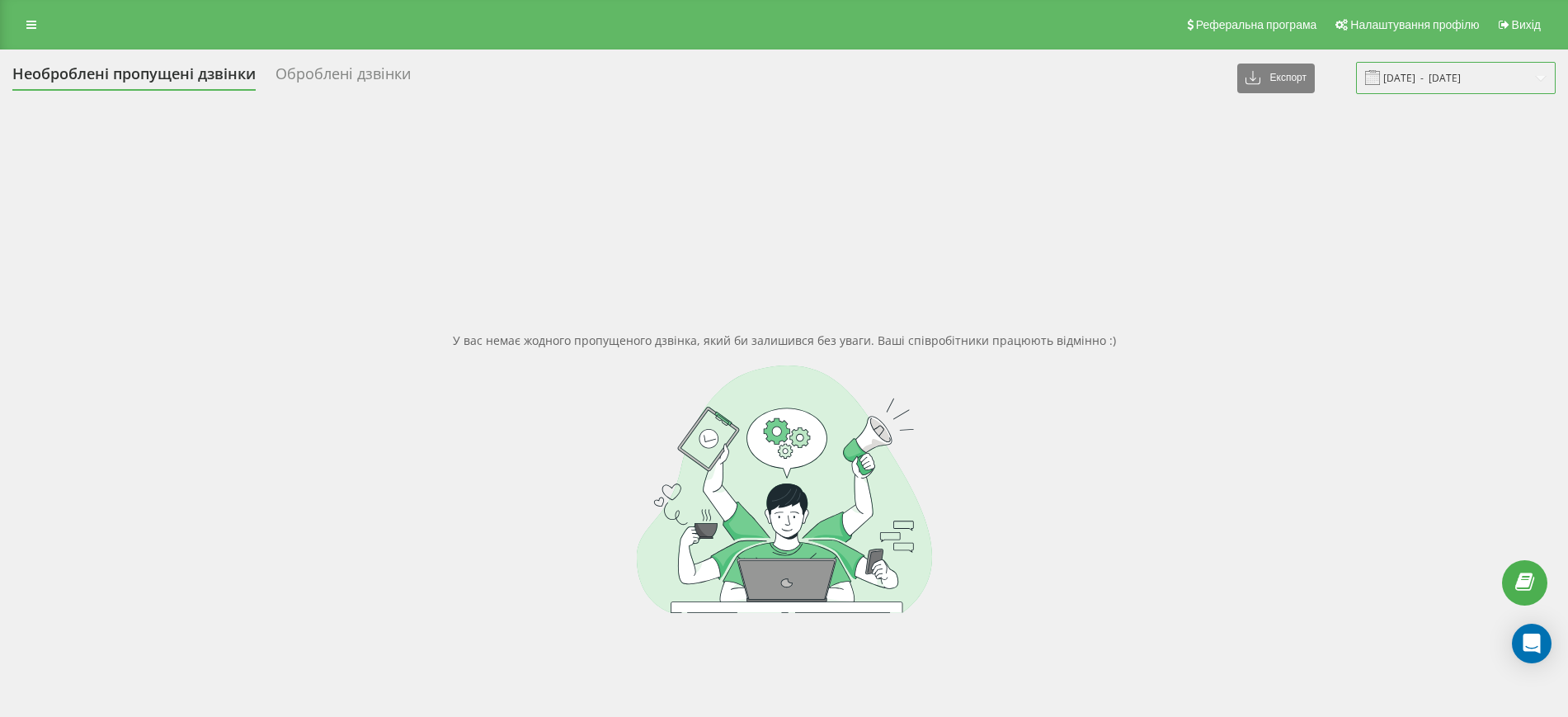 click on "[DATE]  -  [DATE]" at bounding box center (1456, 78) 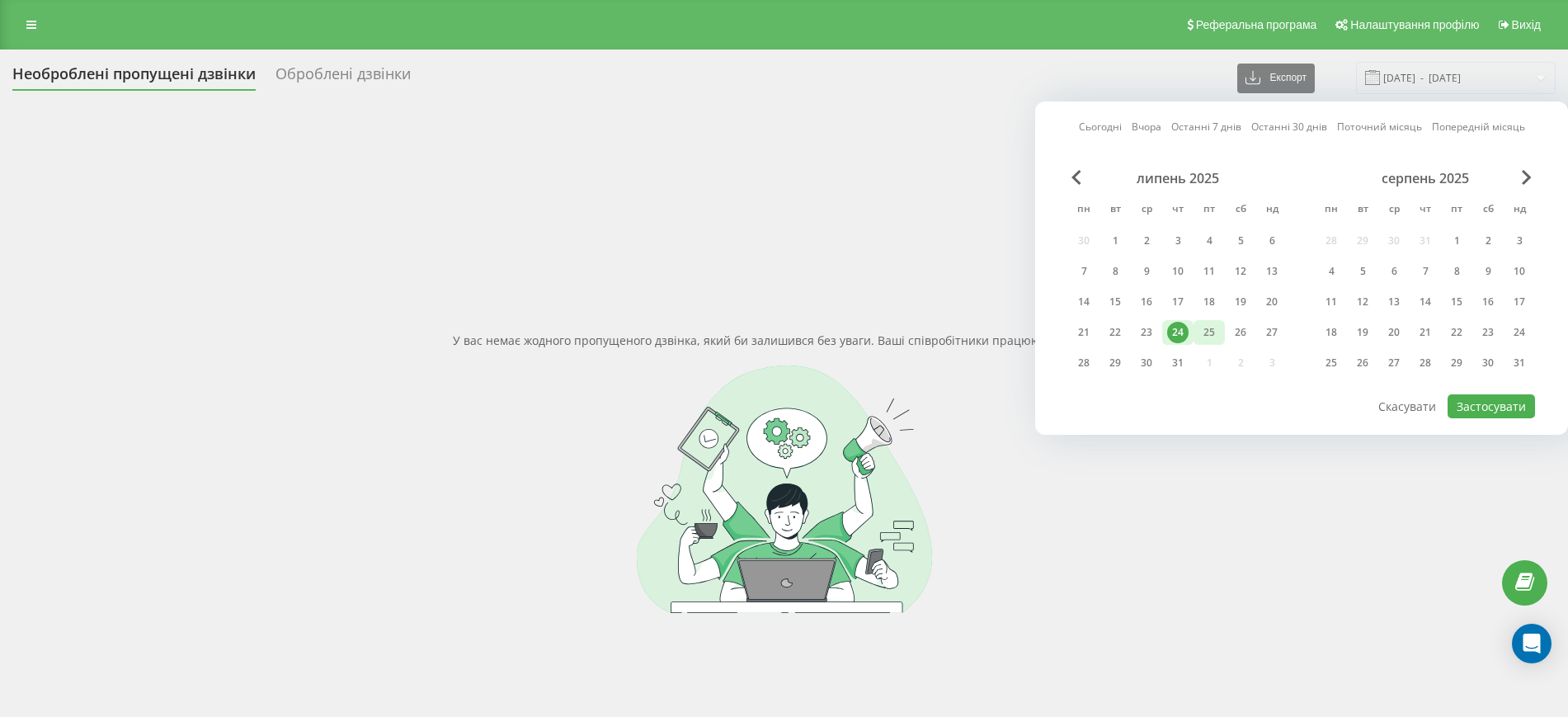 click on "25" at bounding box center (1209, 333) 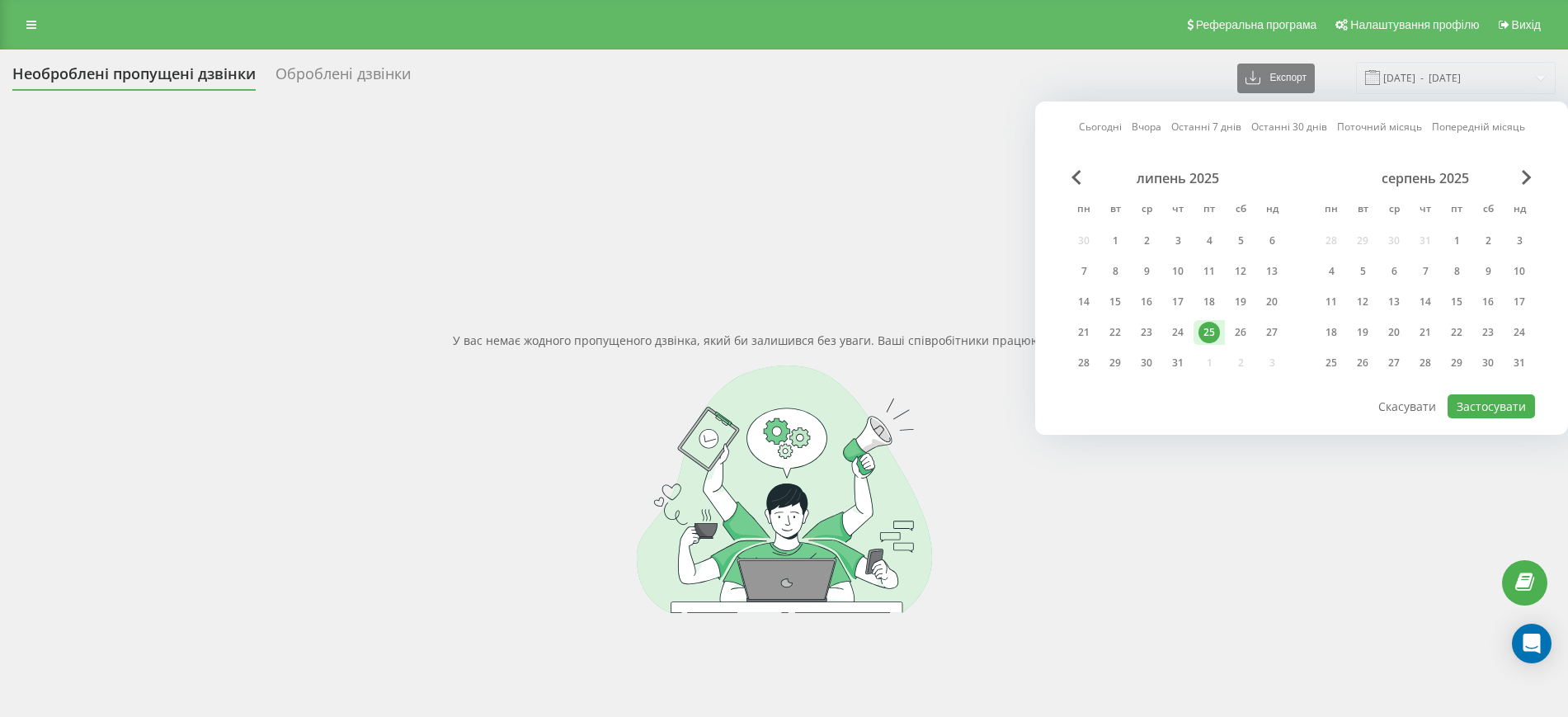 click on "25" at bounding box center [1209, 333] 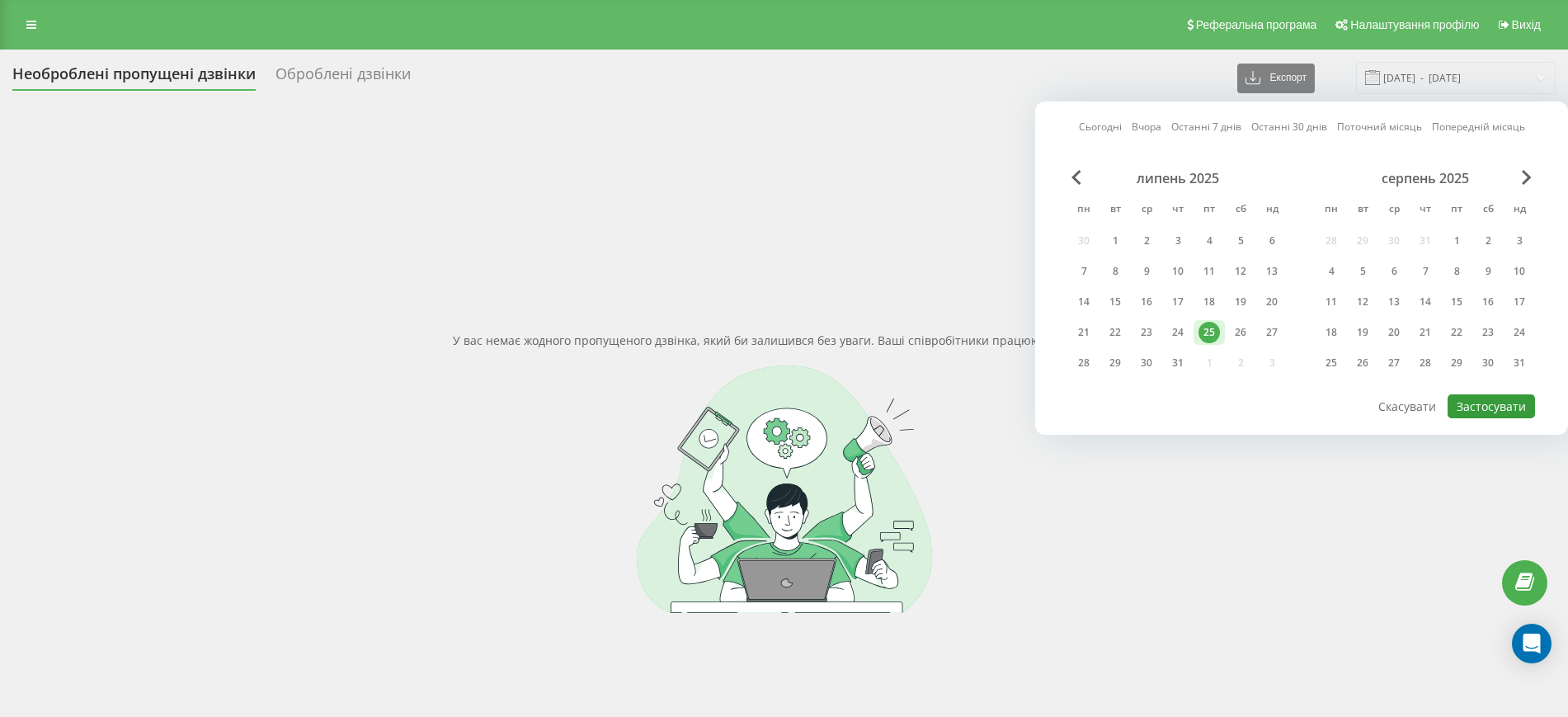click on "Застосувати" at bounding box center (1491, 406) 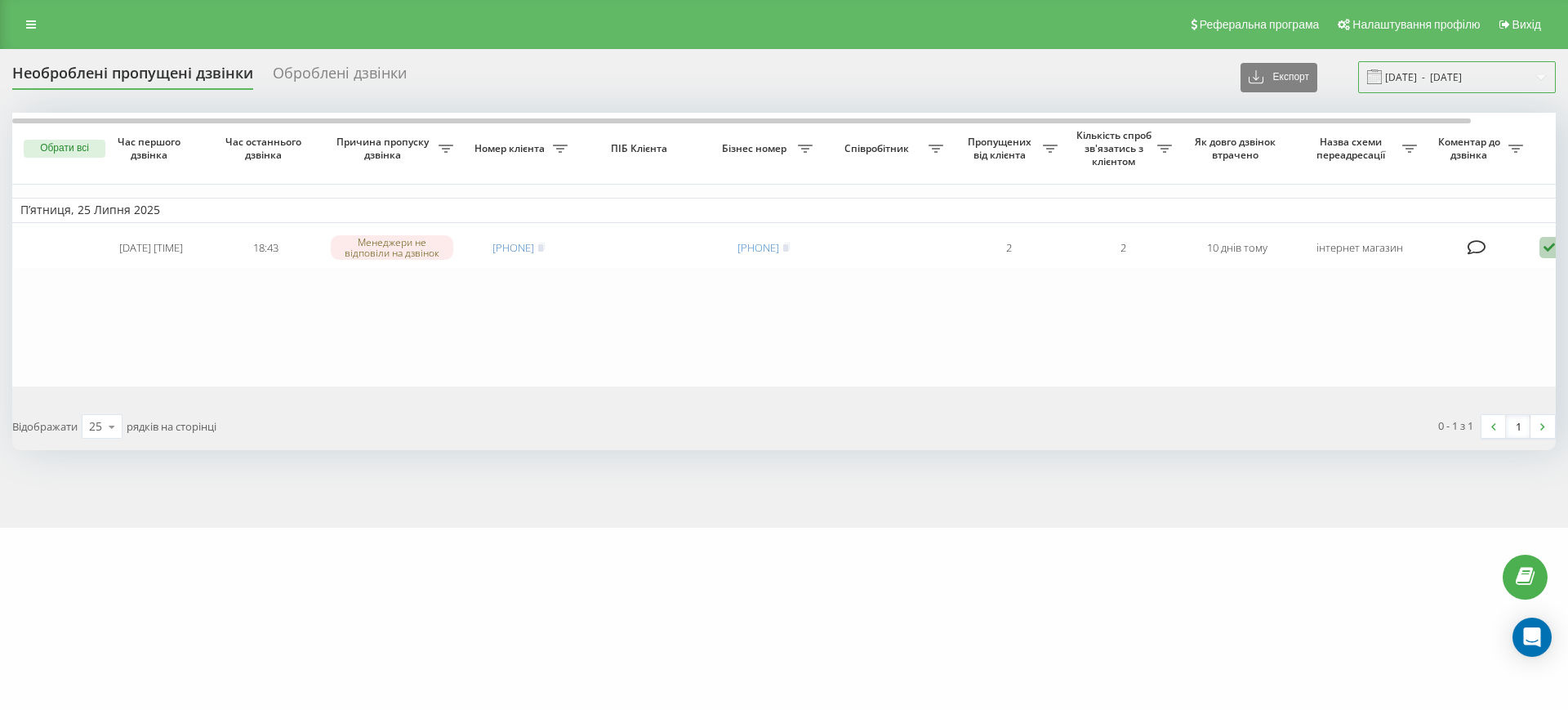 click on "[DATE]  -  [DATE]" at bounding box center (1457, 77) 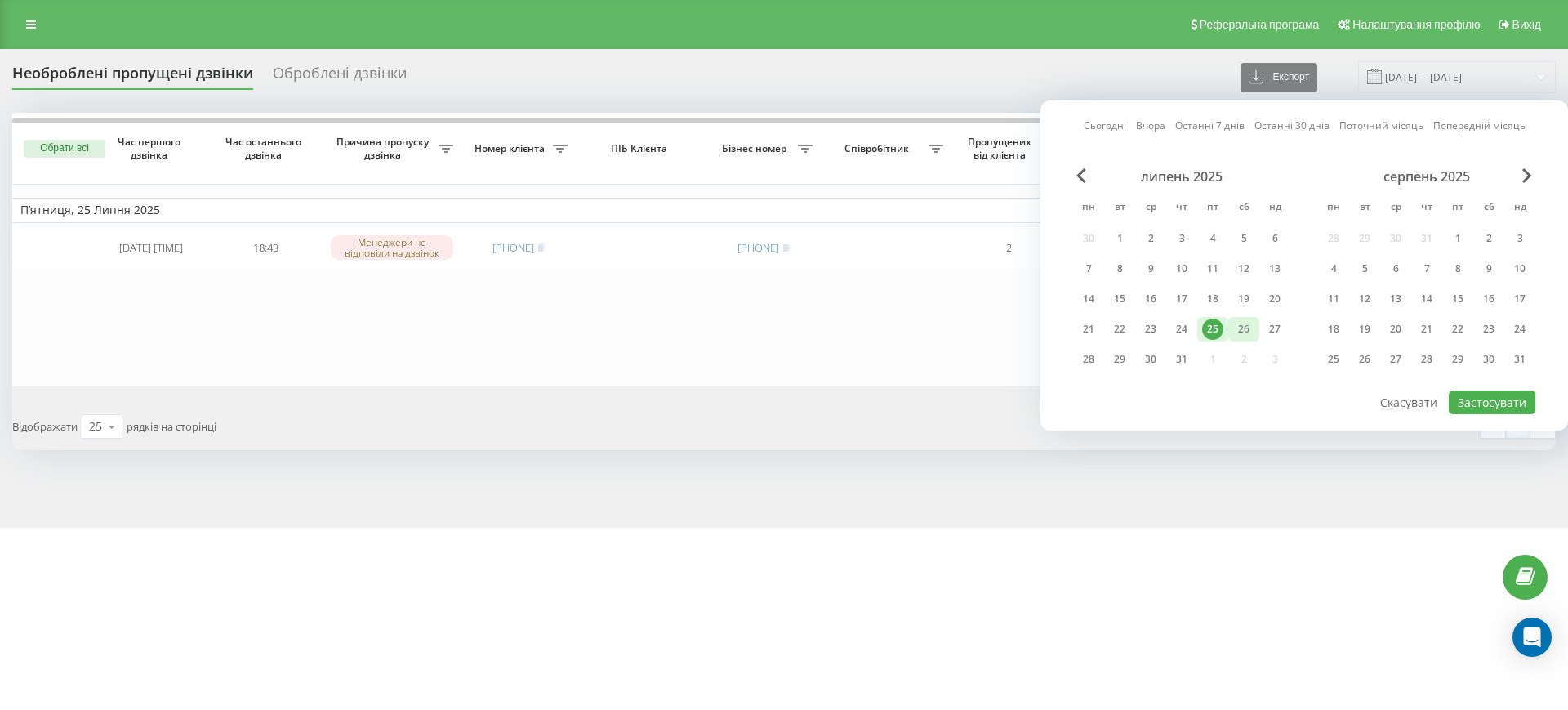 click on "26" at bounding box center [1244, 329] 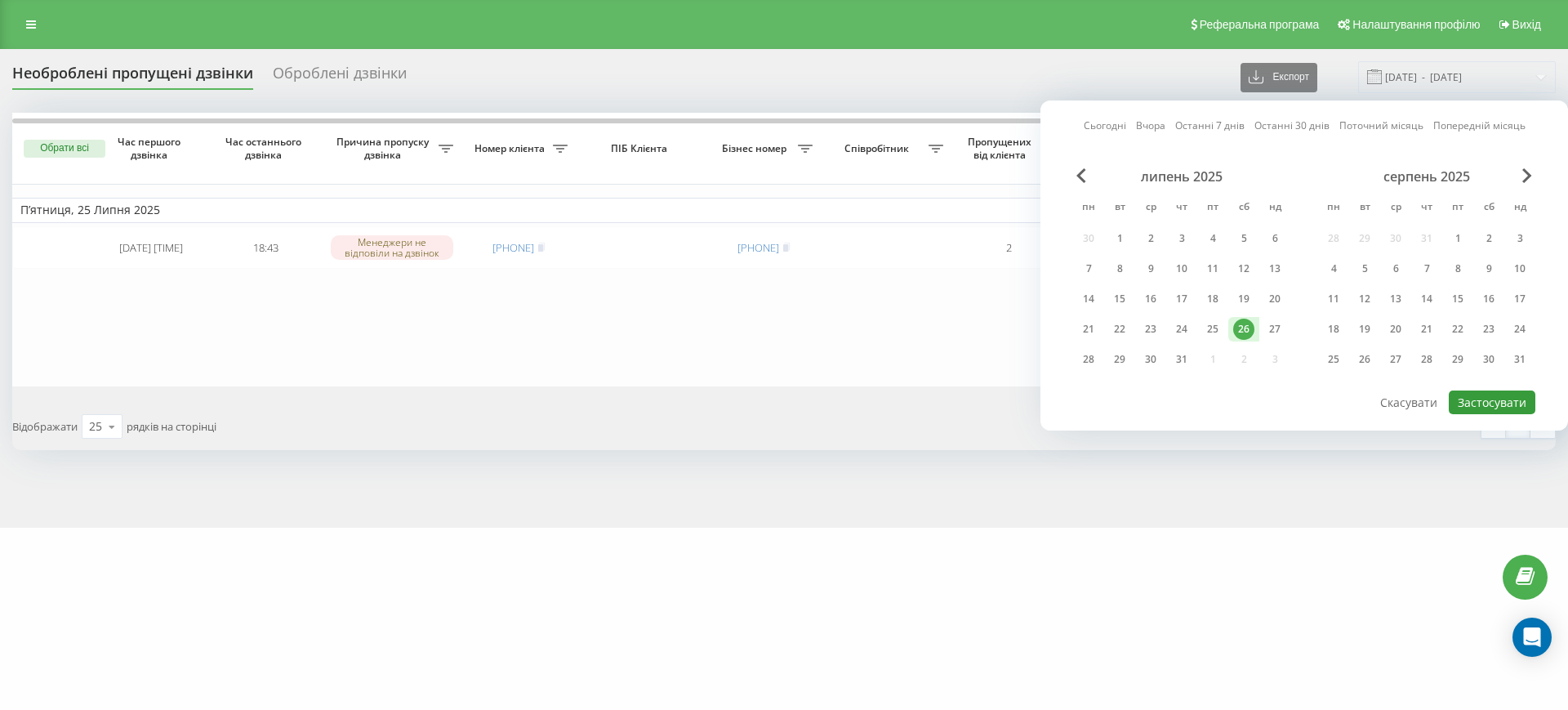 click on "Застосувати" at bounding box center [1492, 402] 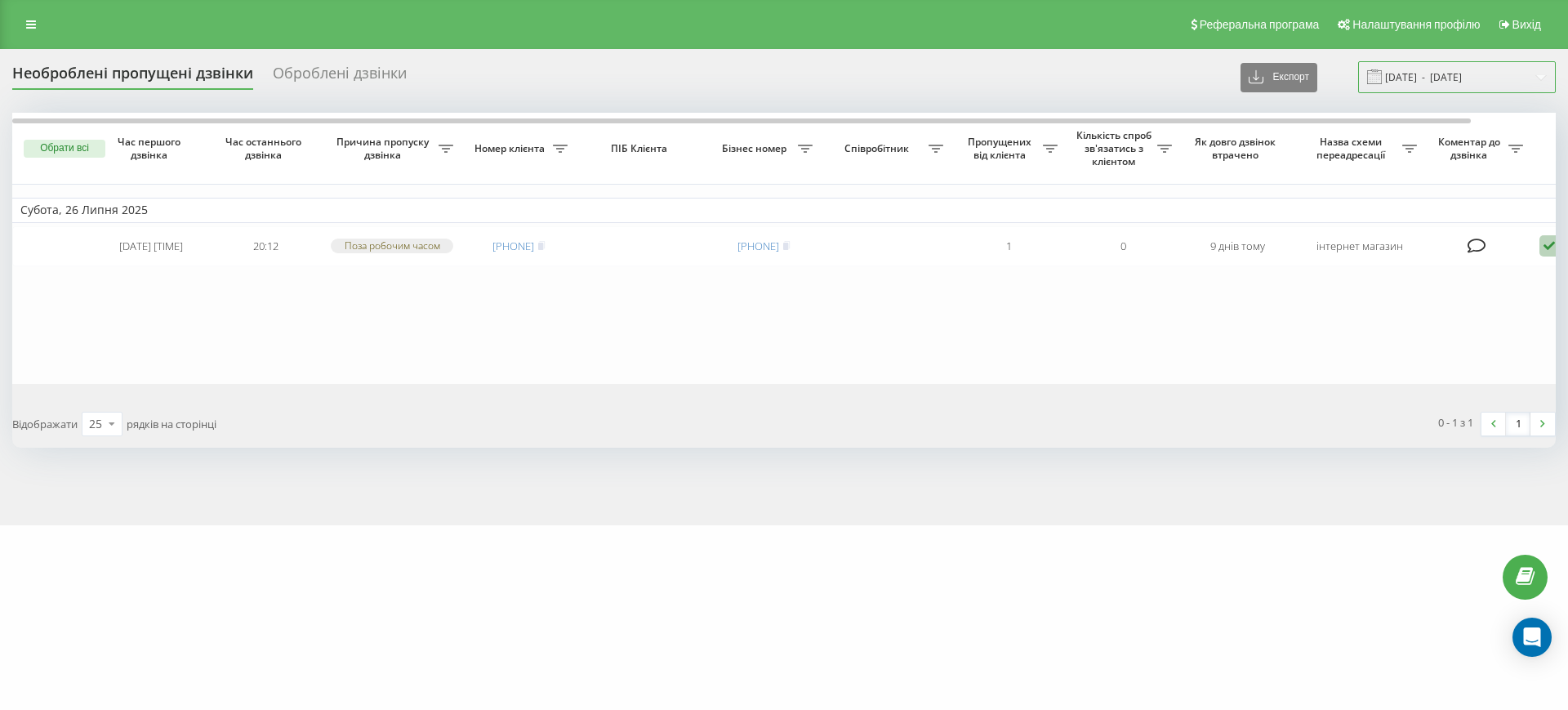 click on "[DATE]  -  [DATE]" at bounding box center (1457, 77) 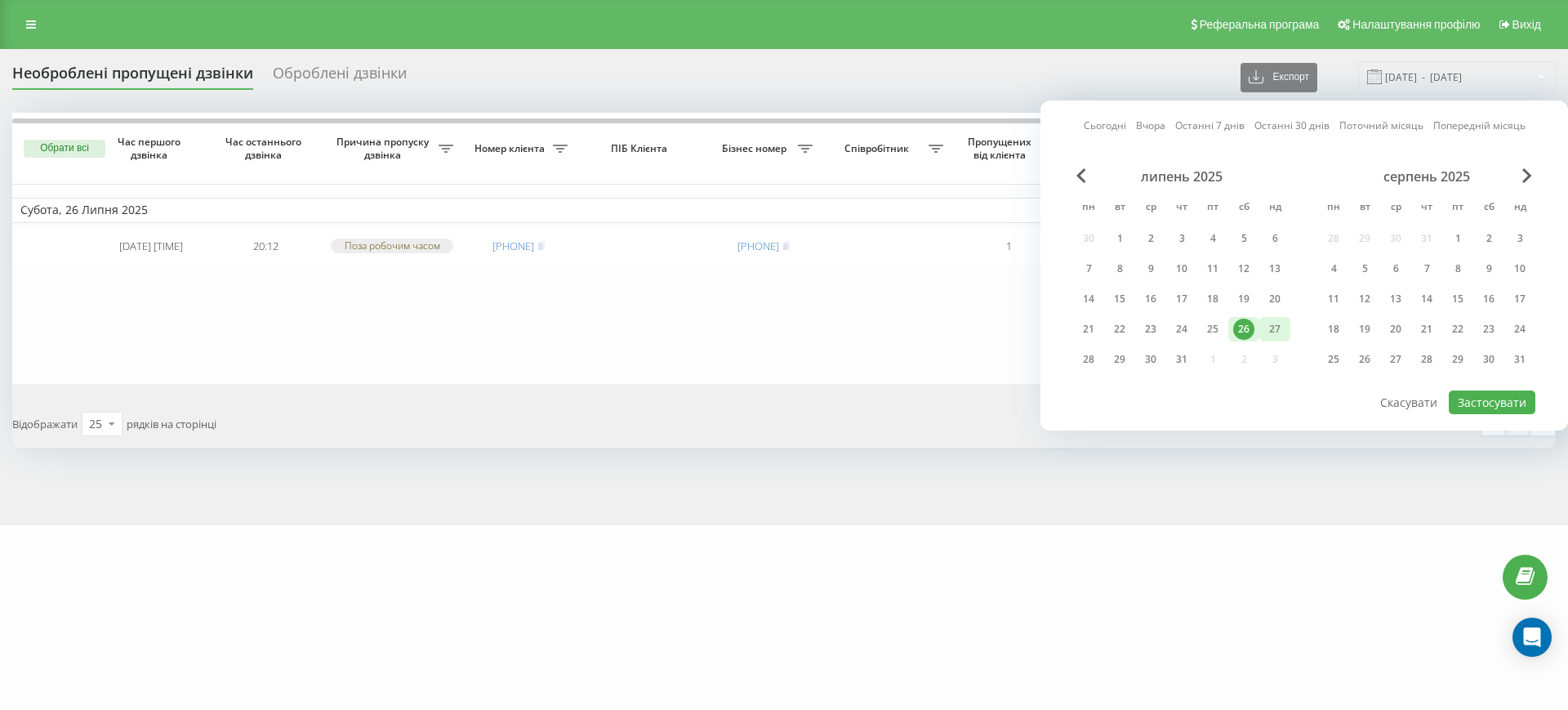click on "27" at bounding box center [1275, 329] 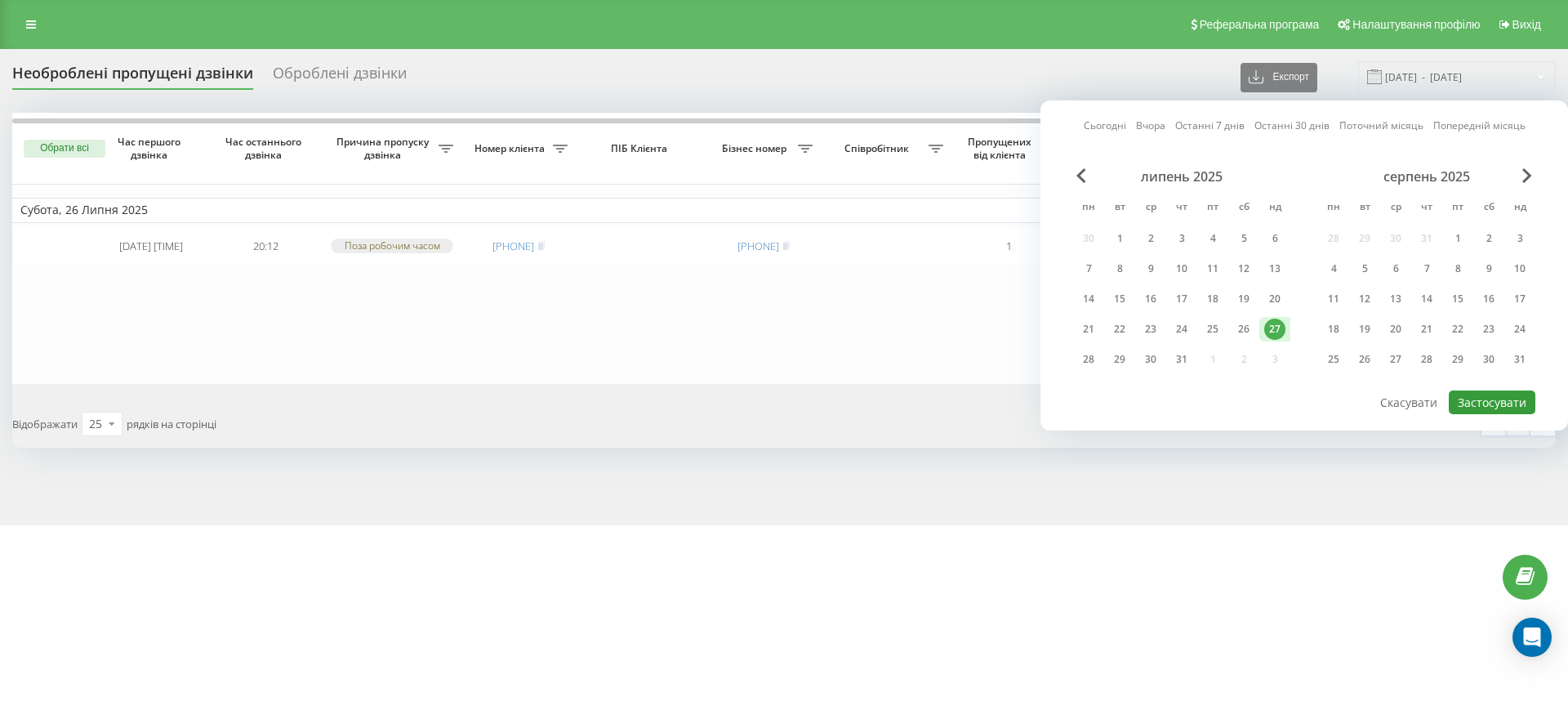 click on "Застосувати" at bounding box center [1492, 402] 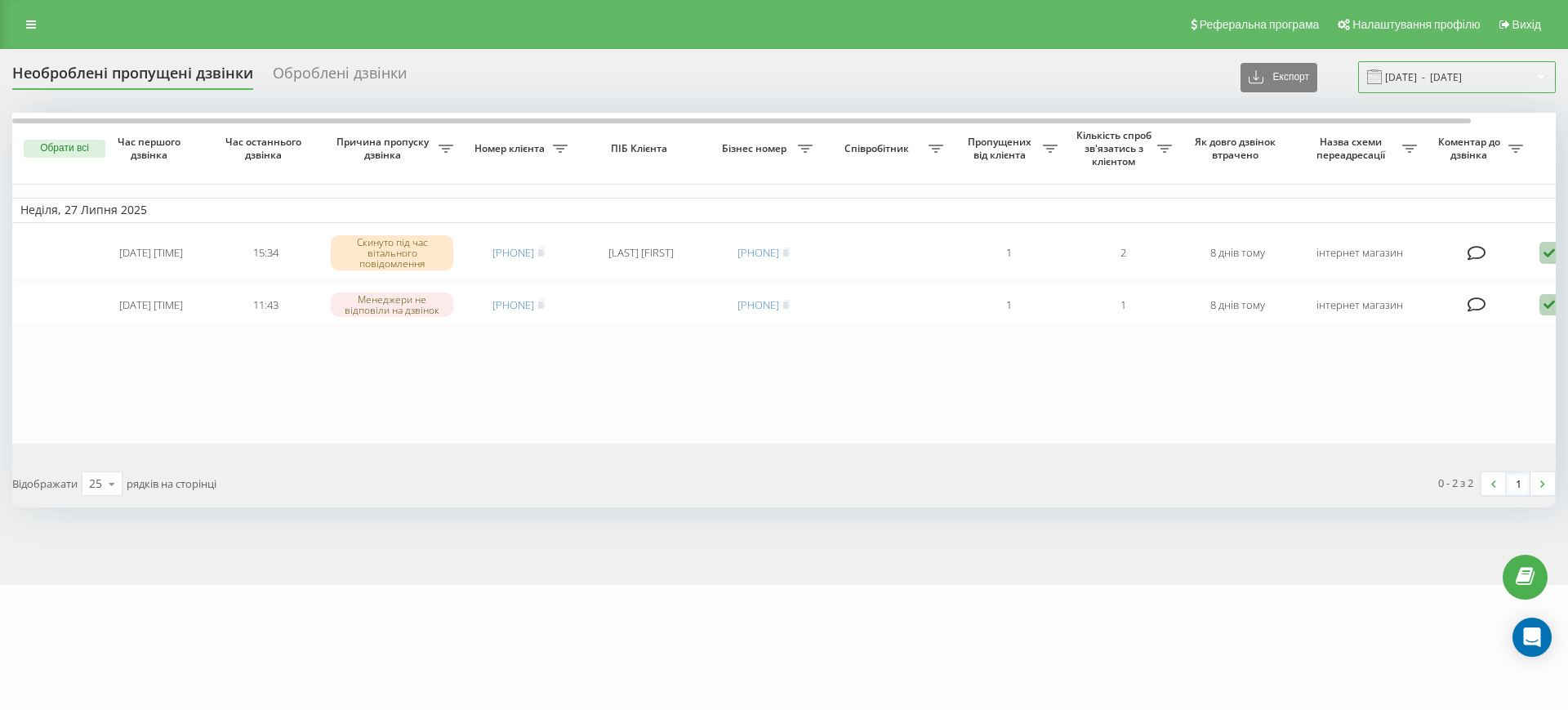 click on "[DATE]  -  [DATE]" at bounding box center (1457, 77) 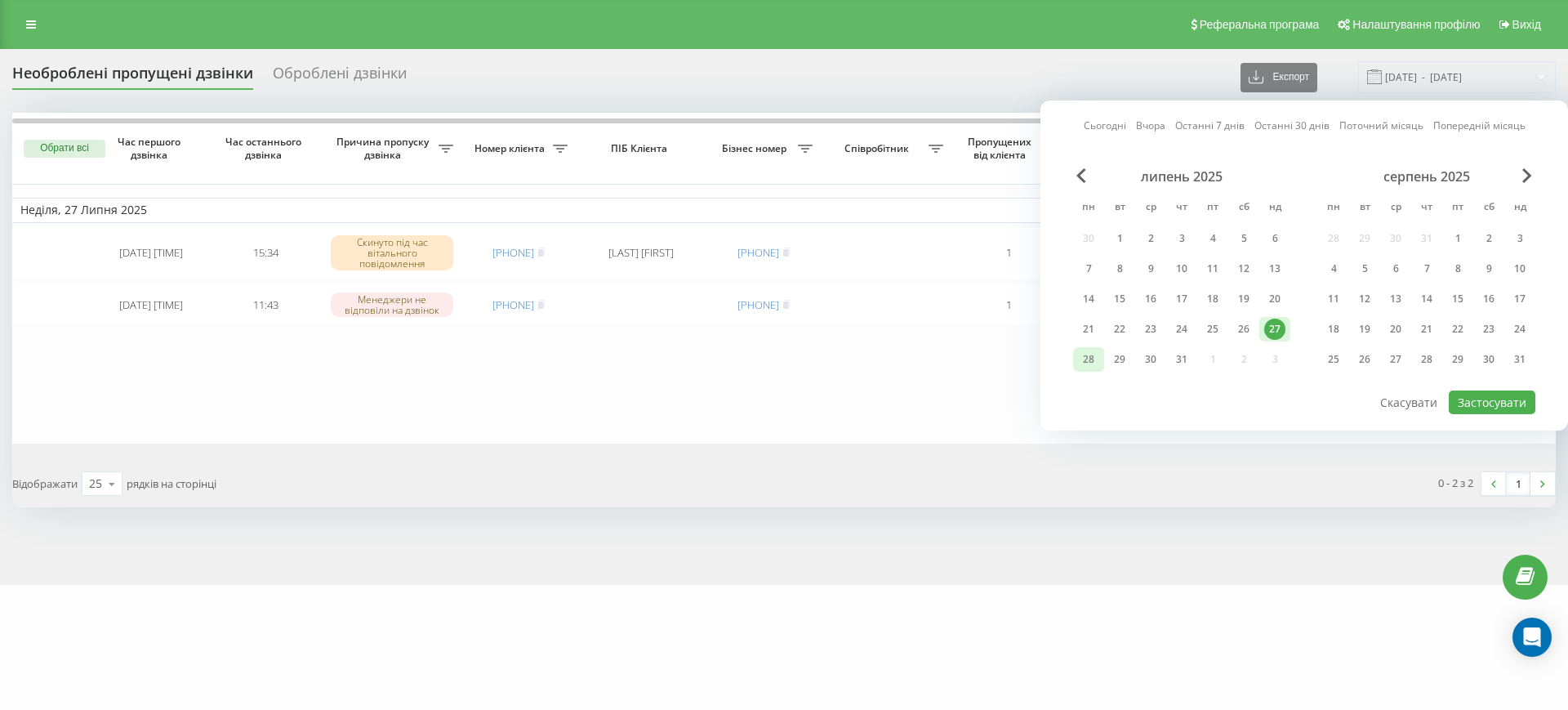 click on "28" at bounding box center (1089, 359) 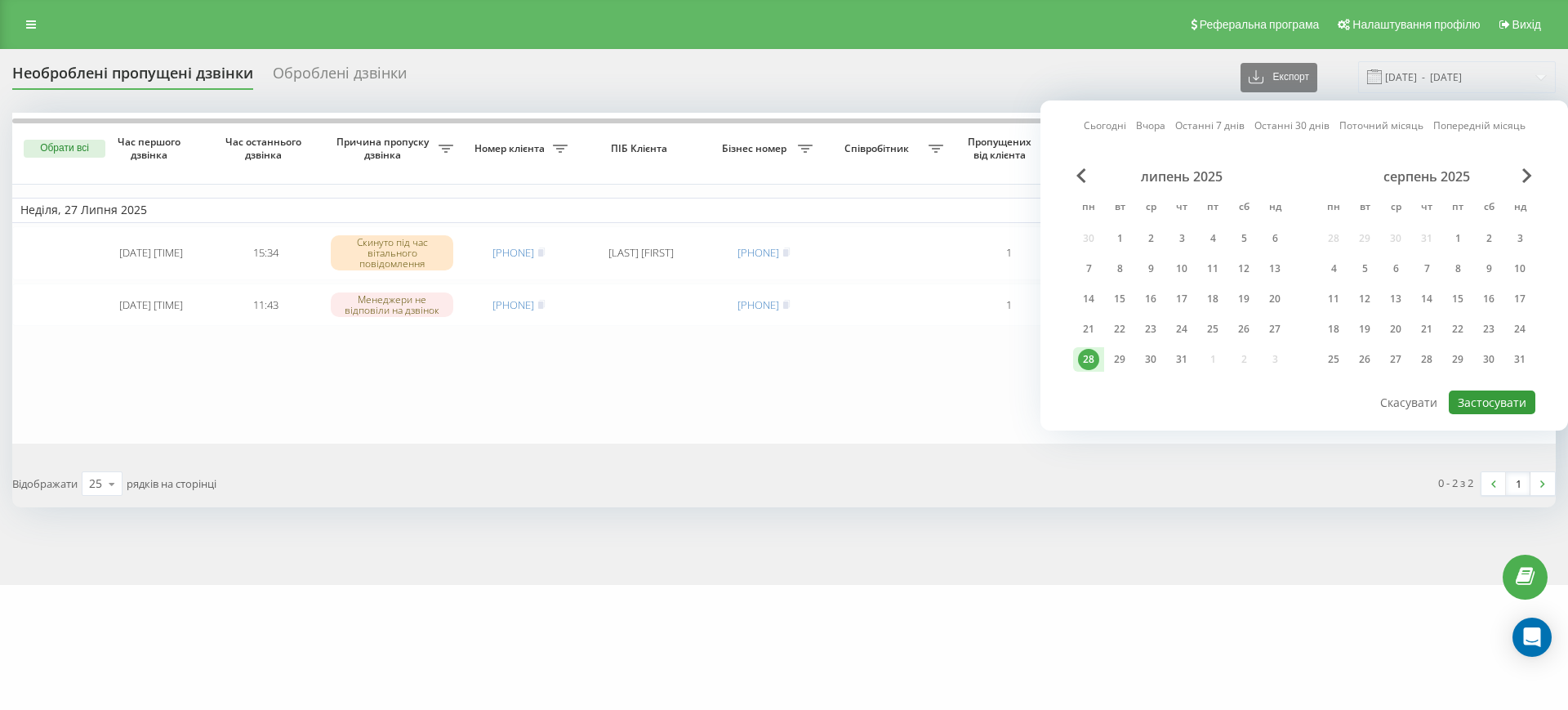 click on "Застосувати" at bounding box center [1492, 402] 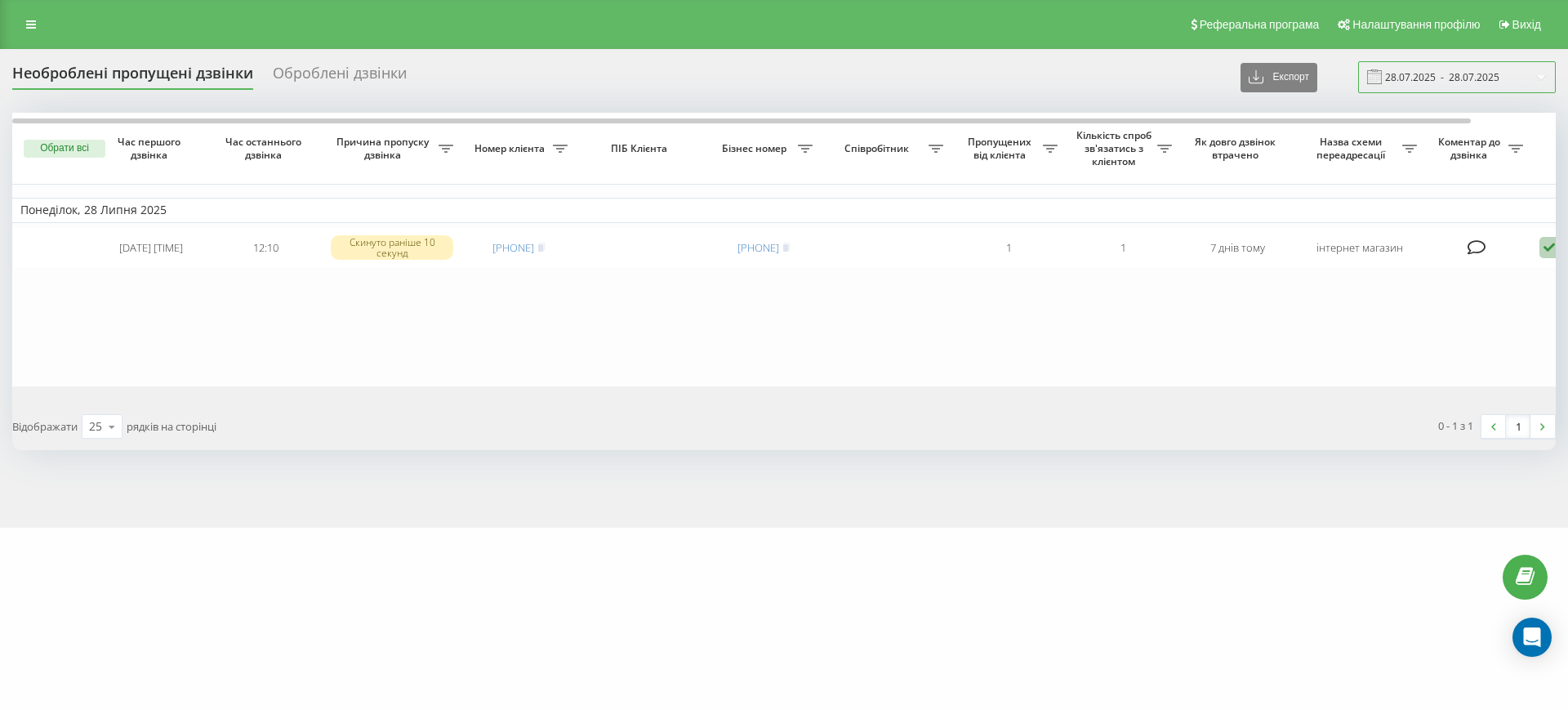 click on "28.07.2025  -  28.07.2025" at bounding box center [1457, 77] 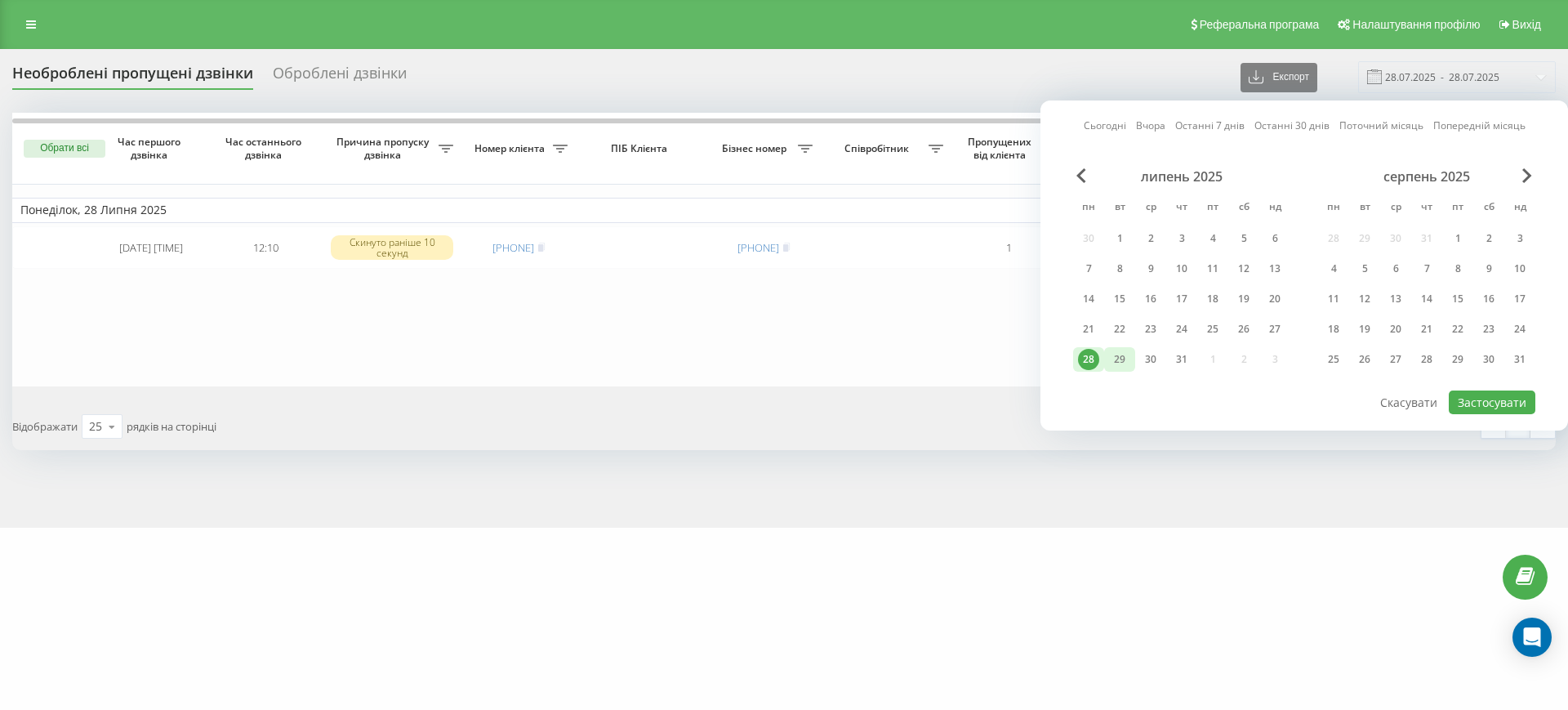 click on "29" at bounding box center [1120, 359] 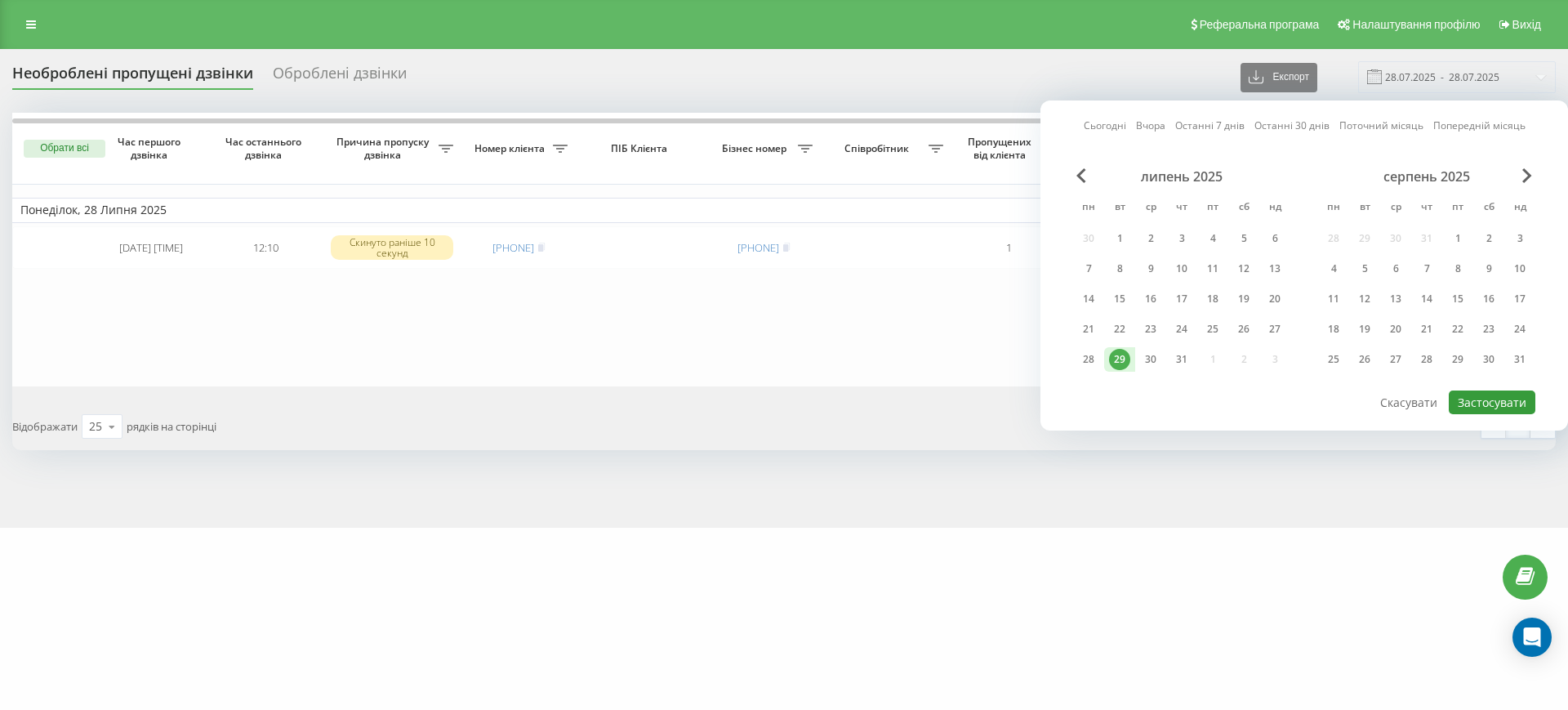 click on "Застосувати" at bounding box center (1492, 402) 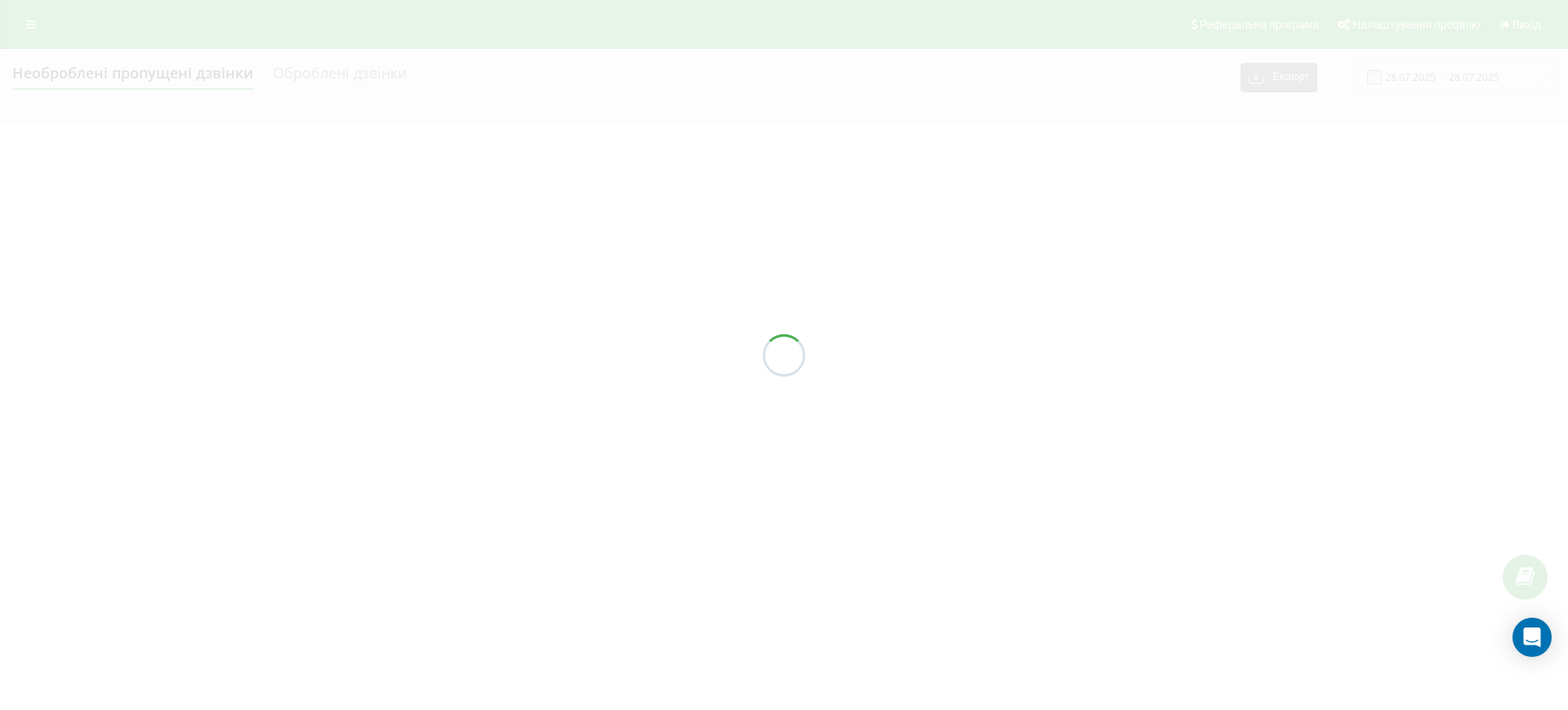 type on "29.07.2025  -  29.07.2025" 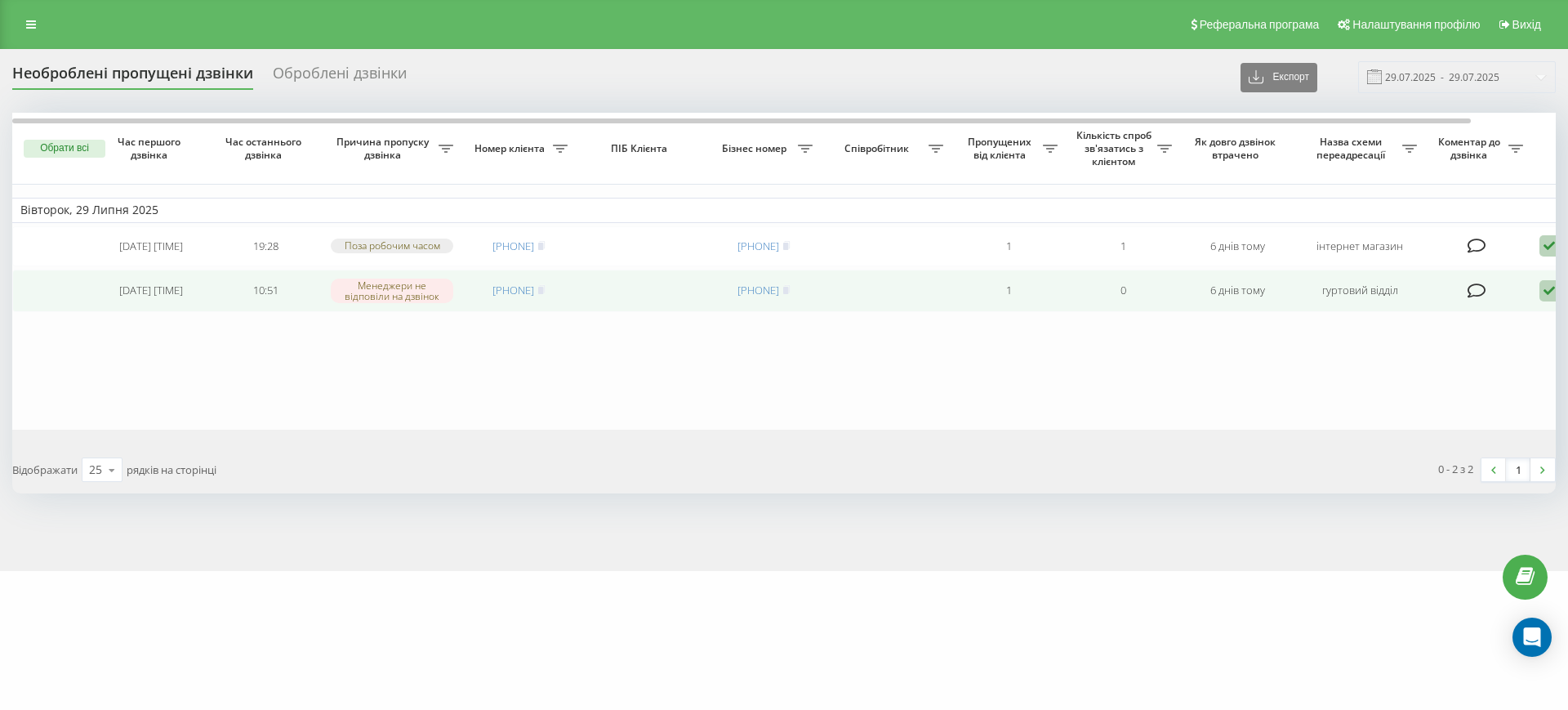 click at bounding box center (1549, 291) 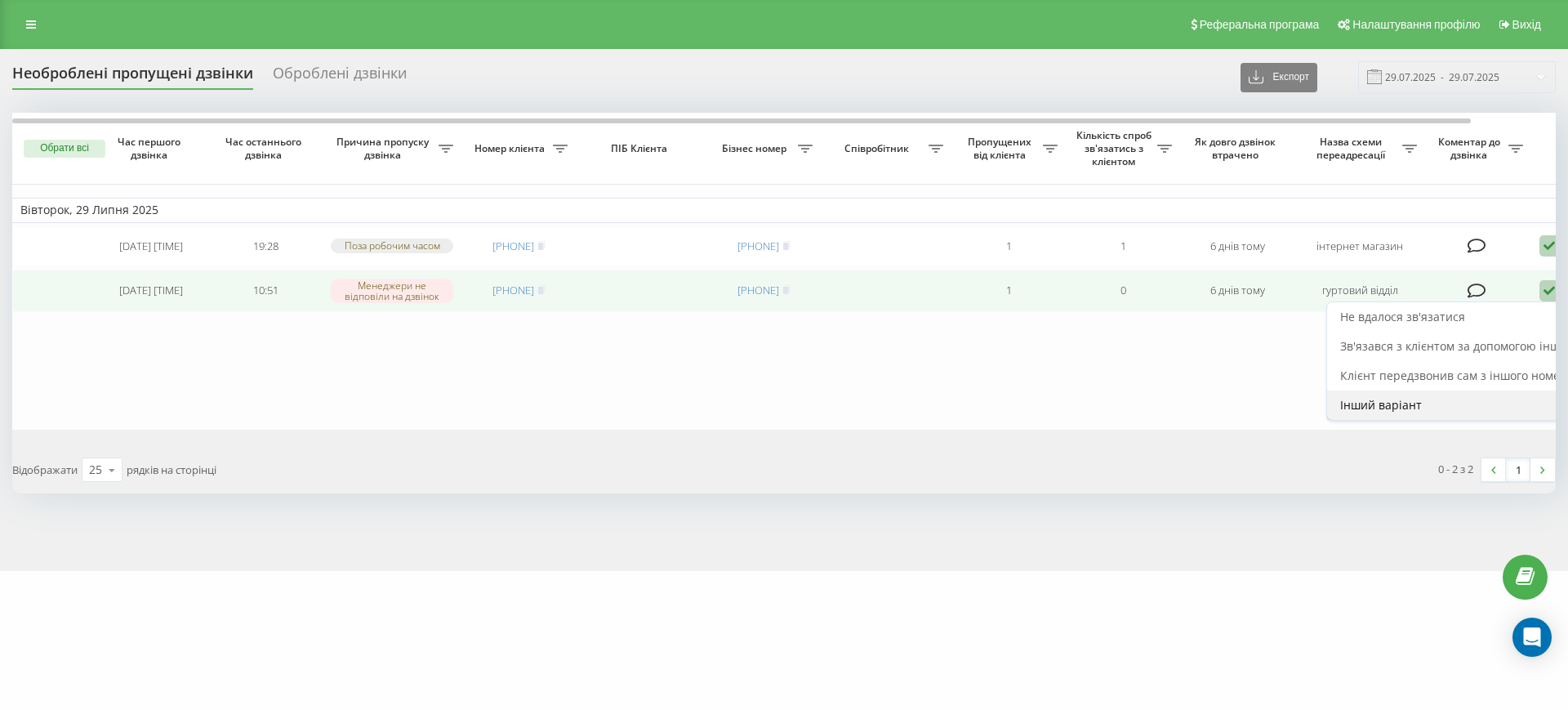 click on "Інший варіант" at bounding box center (1381, 404) 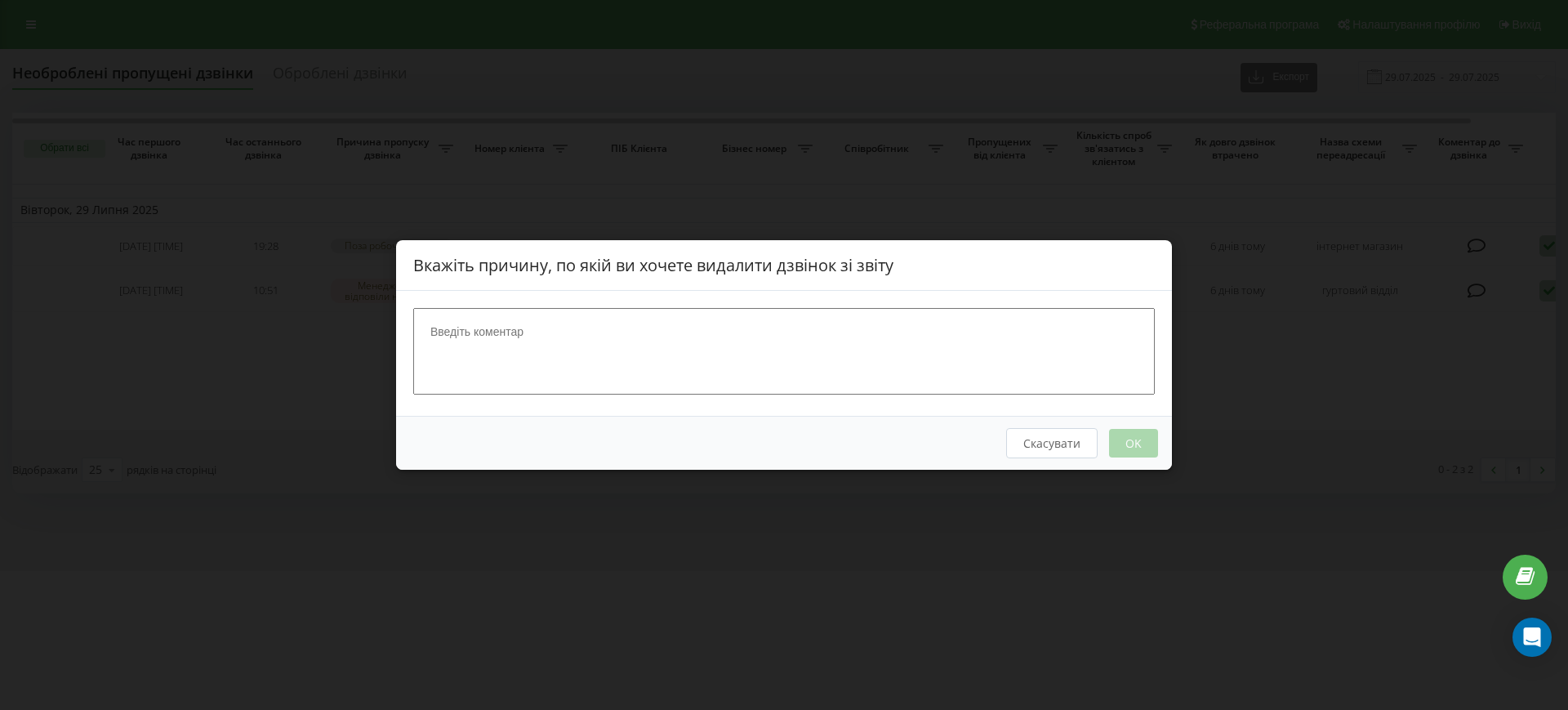 click at bounding box center (784, 351) 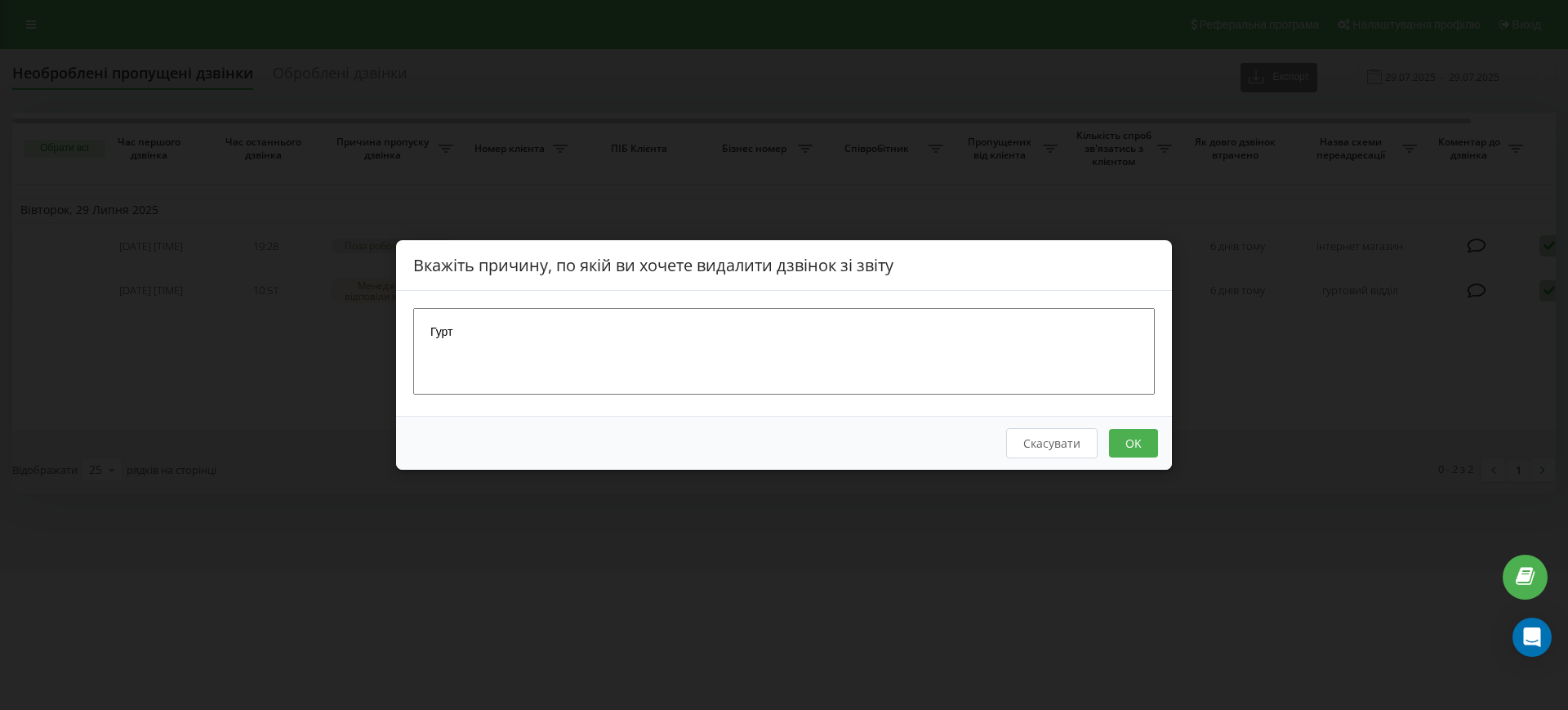 type on "Гурт" 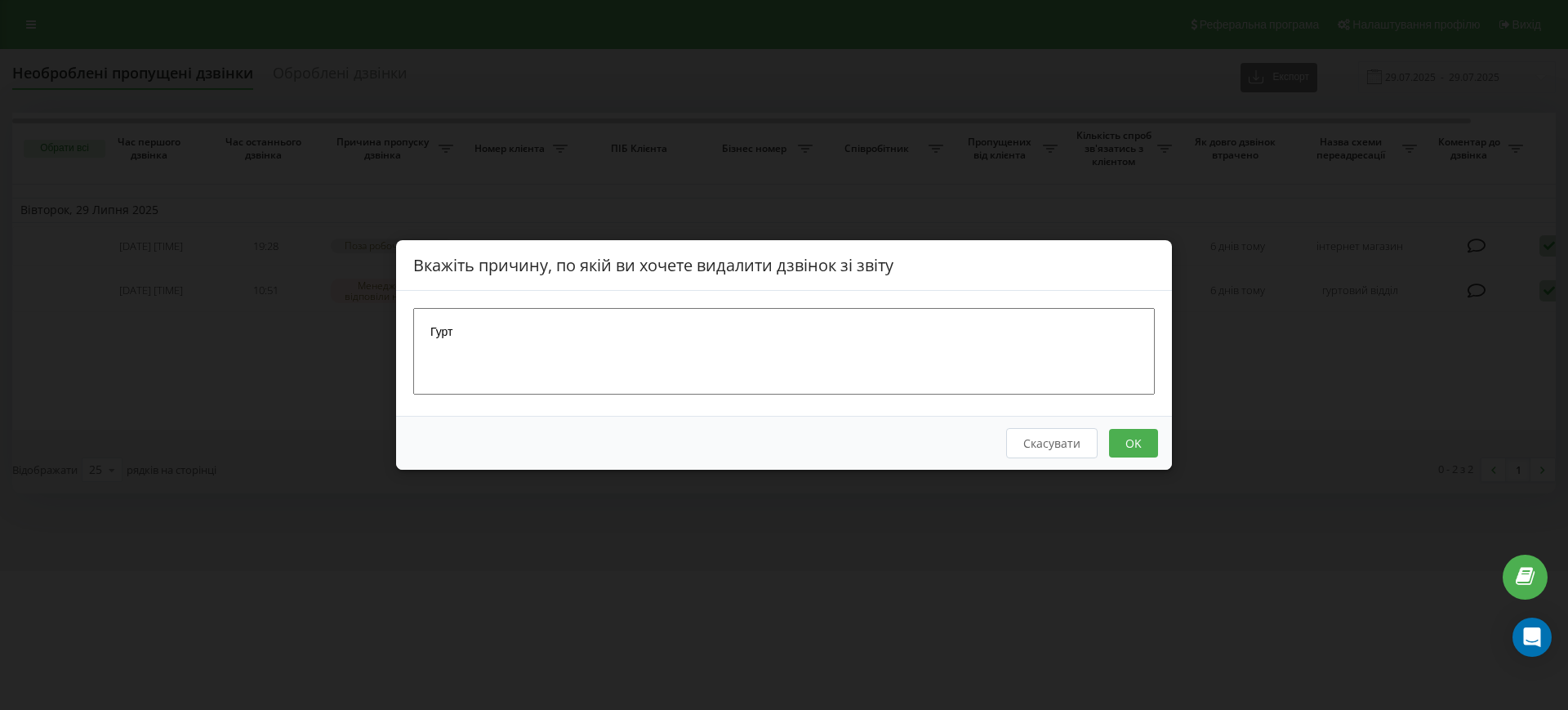 click on "OK" at bounding box center [1134, 443] 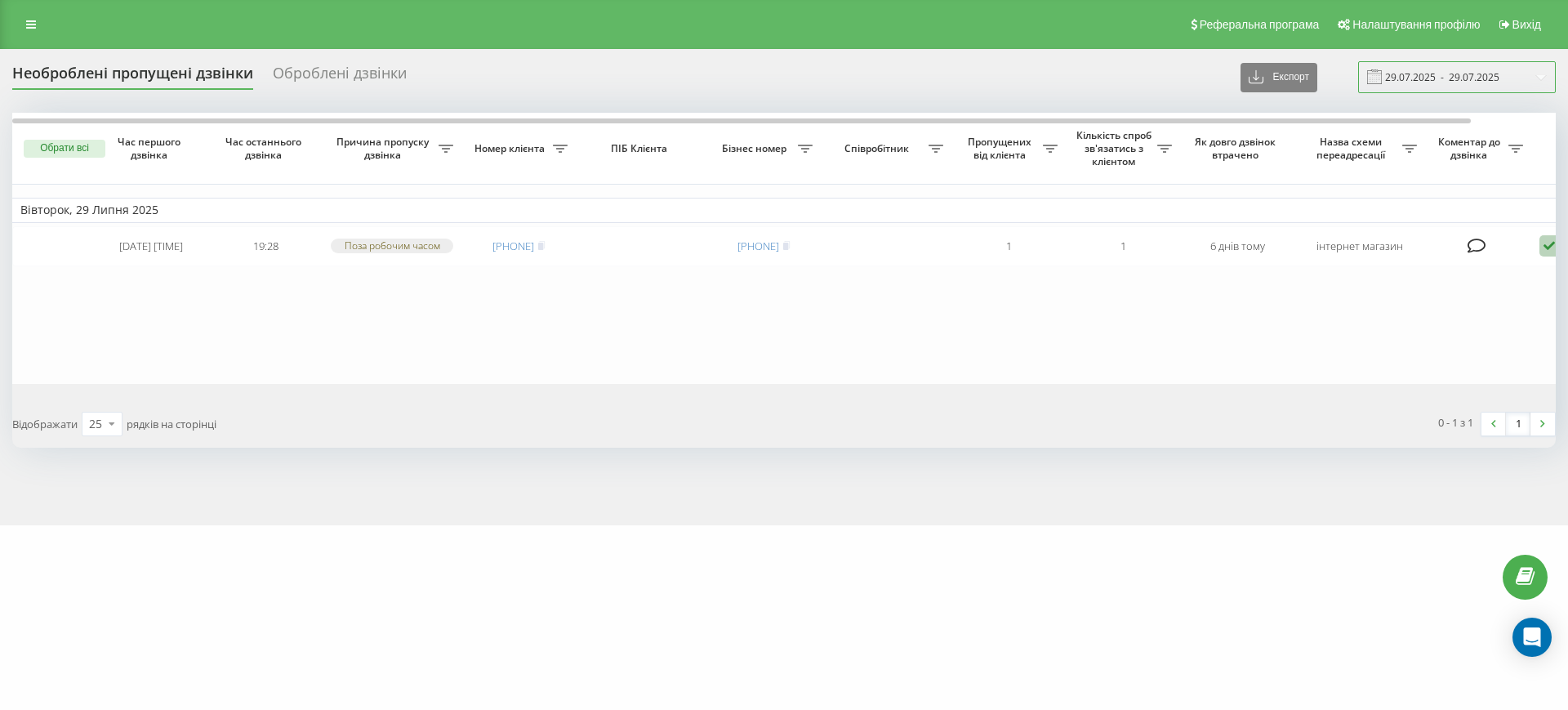 click on "29.07.2025  -  29.07.2025" at bounding box center [1457, 77] 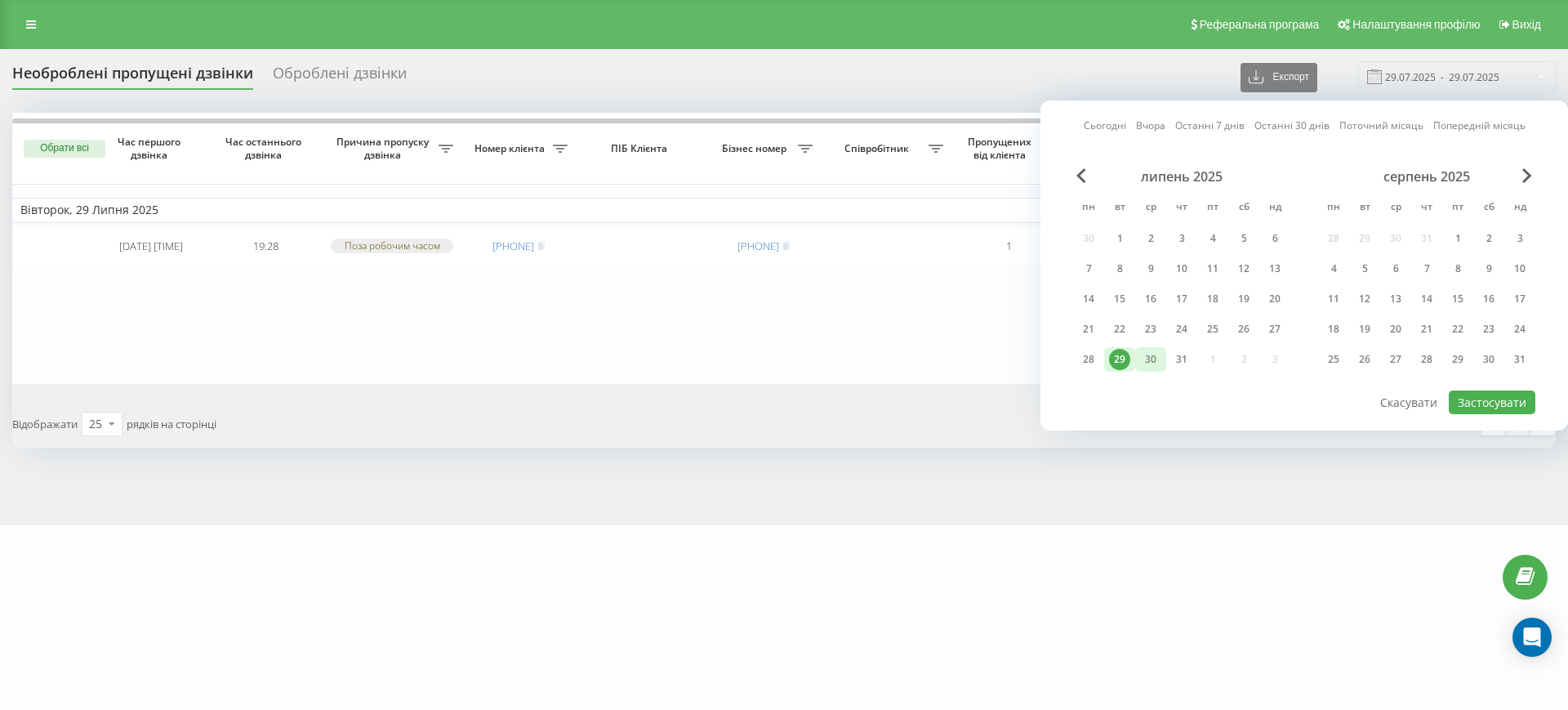 click on "30" at bounding box center [1151, 359] 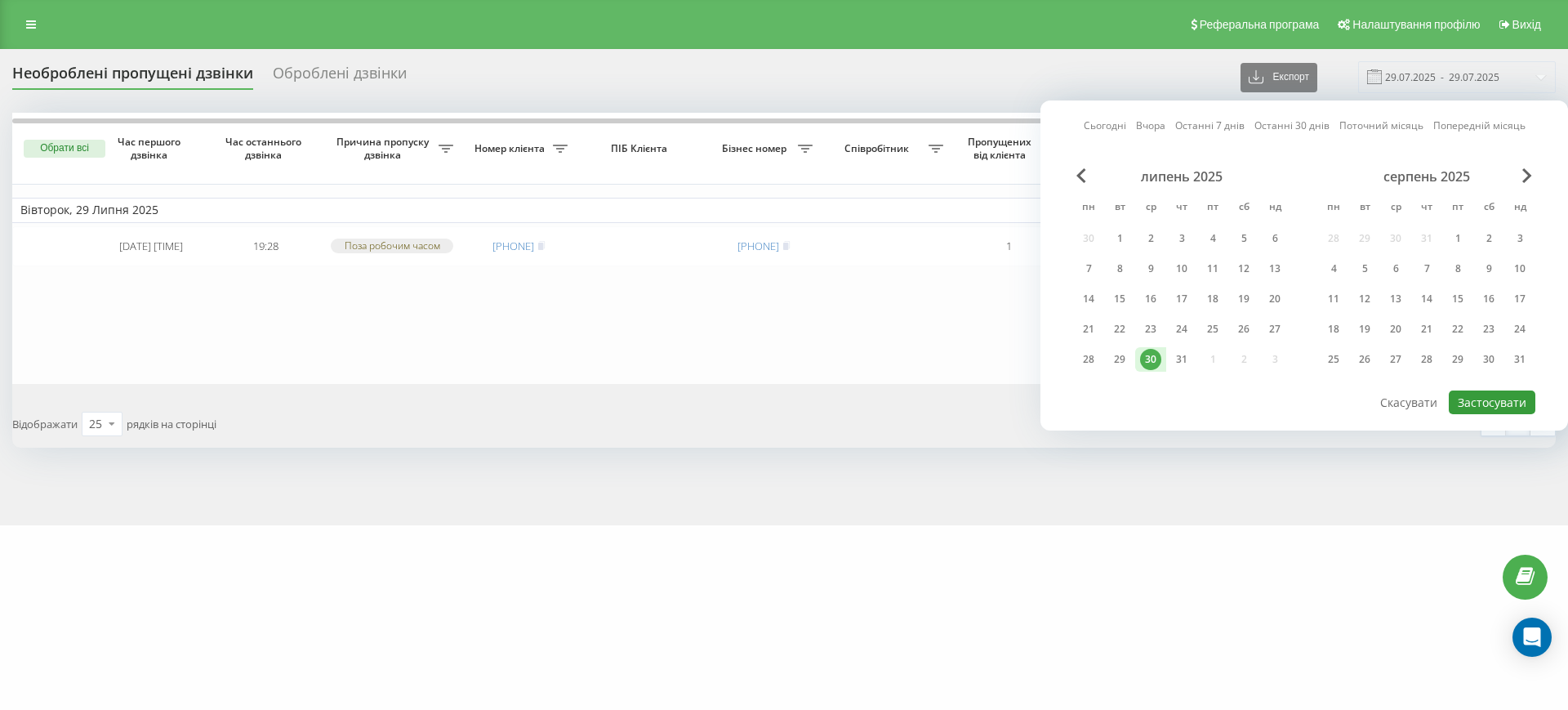 click on "Застосувати" at bounding box center [1492, 402] 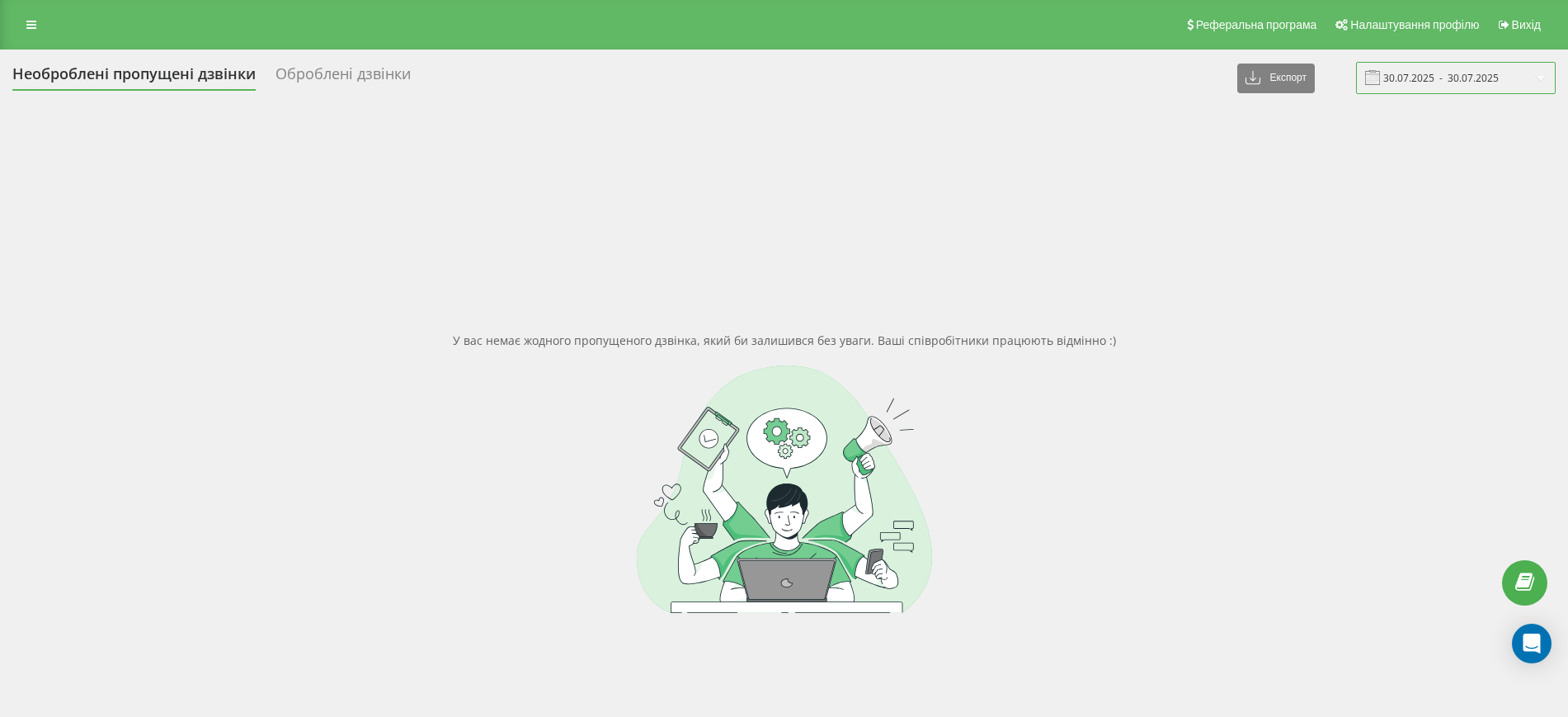 click on "30.07.2025  -  30.07.2025" at bounding box center [1456, 78] 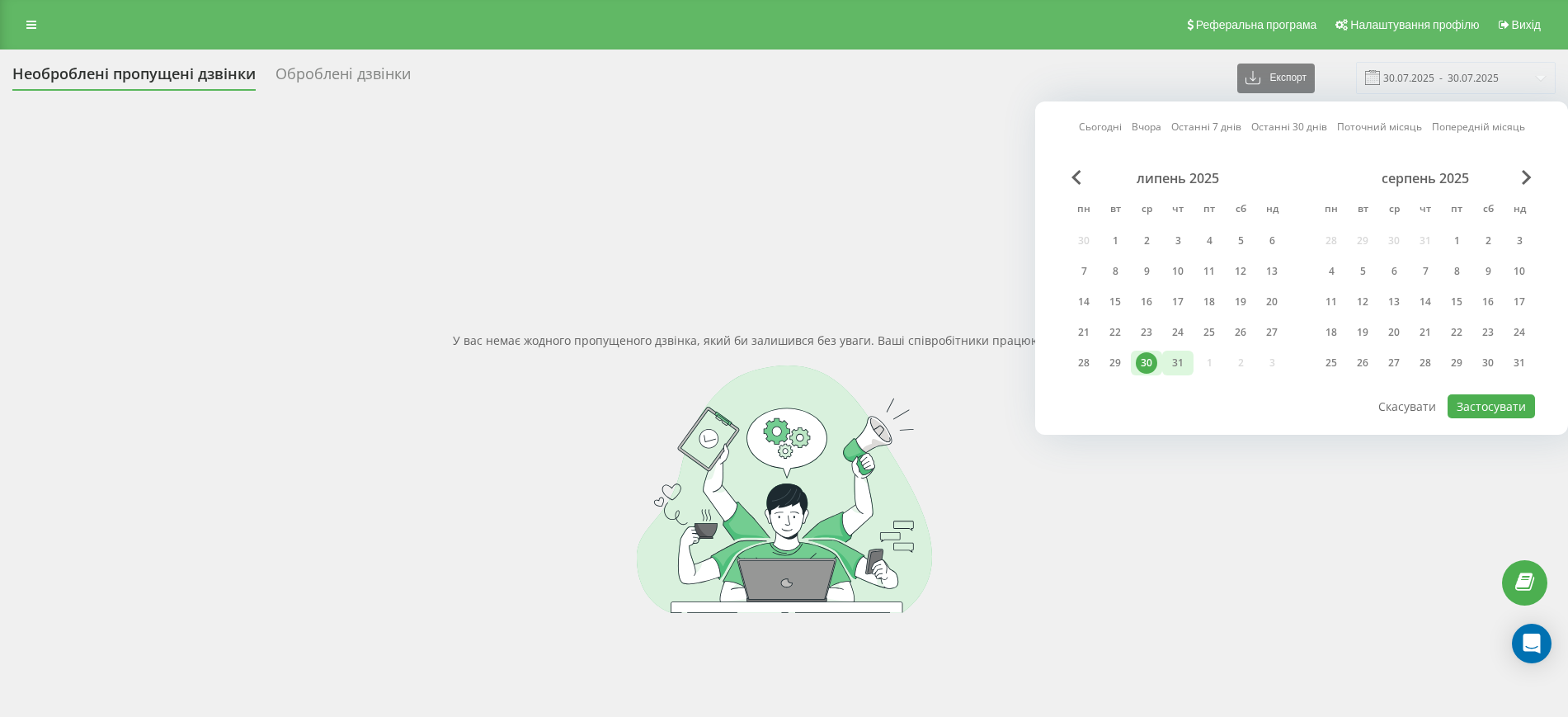 click on "31" at bounding box center (1178, 363) 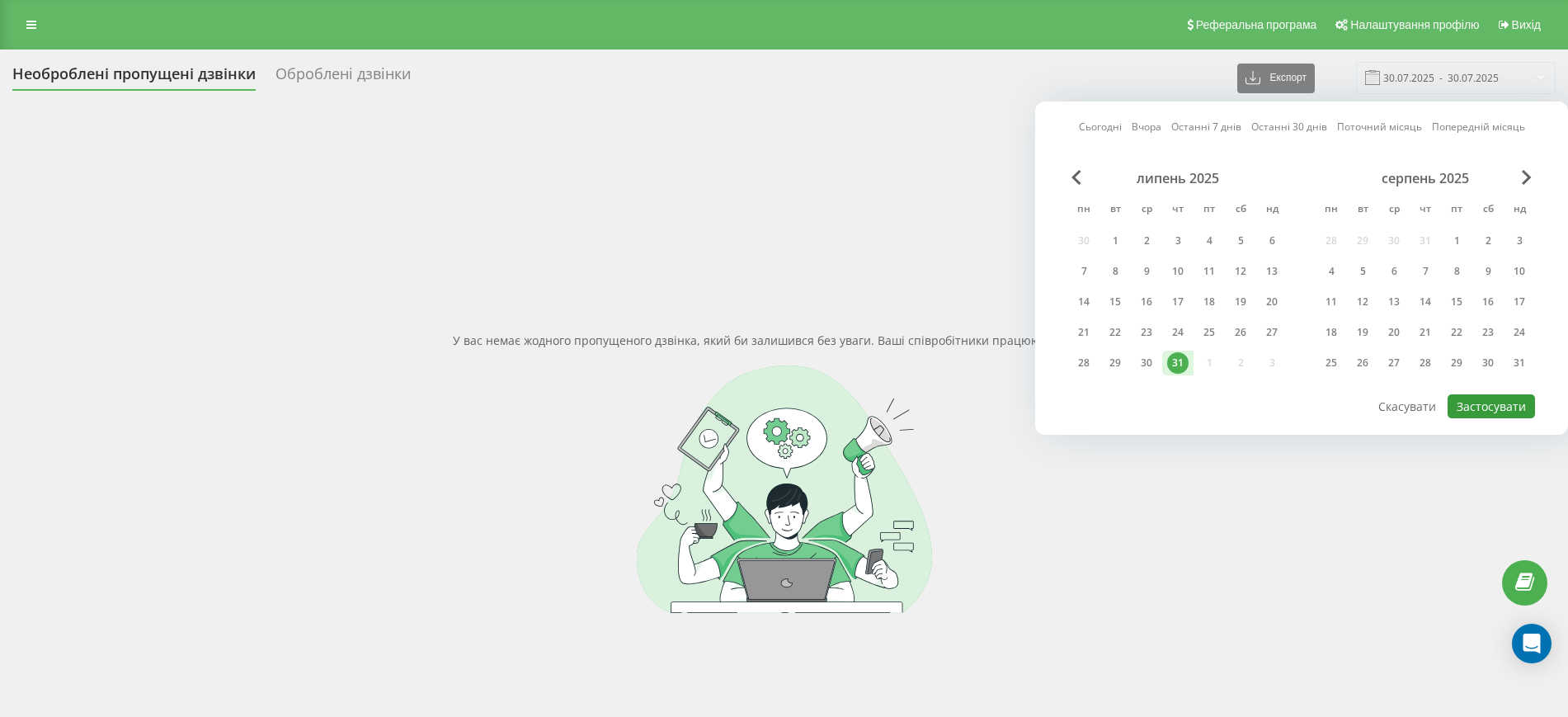 click on "Застосувати" at bounding box center [1491, 406] 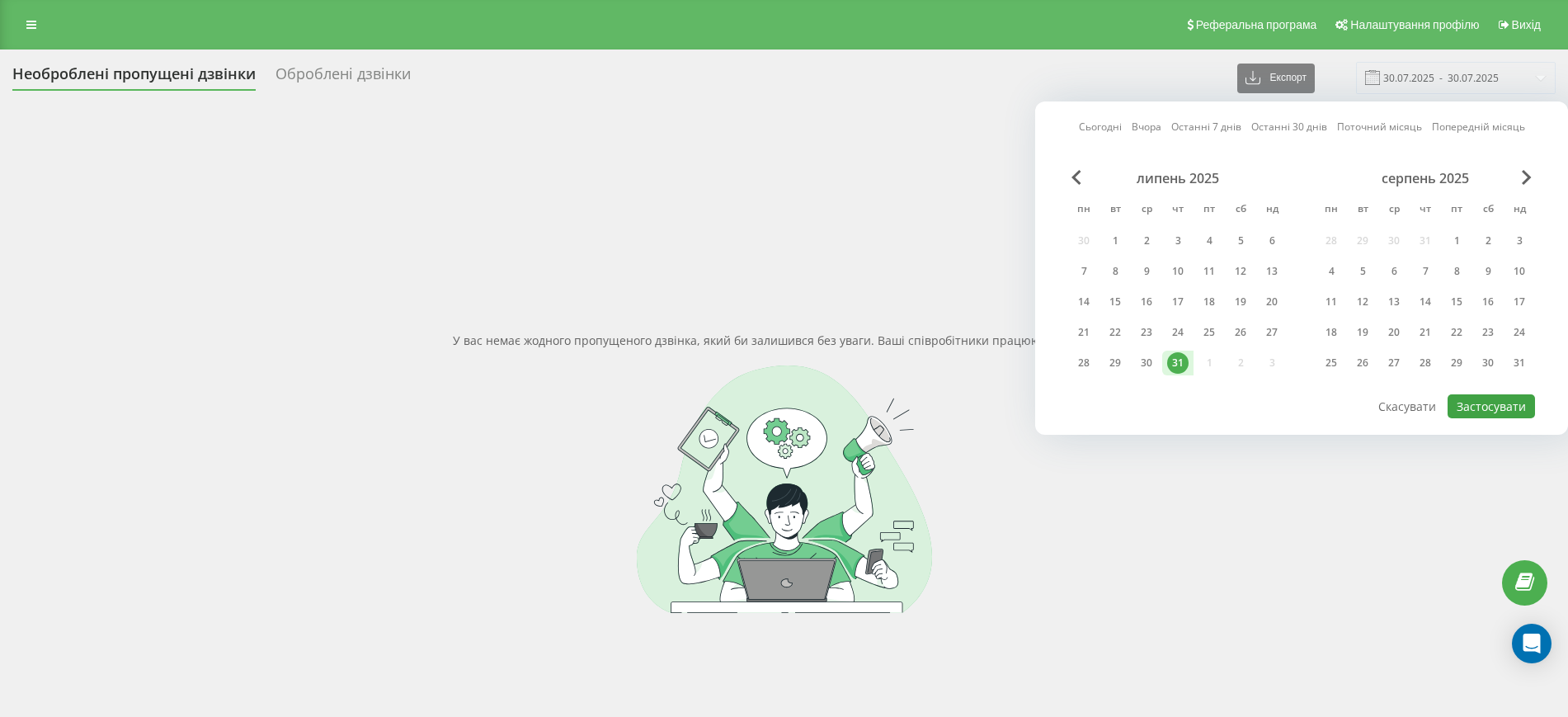 type on "31.07.2025  -  31.07.2025" 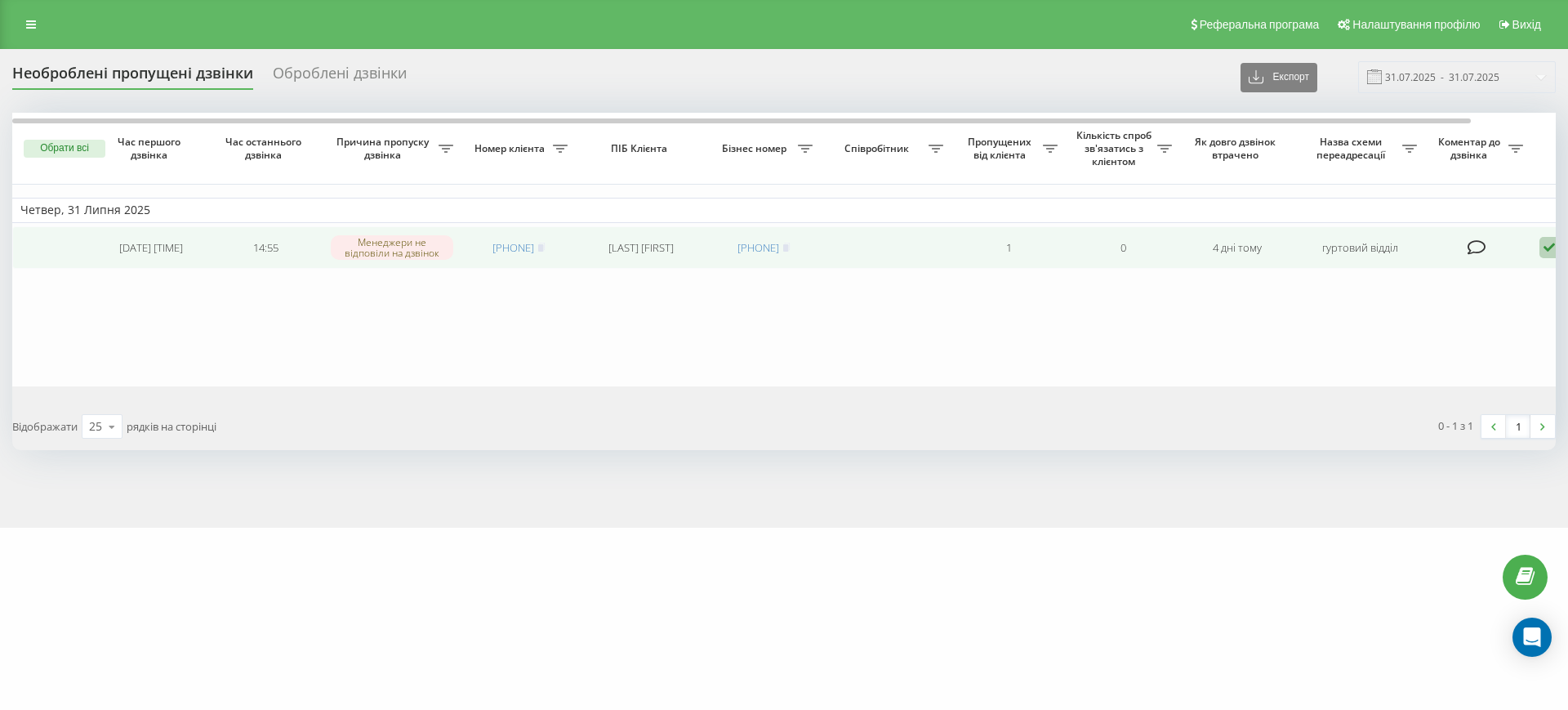 click at bounding box center [1549, 248] 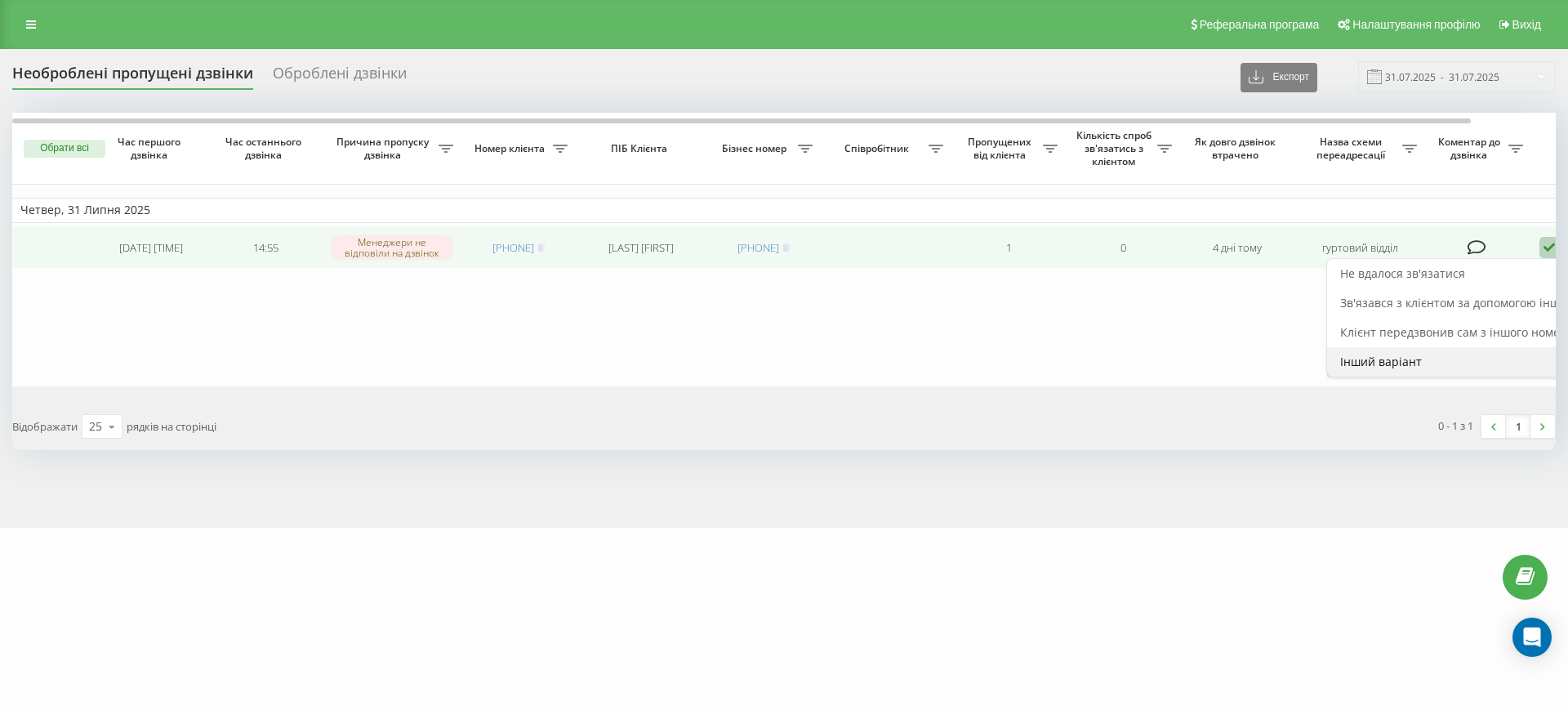 click on "Інший варіант" at bounding box center [1480, 362] 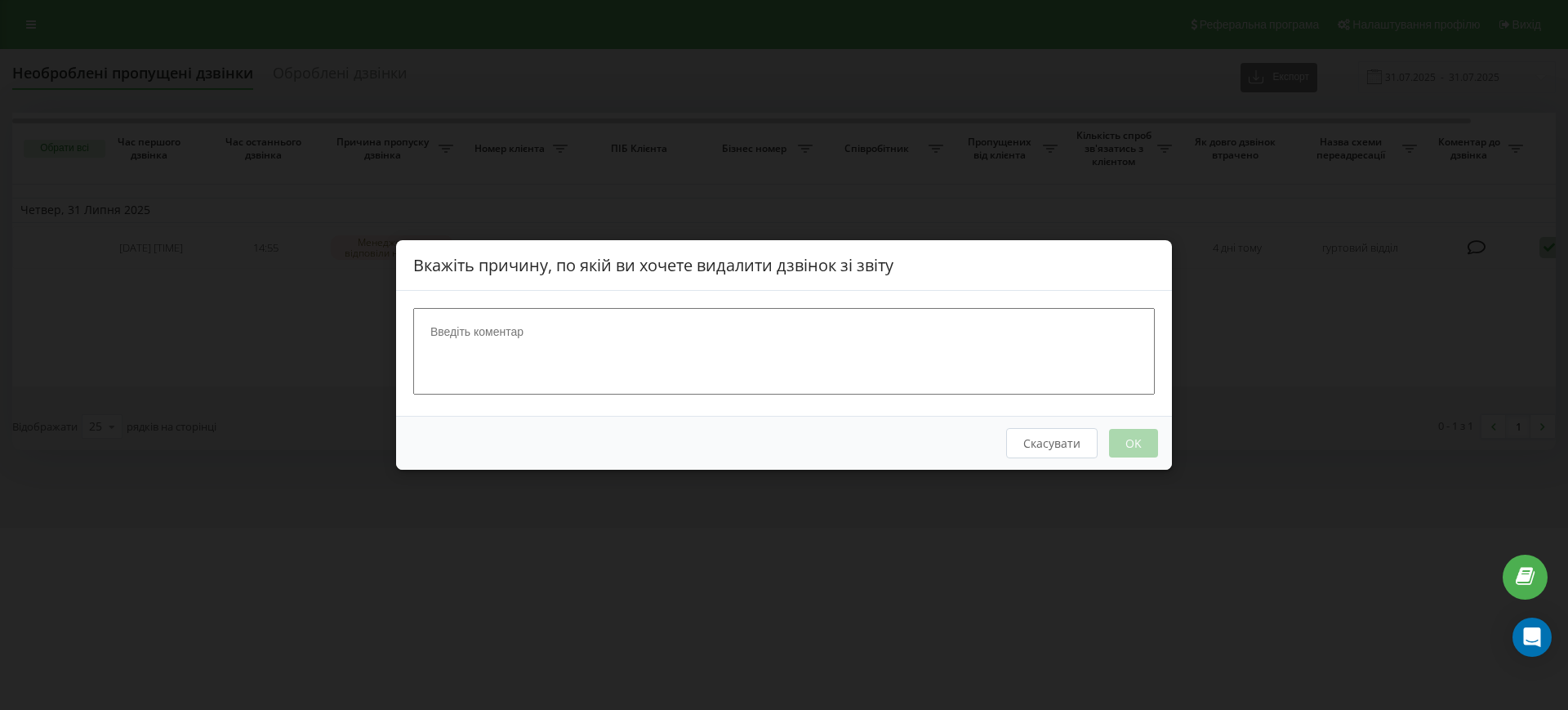drag, startPoint x: 593, startPoint y: 328, endPoint x: 600, endPoint y: 319, distance: 11.40175 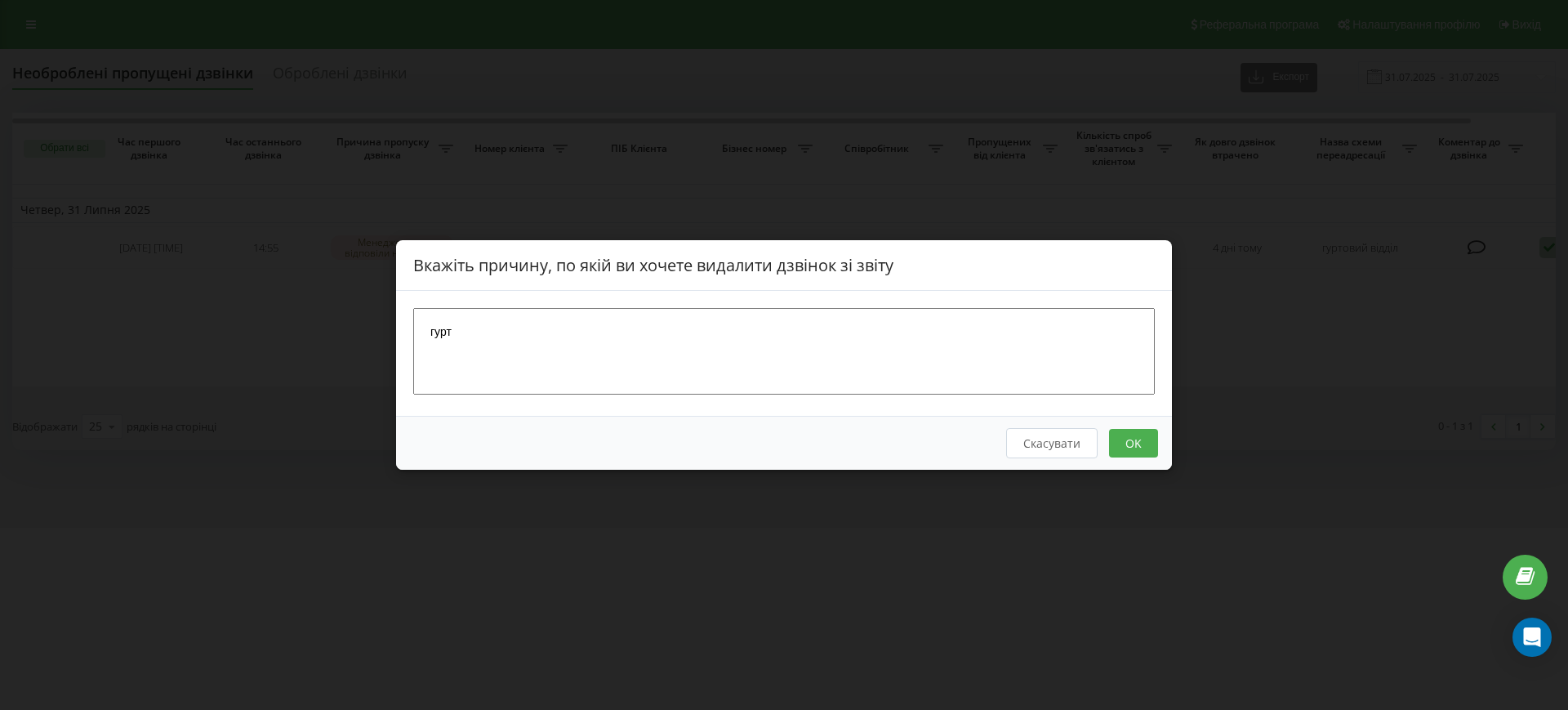 type on "гурт" 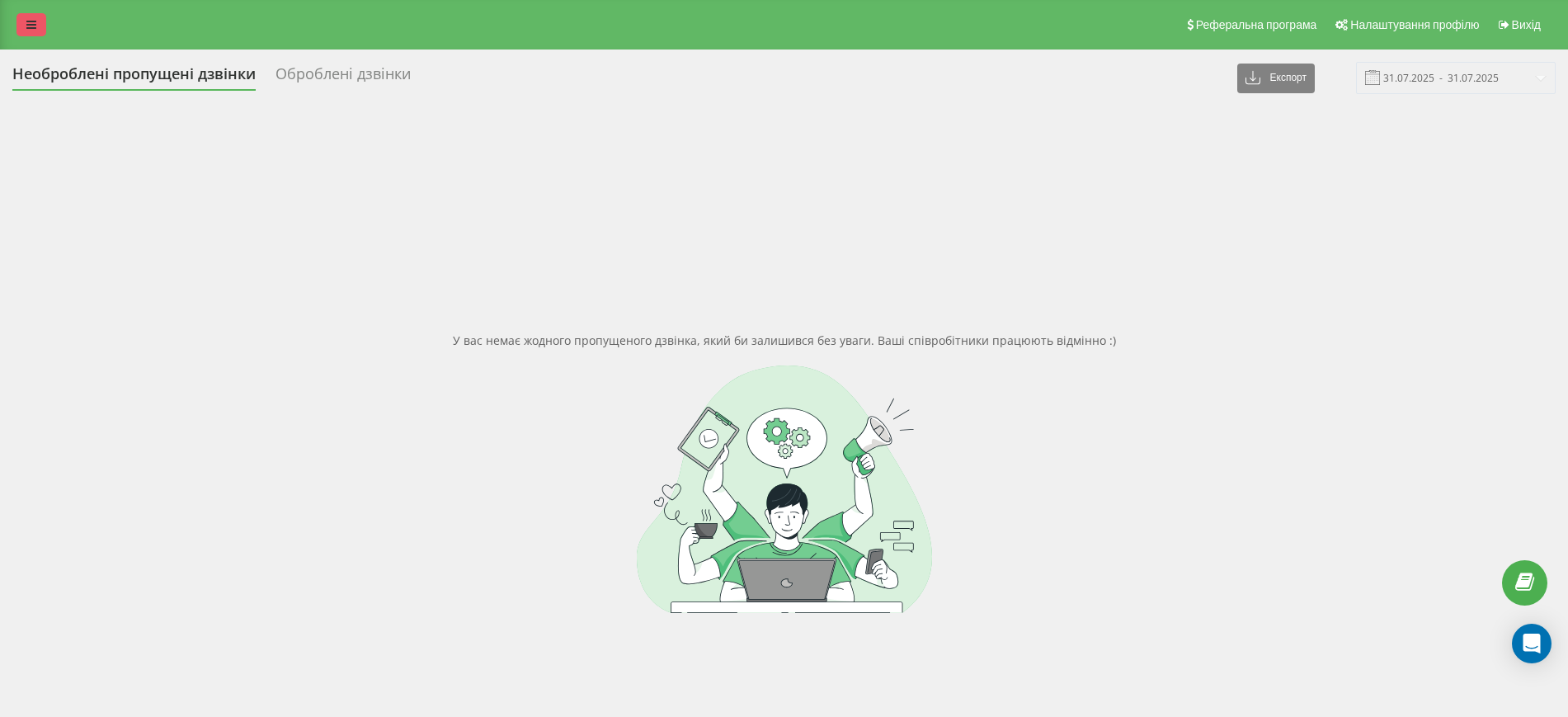 click at bounding box center [31, 25] 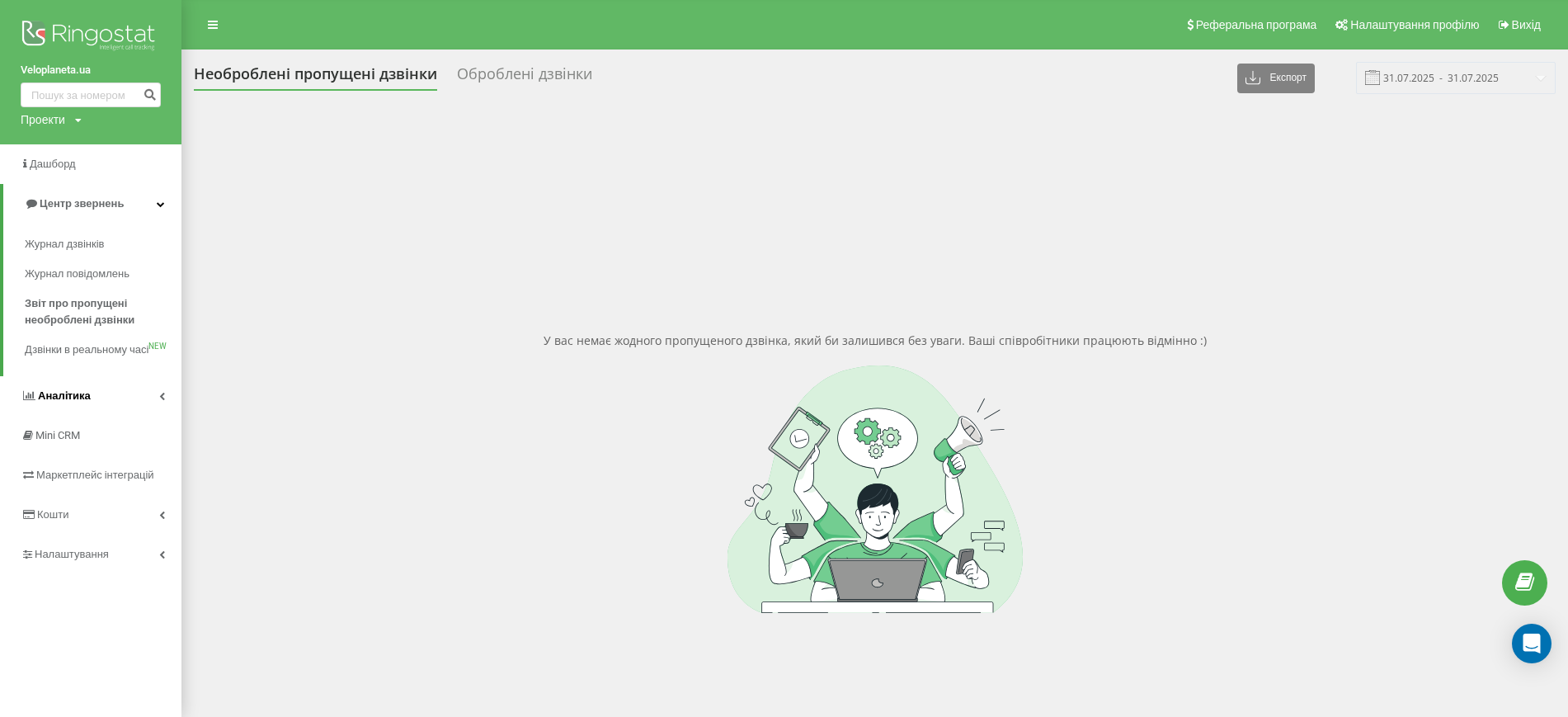 click on "Аналiтика" at bounding box center (64, 395) 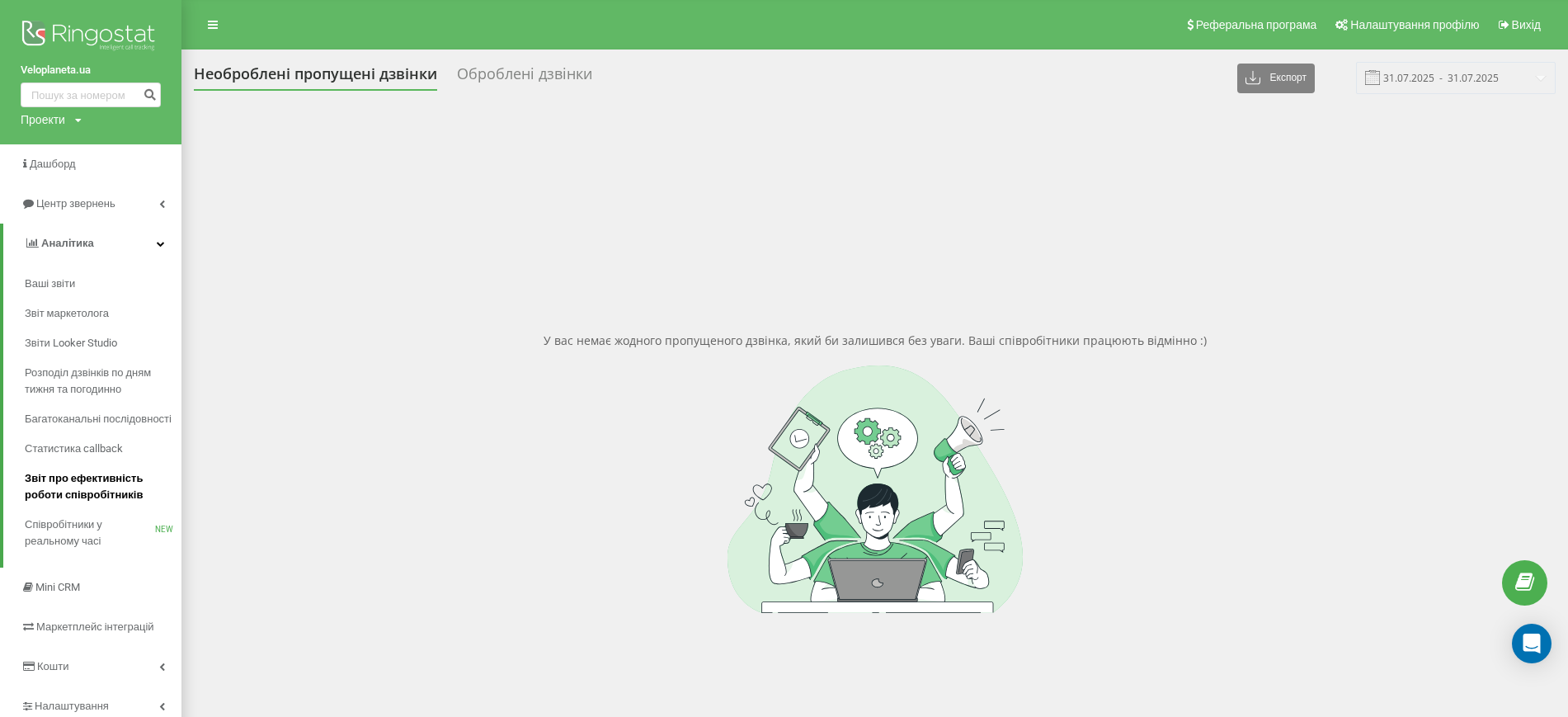 click on "Звіт про ефективність роботи співробітників" at bounding box center [99, 487] 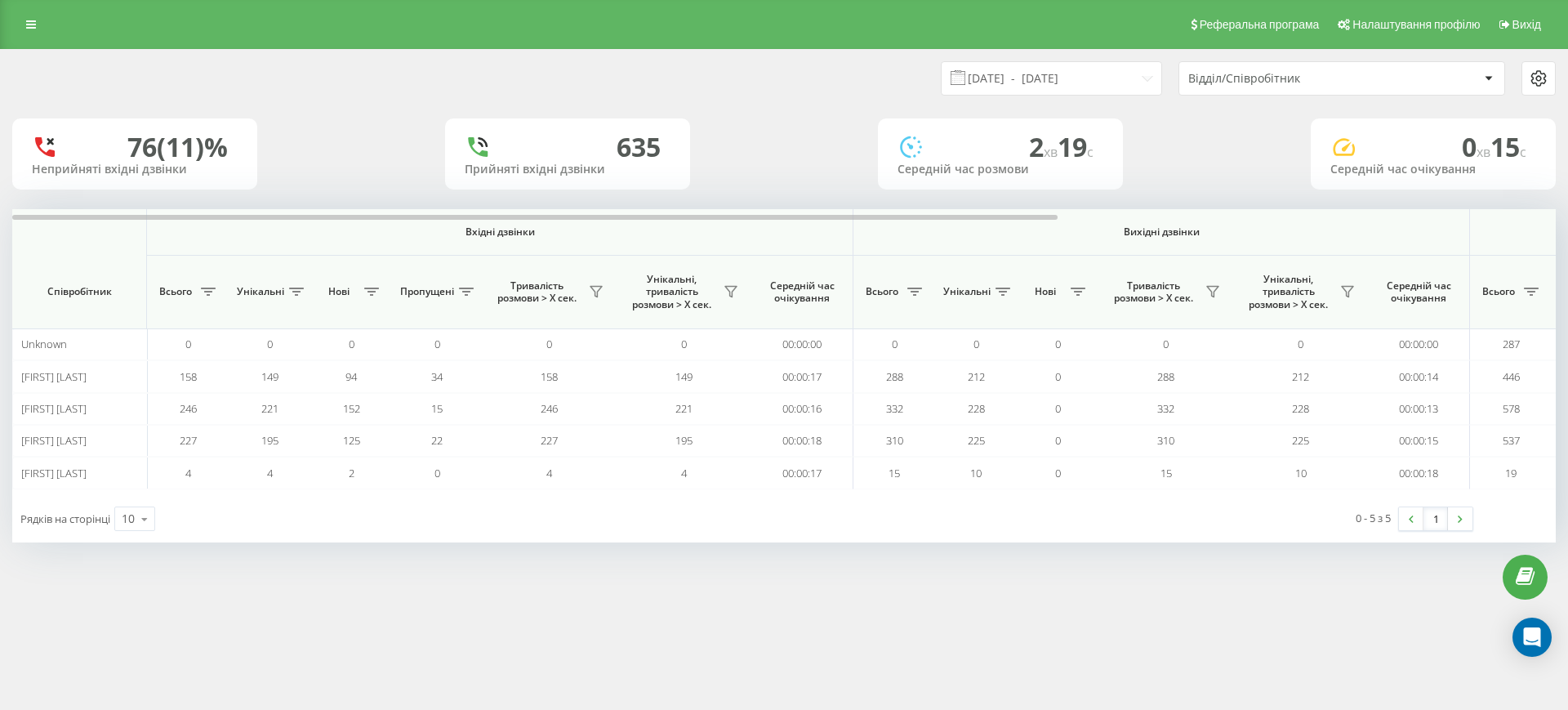 scroll, scrollTop: 0, scrollLeft: 0, axis: both 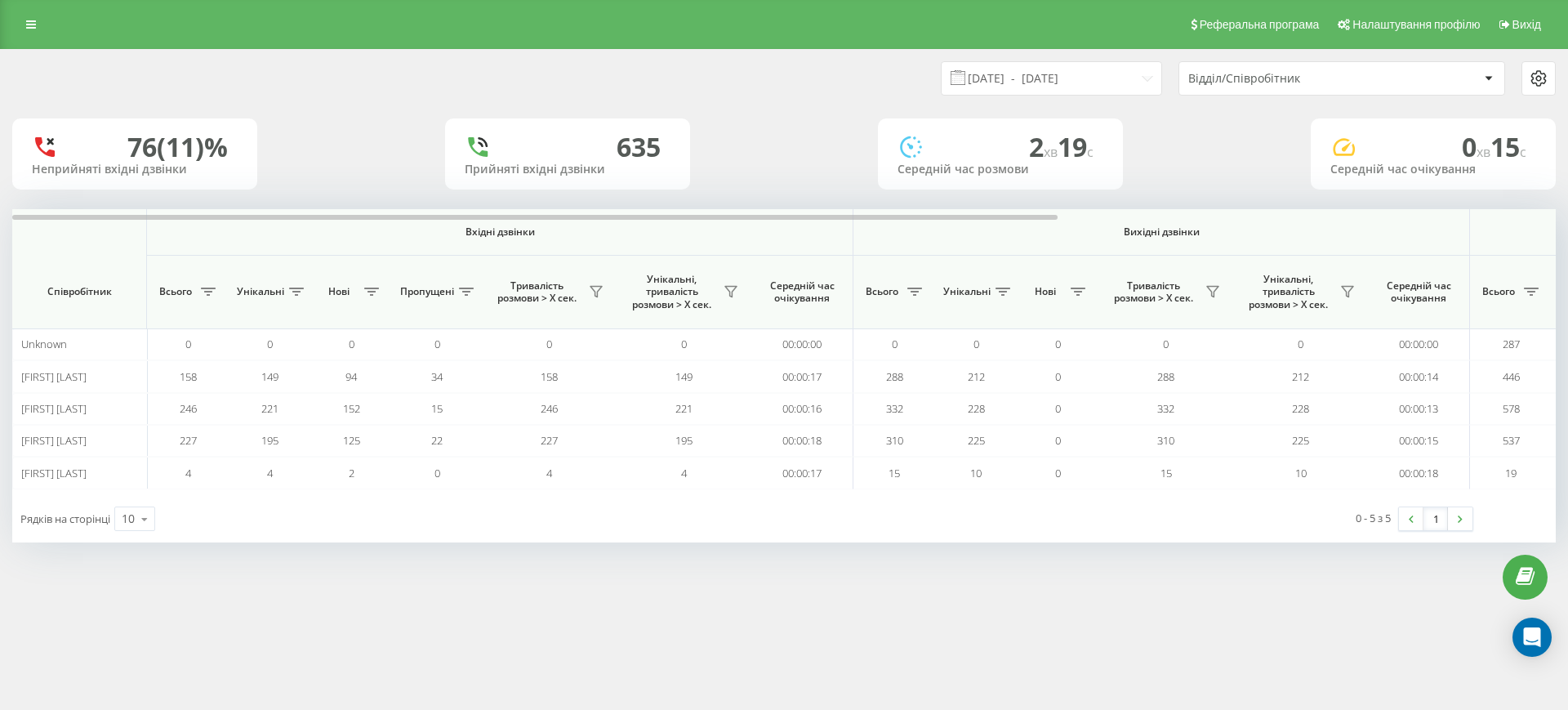 click on "Відділ/Співробітник" at bounding box center (1285, 78) 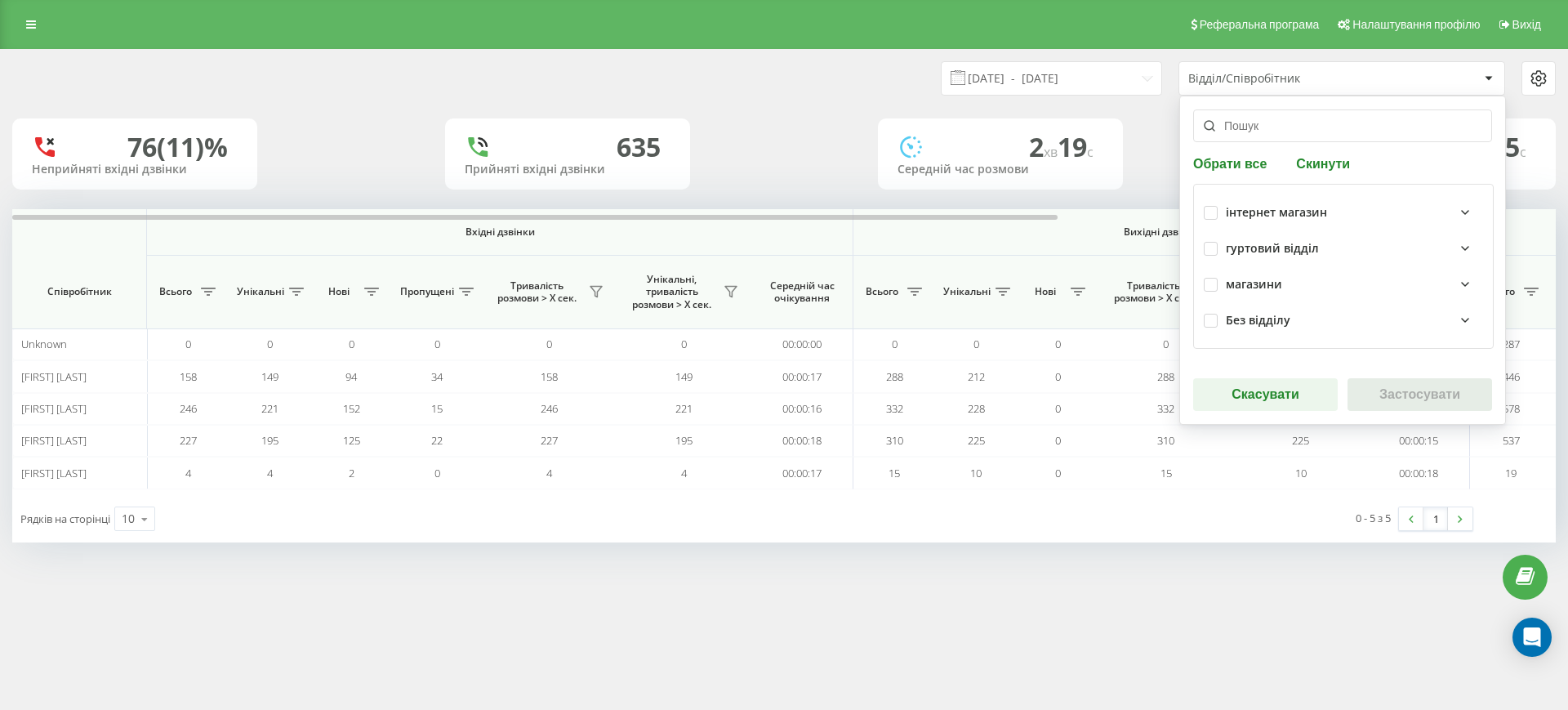 click on "інтернет магазин" at bounding box center (1276, 212) 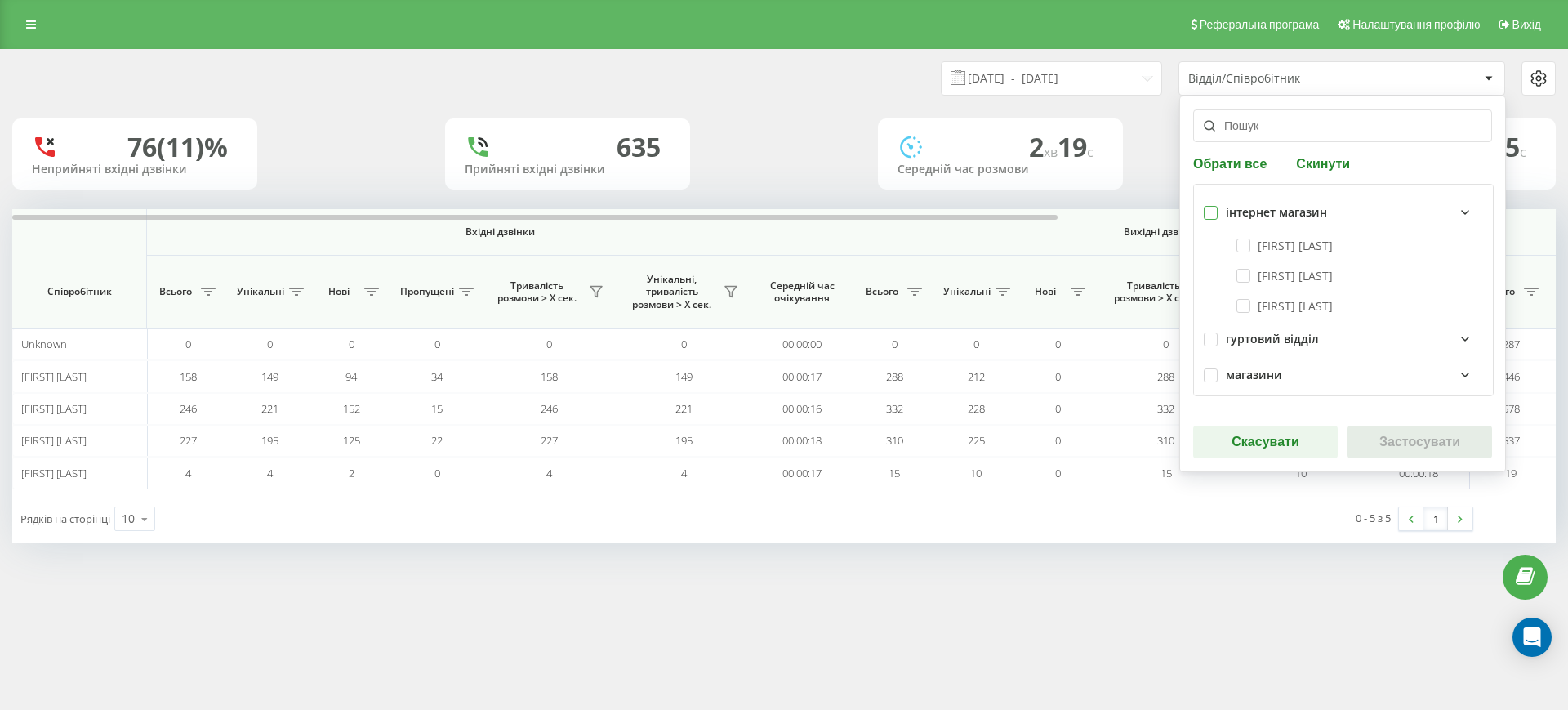 click at bounding box center [1210, 206] 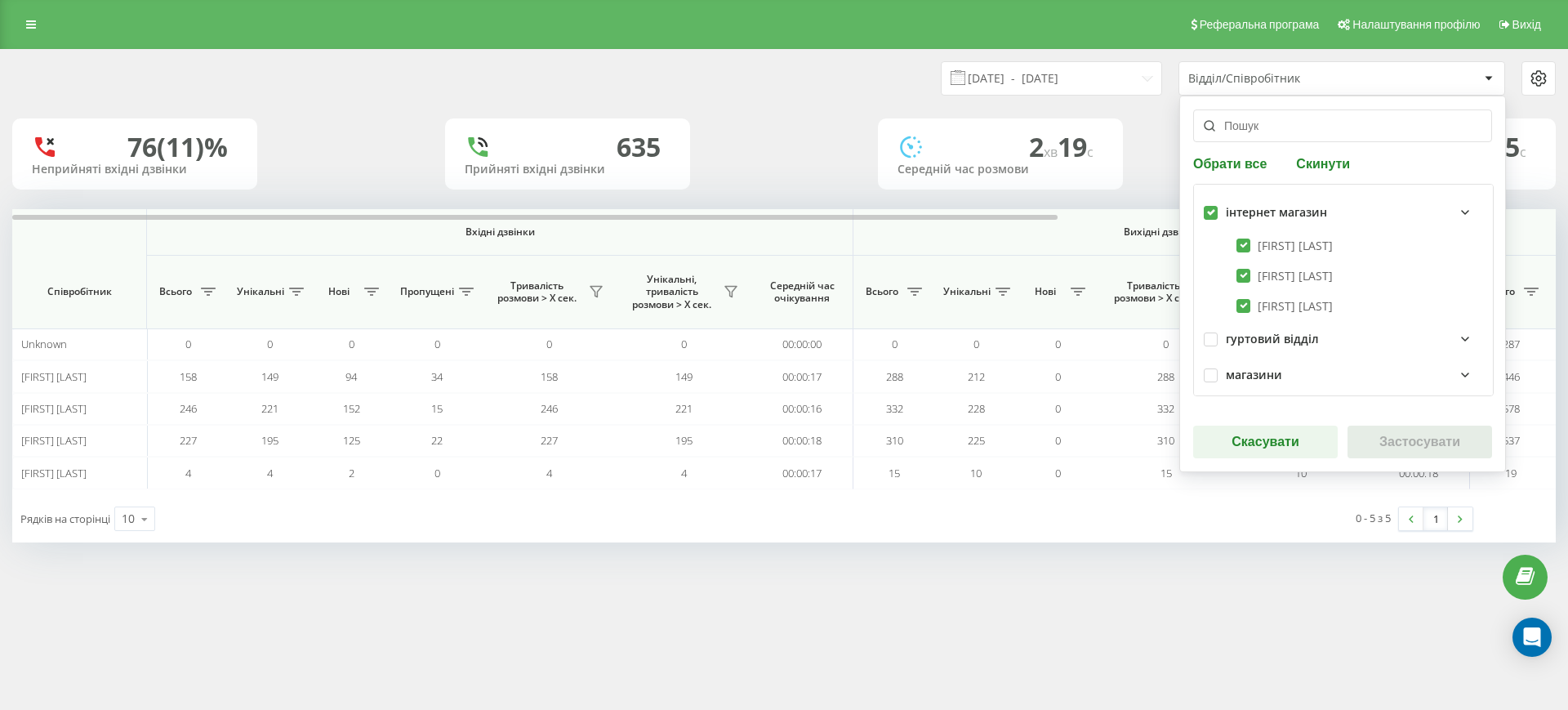 checkbox on "true" 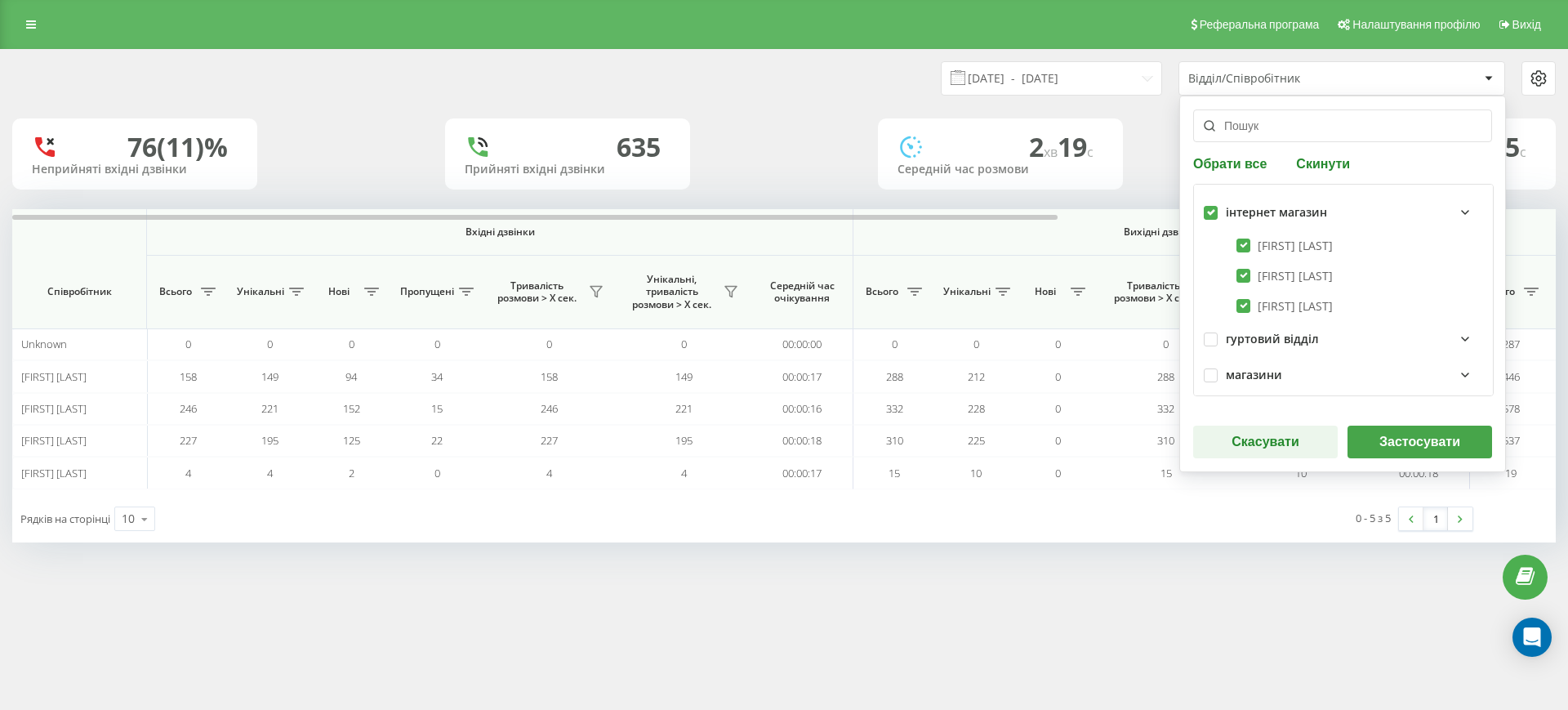 click on "Застосувати" at bounding box center [1419, 442] 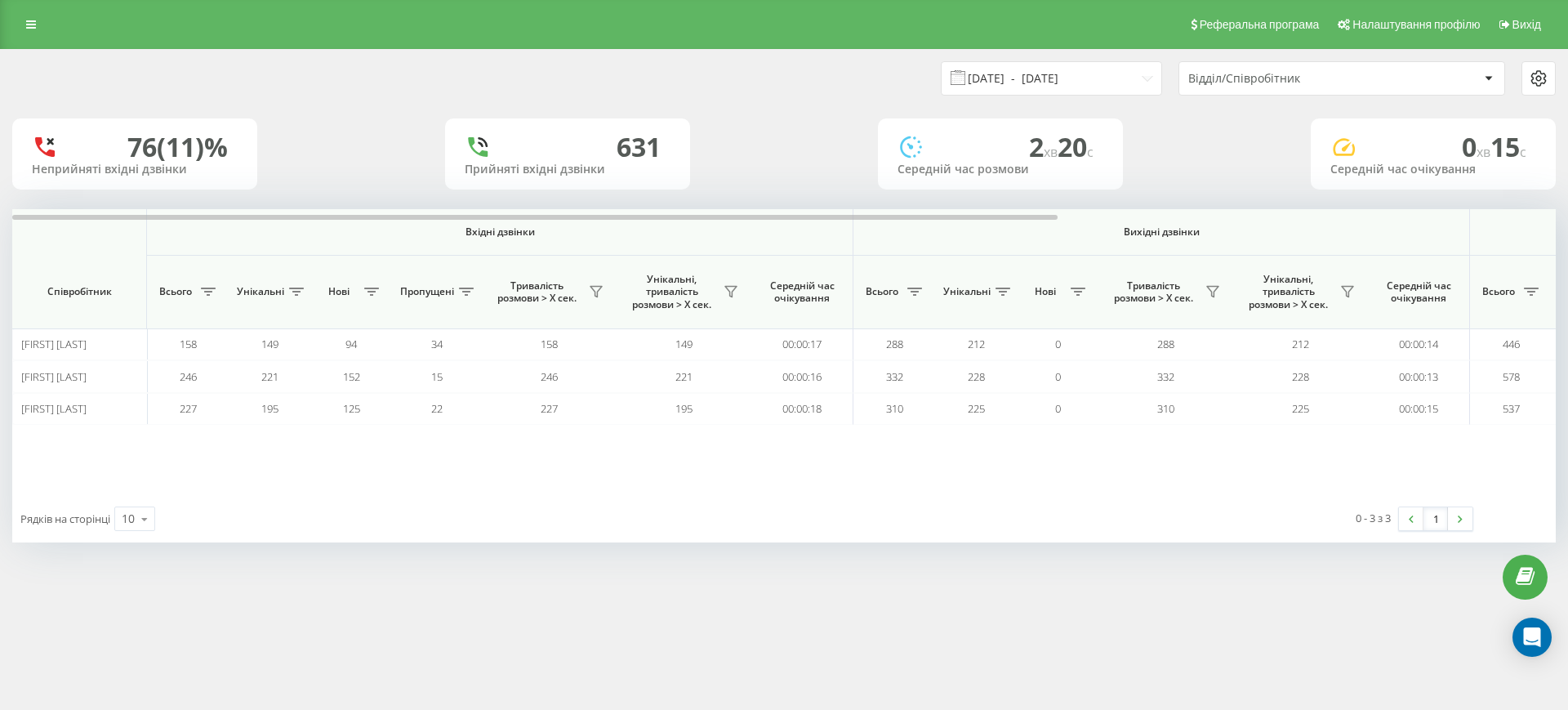 click on "[DATE]  -  [DATE]" at bounding box center [1051, 78] 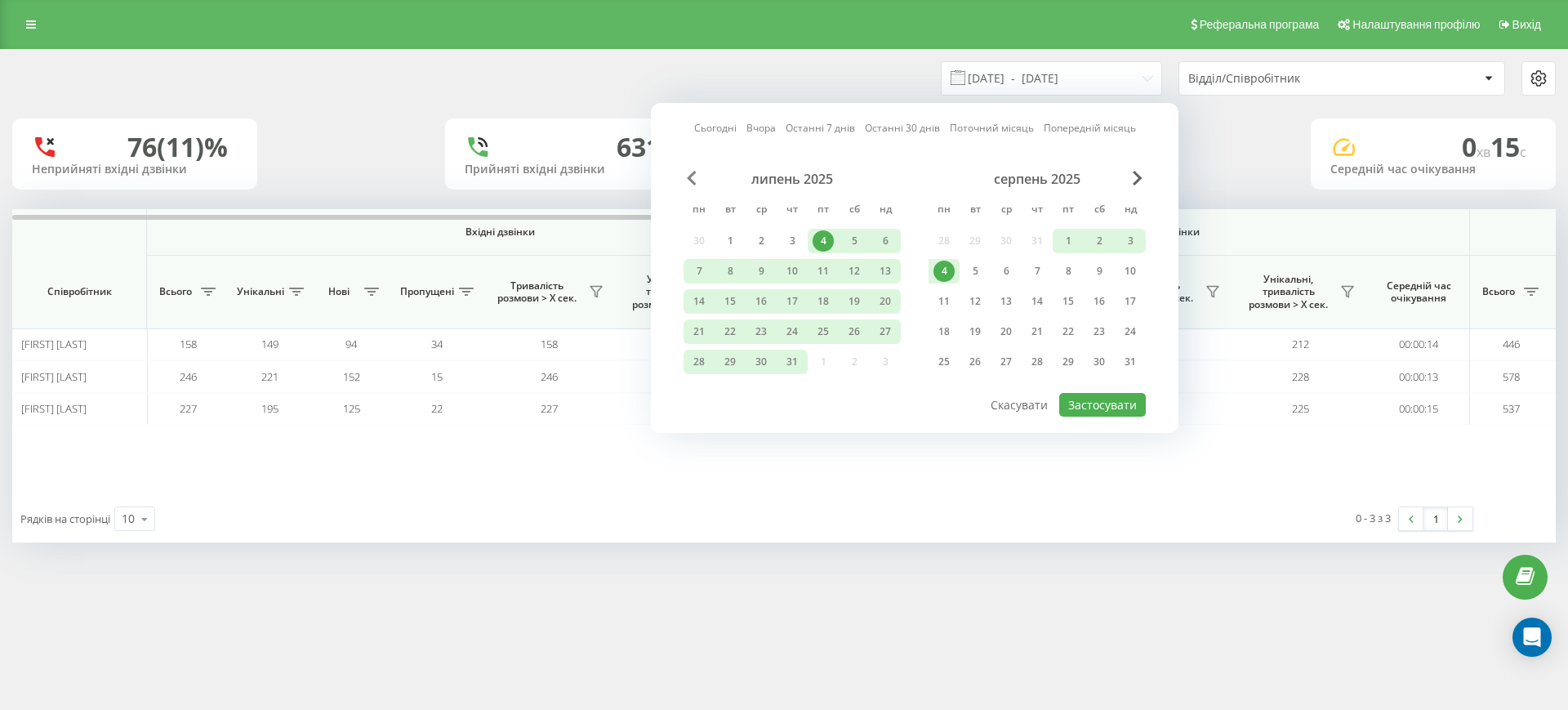 click at bounding box center [692, 178] 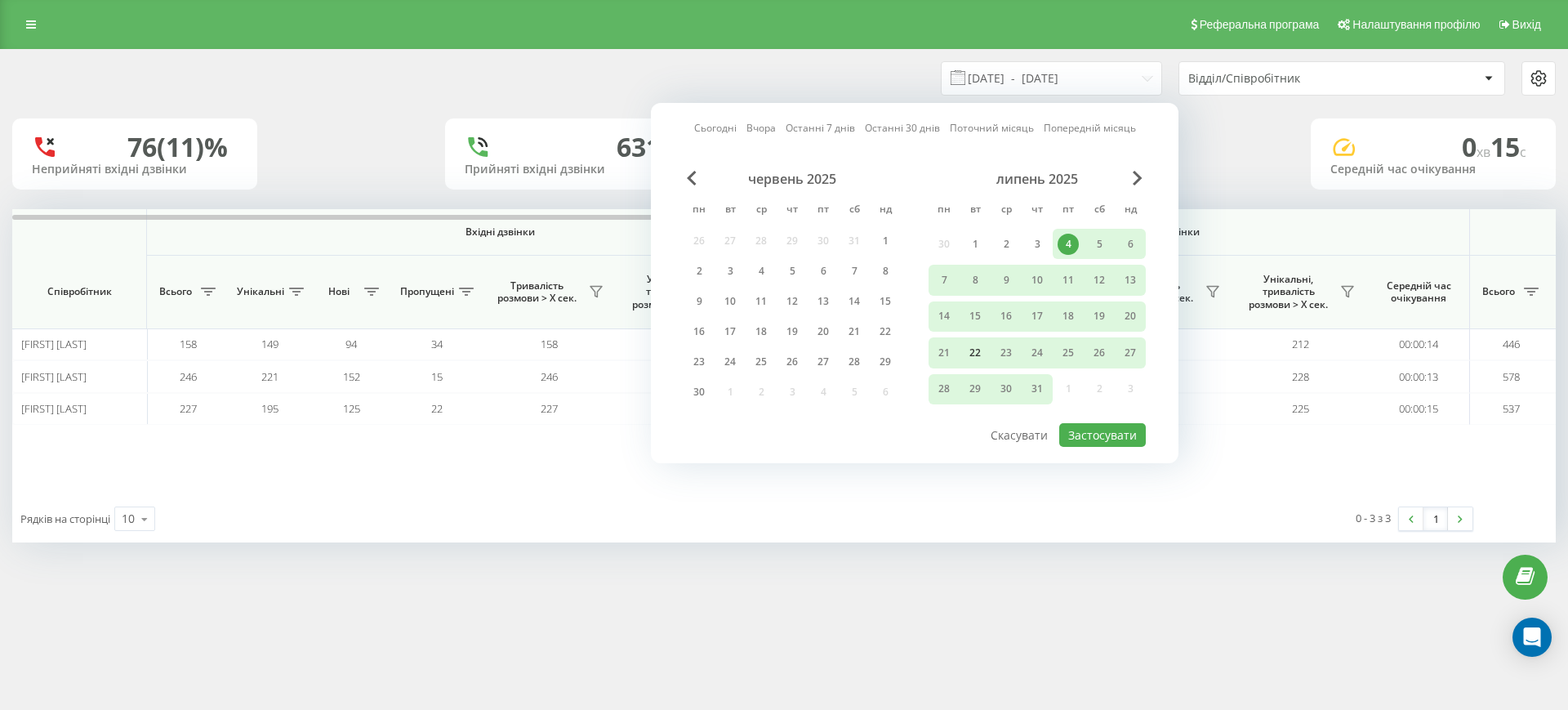 click on "22" at bounding box center (975, 353) 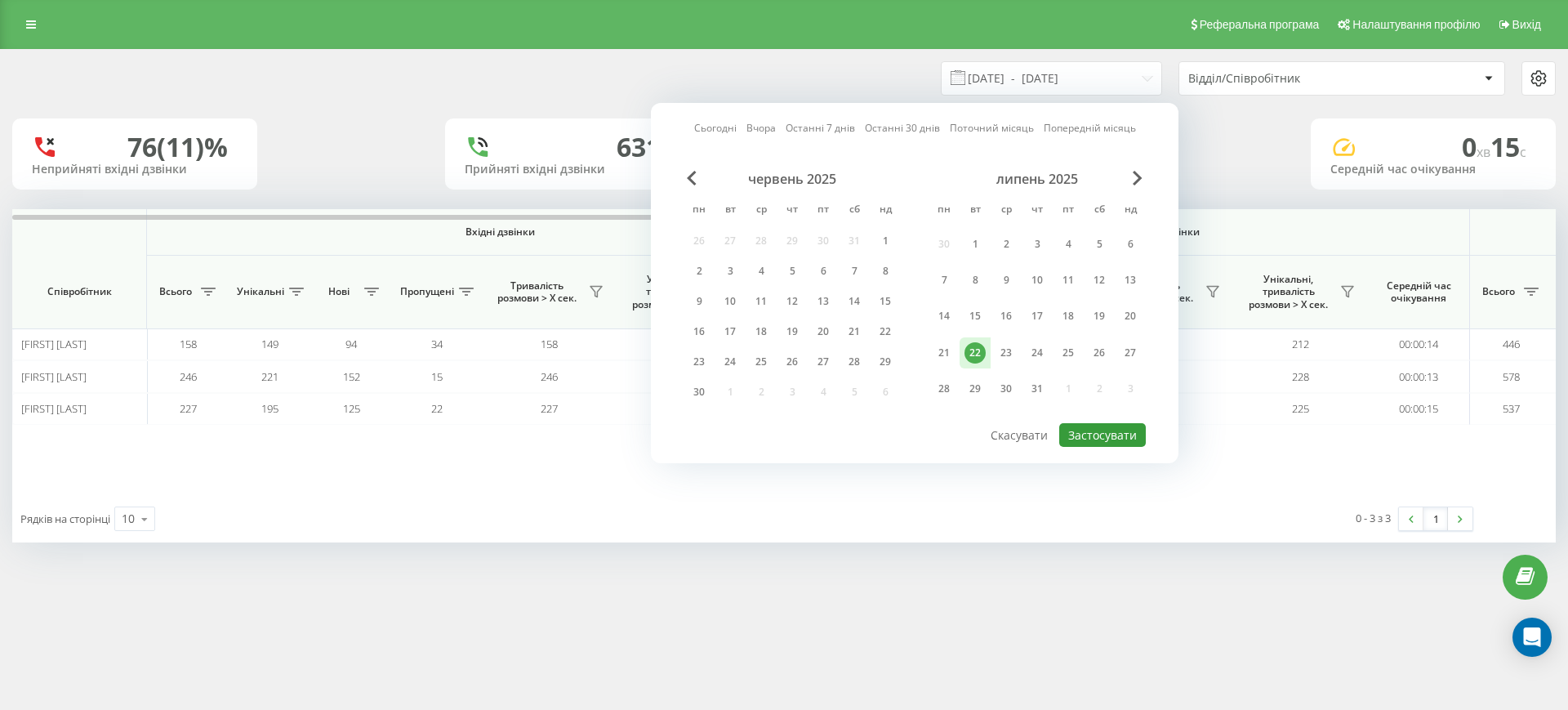 click on "Застосувати" at bounding box center (1102, 435) 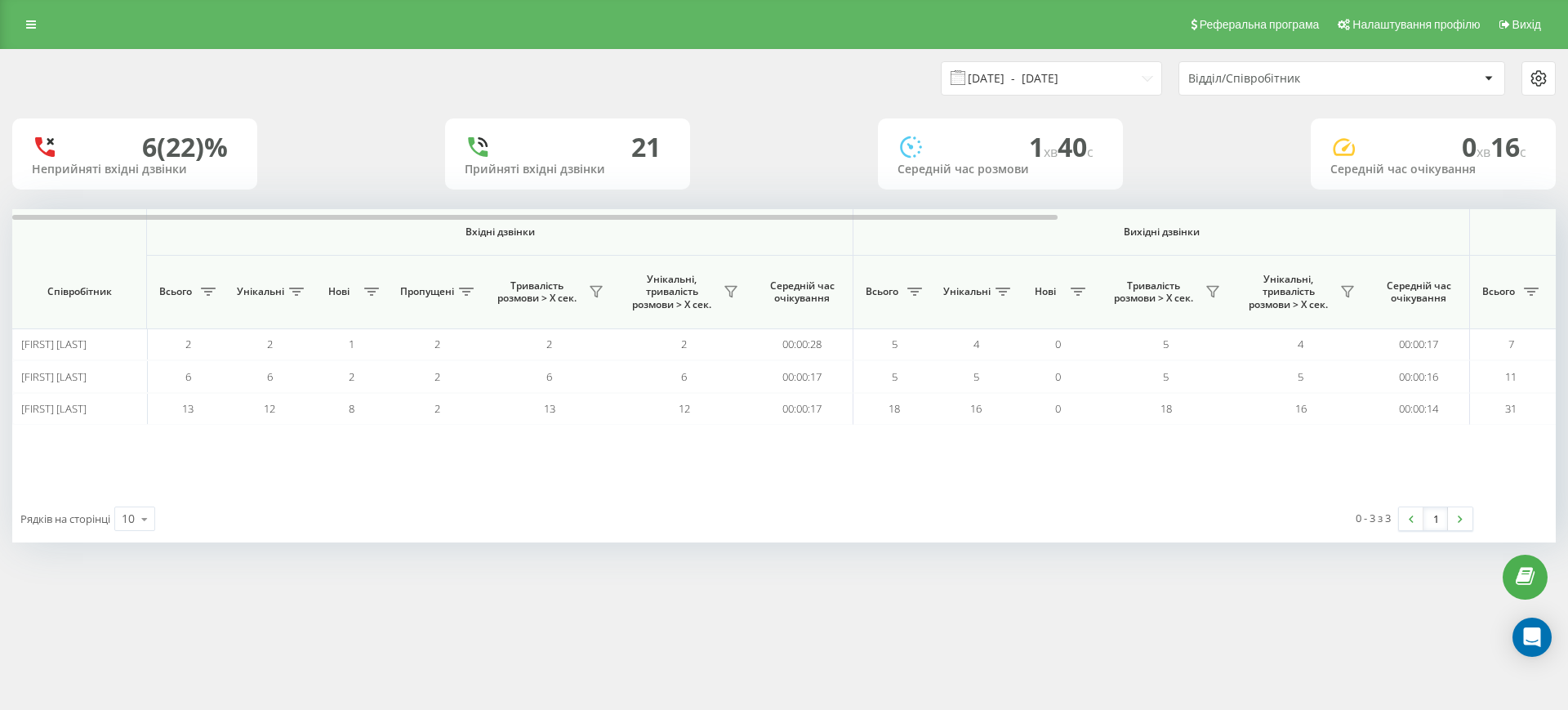 click on "[DATE]  -  [DATE]" at bounding box center [1051, 78] 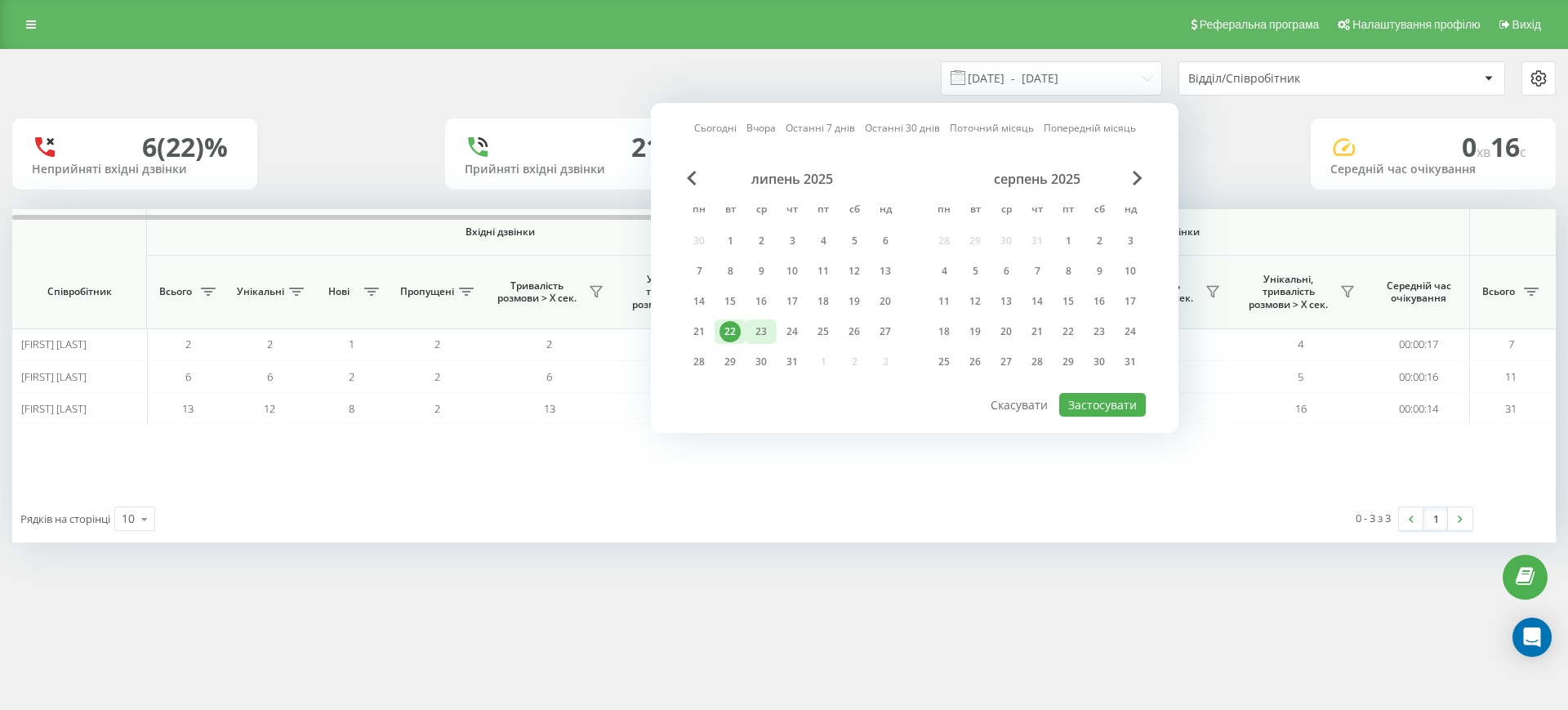 click on "23" at bounding box center (761, 332) 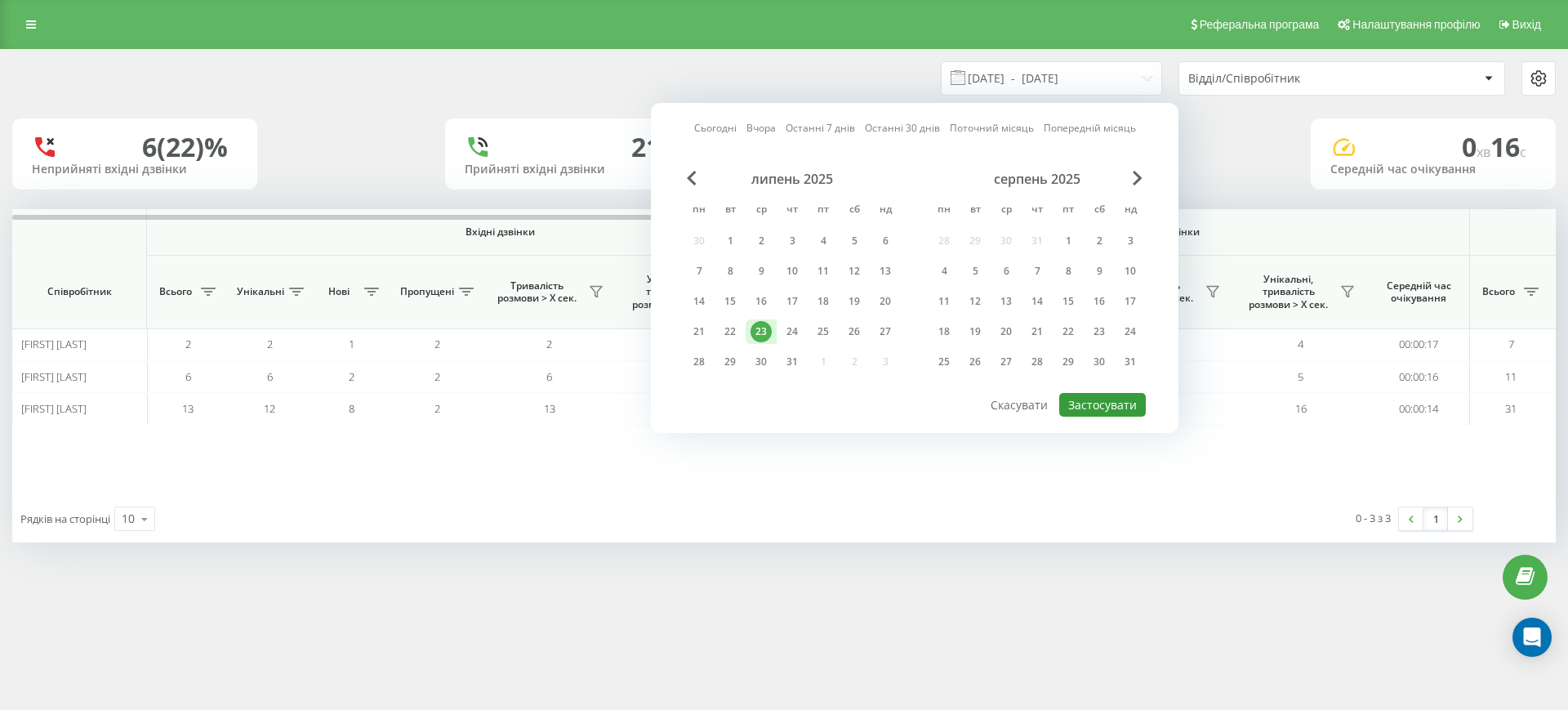 click on "Застосувати" at bounding box center [1102, 404] 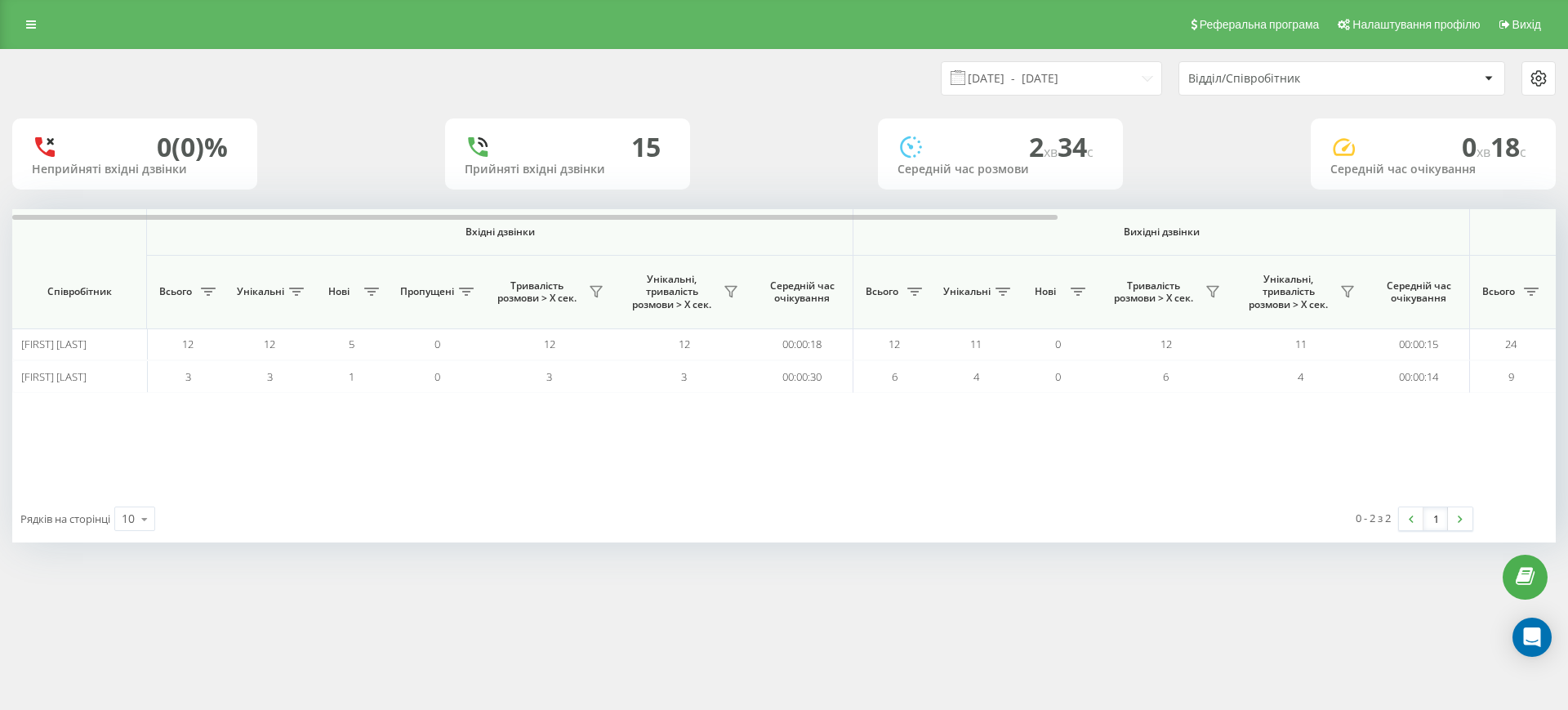 click on "Відділ/Співробітник" at bounding box center (1285, 78) 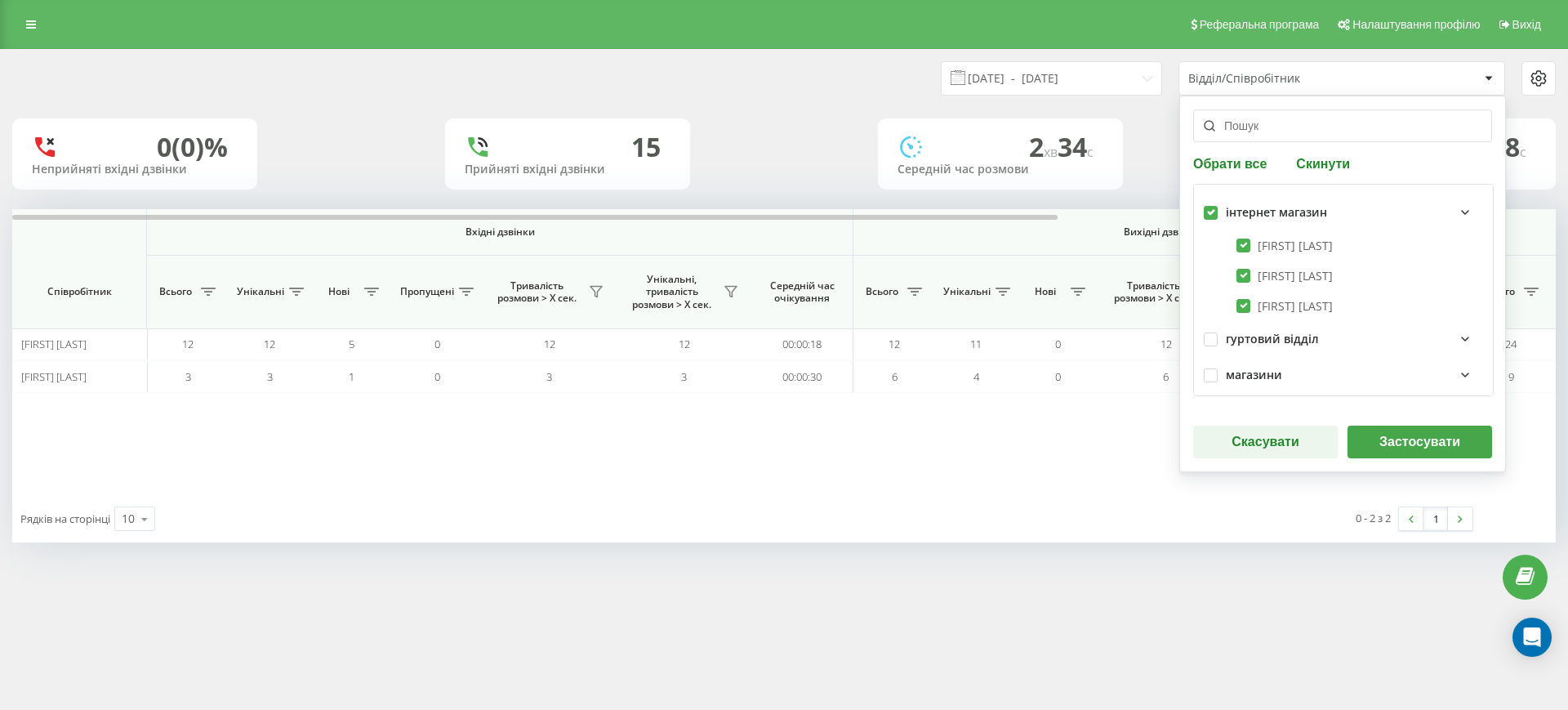 click on "Застосувати" at bounding box center (1419, 442) 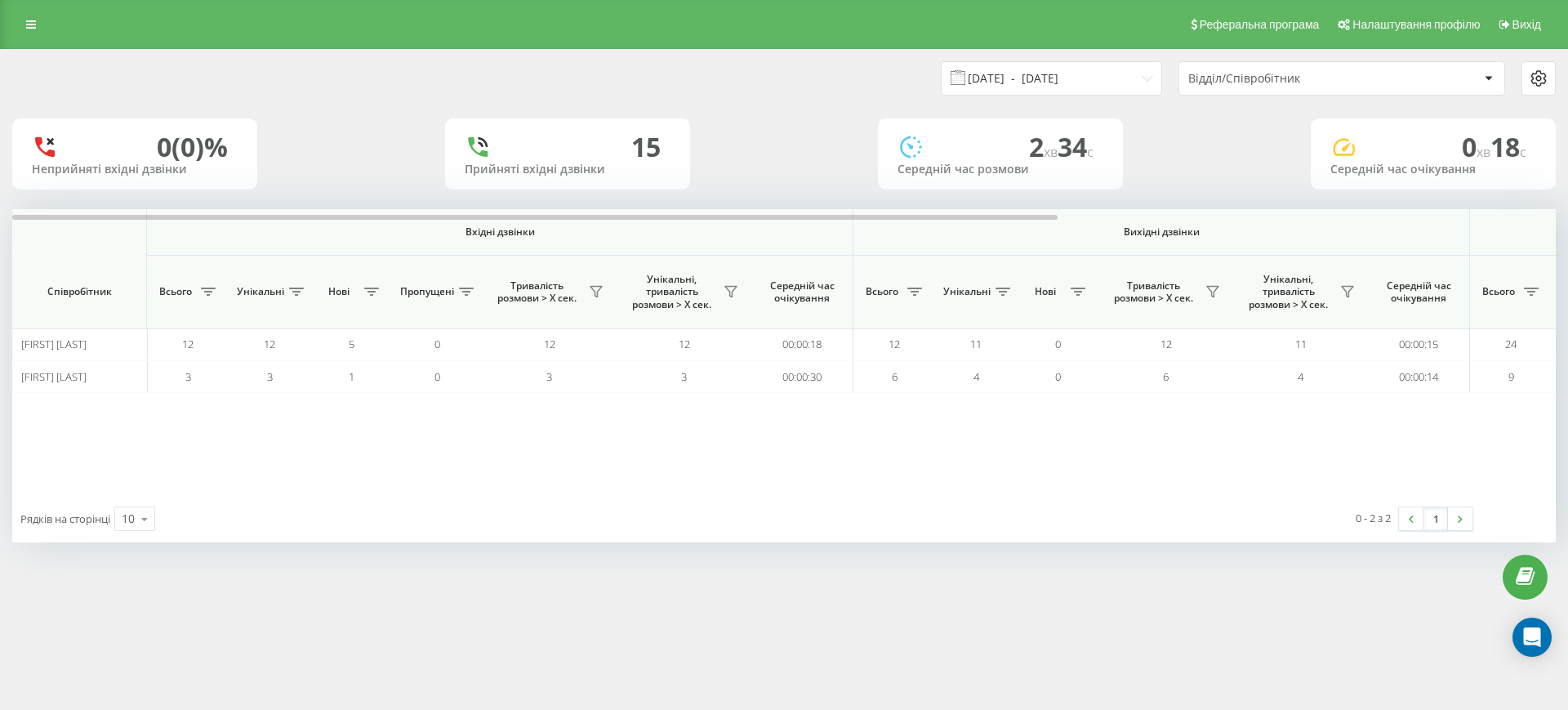 click on "[DATE]  -  [DATE]" at bounding box center [1051, 78] 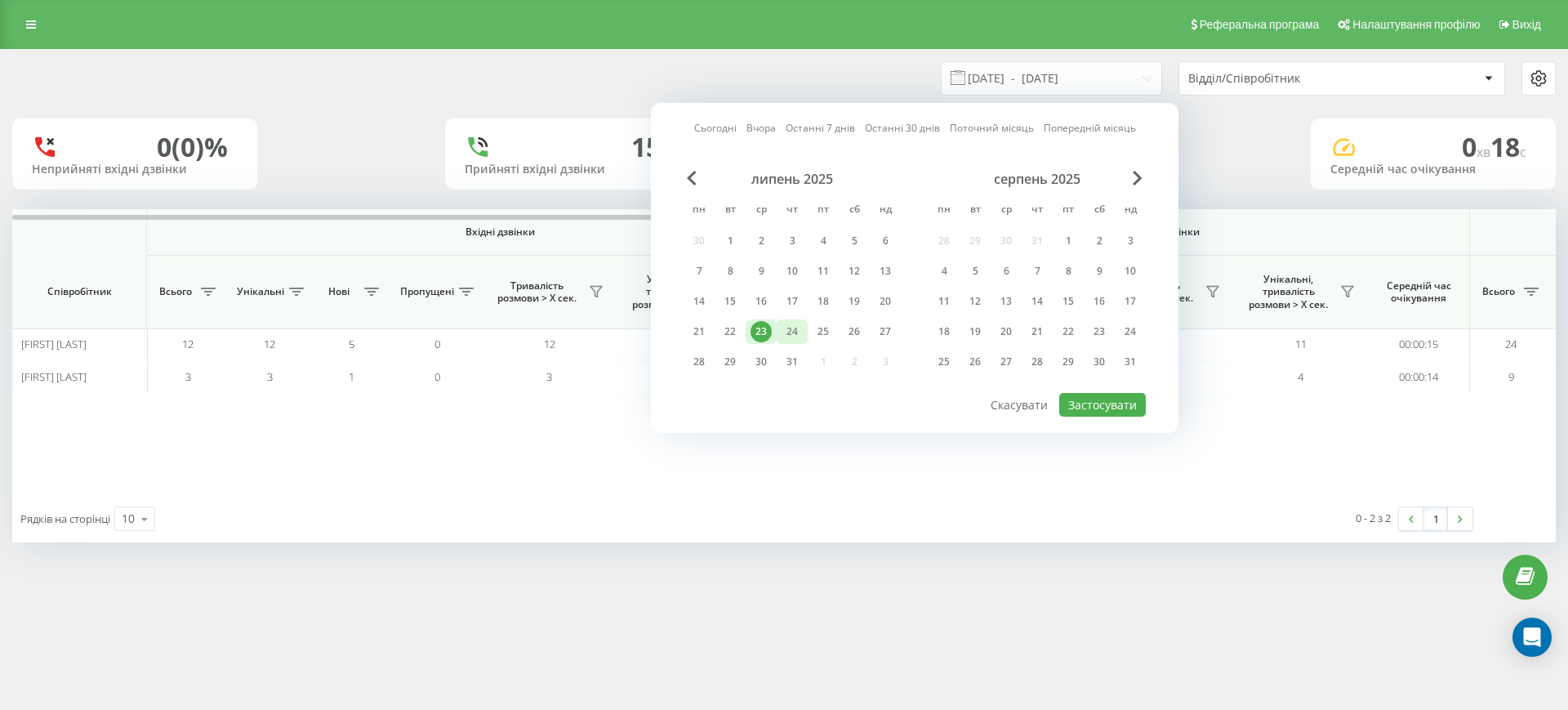 click on "24" at bounding box center [792, 332] 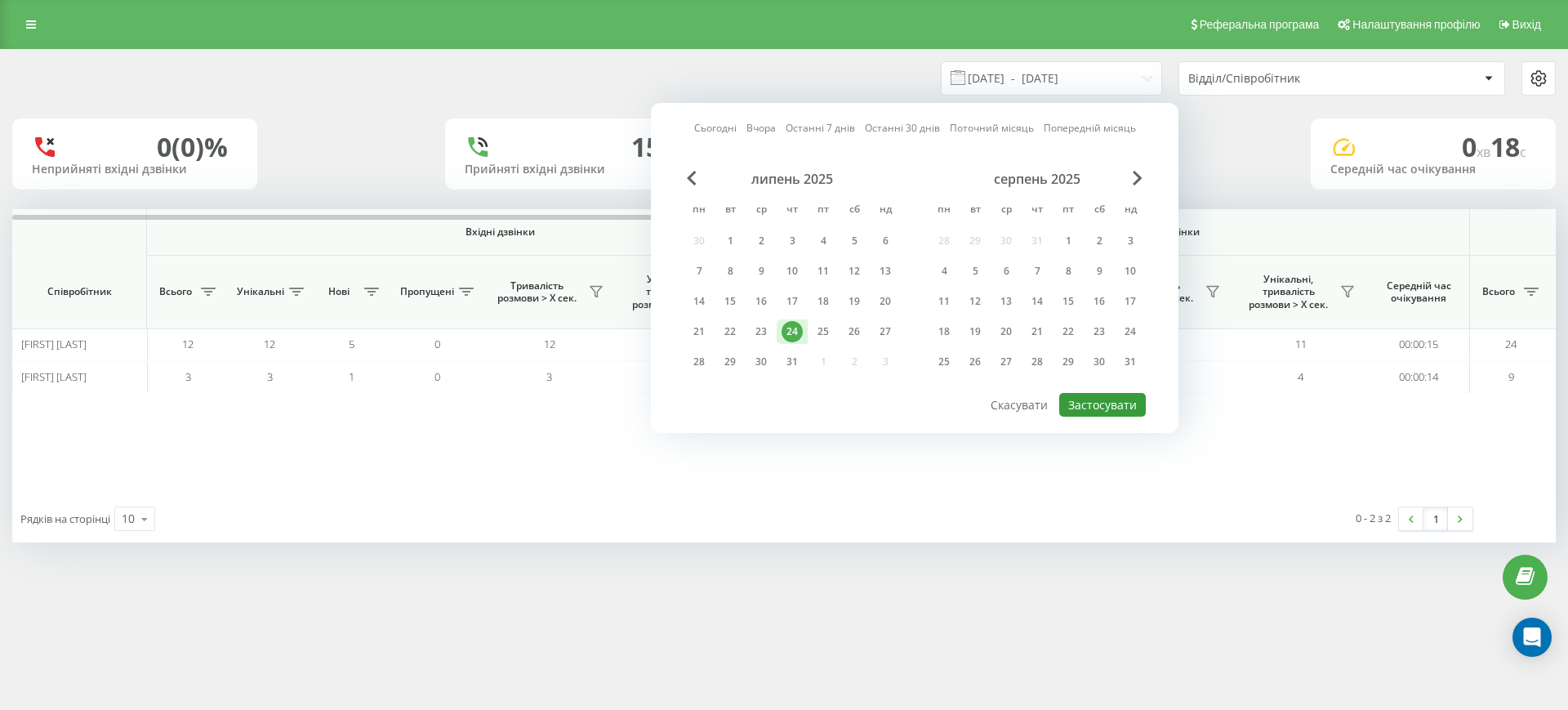 click on "Застосувати" at bounding box center [1102, 404] 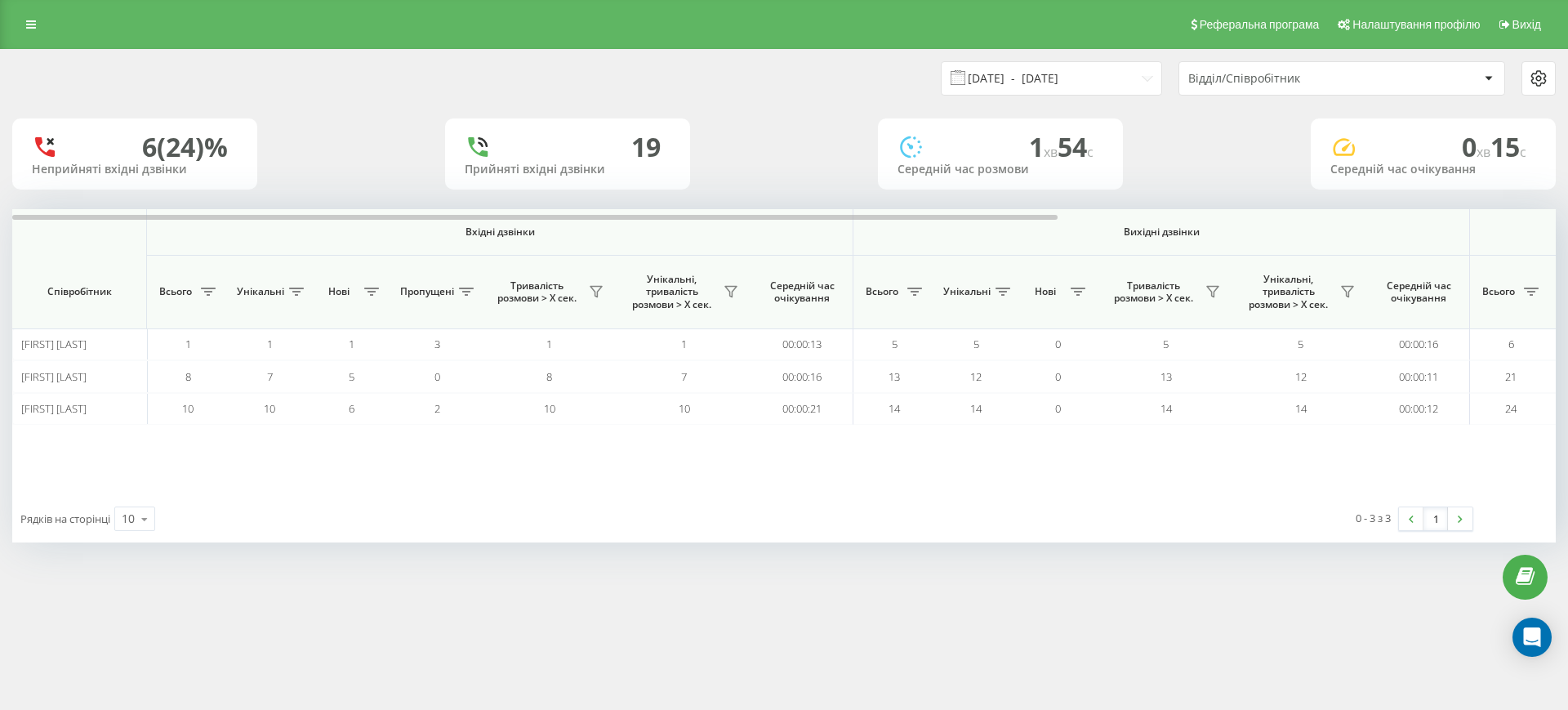 click on "[DATE]  -  [DATE]" at bounding box center [1051, 78] 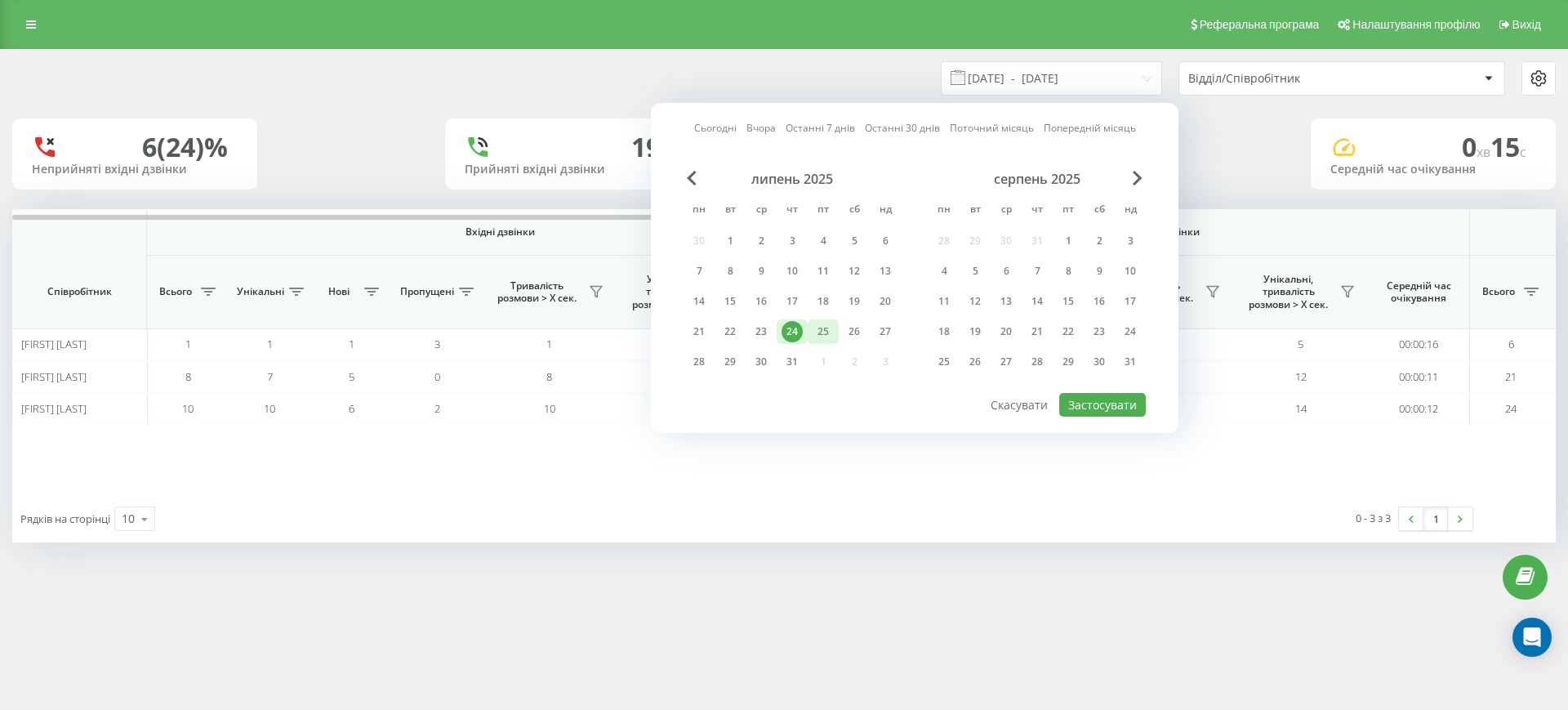 click on "25" at bounding box center (823, 332) 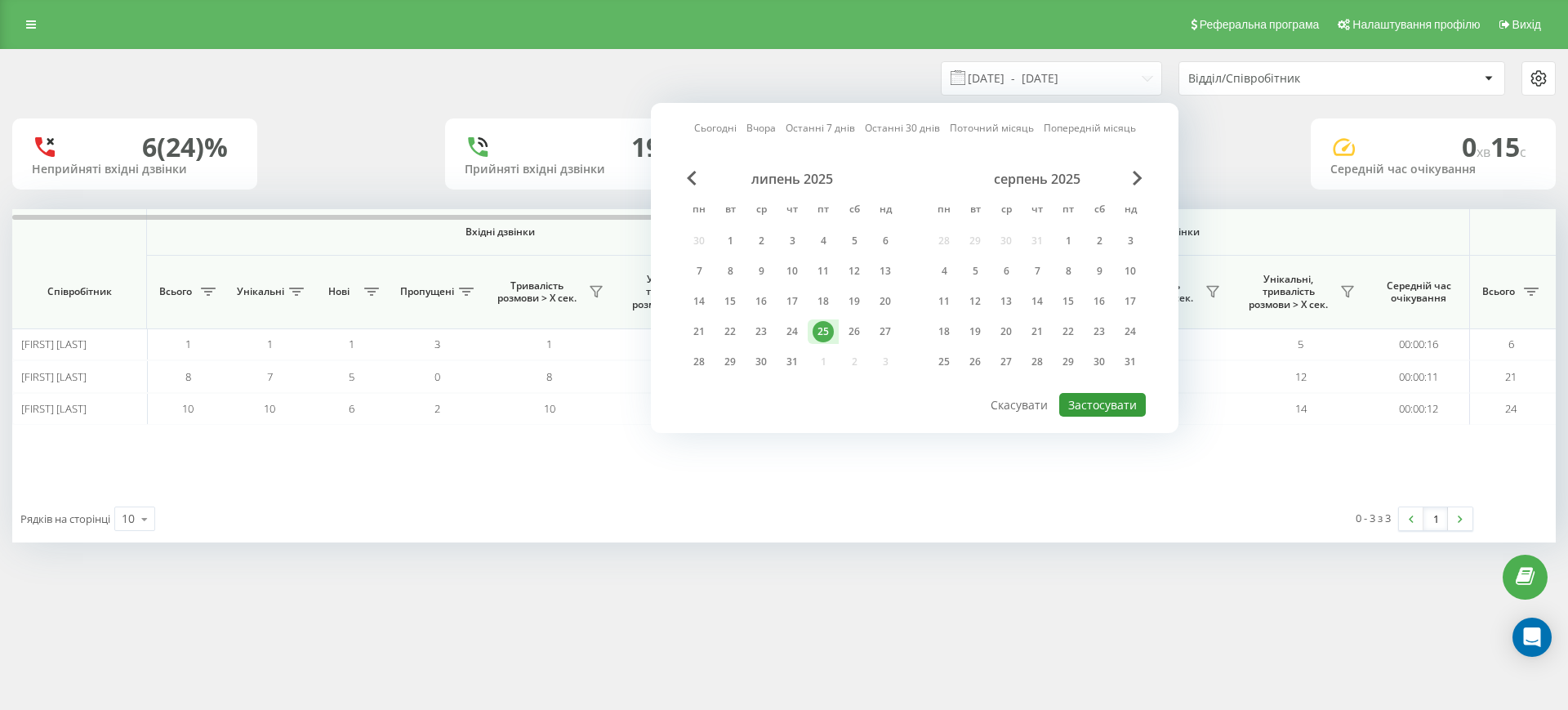 click on "Застосувати" at bounding box center [1102, 404] 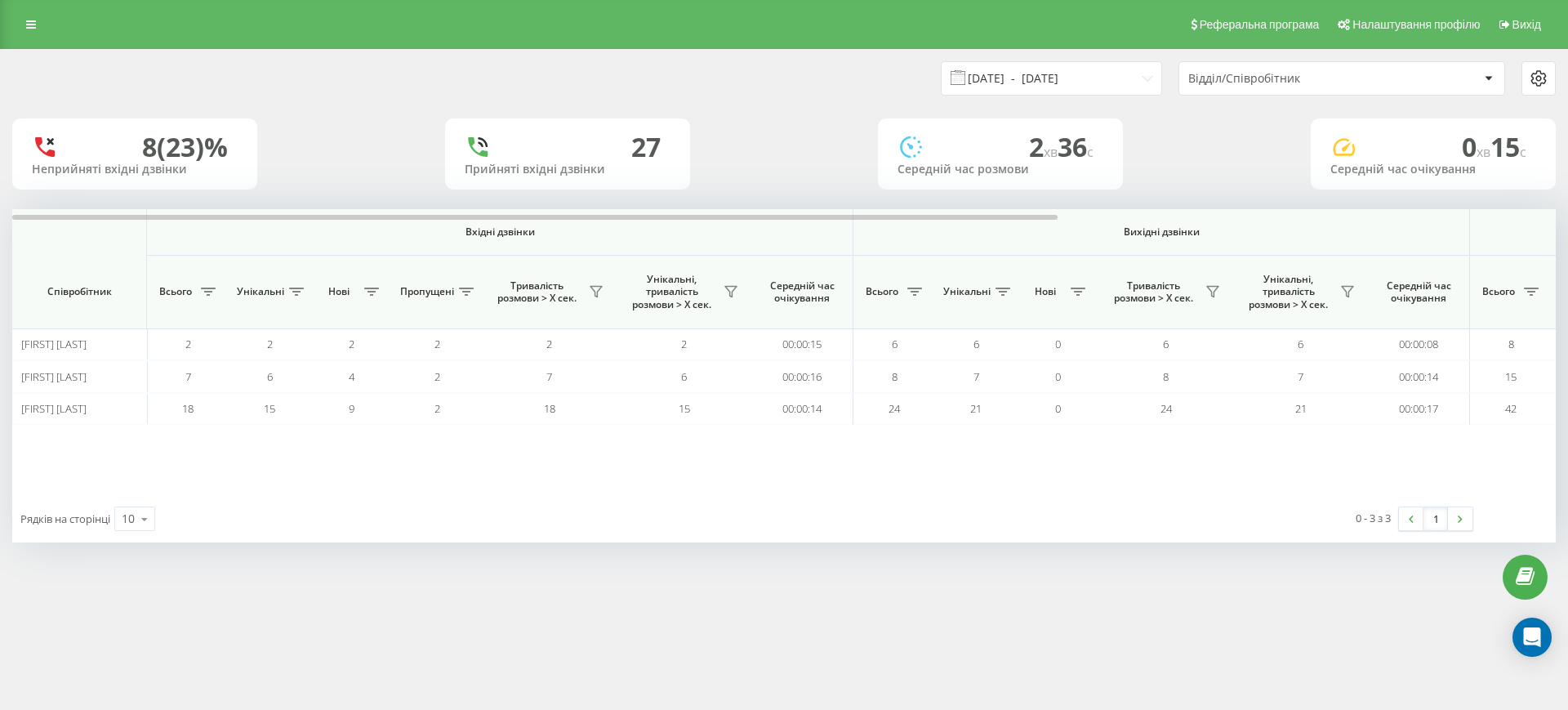 click on "[DATE]  -  [DATE]" at bounding box center [1051, 78] 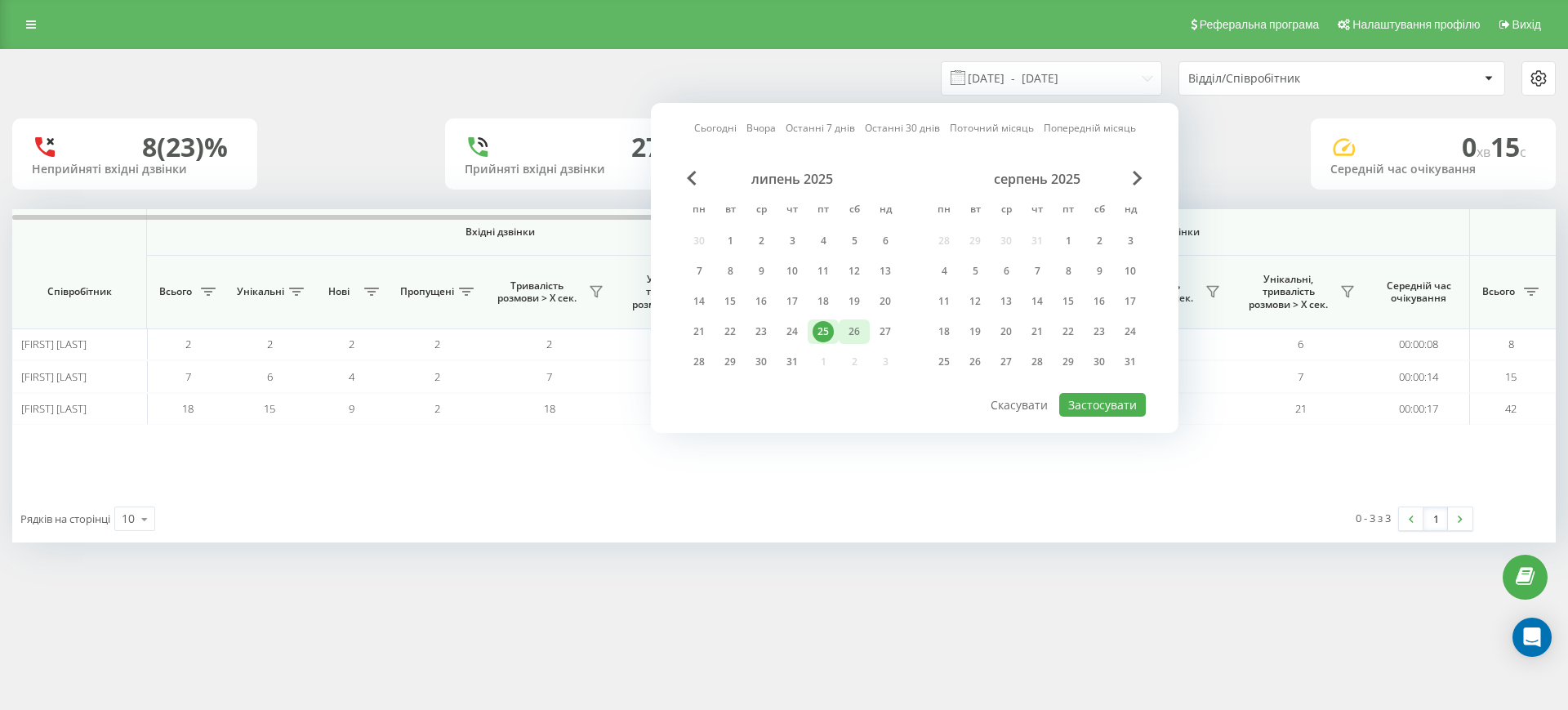 click on "26" at bounding box center [854, 332] 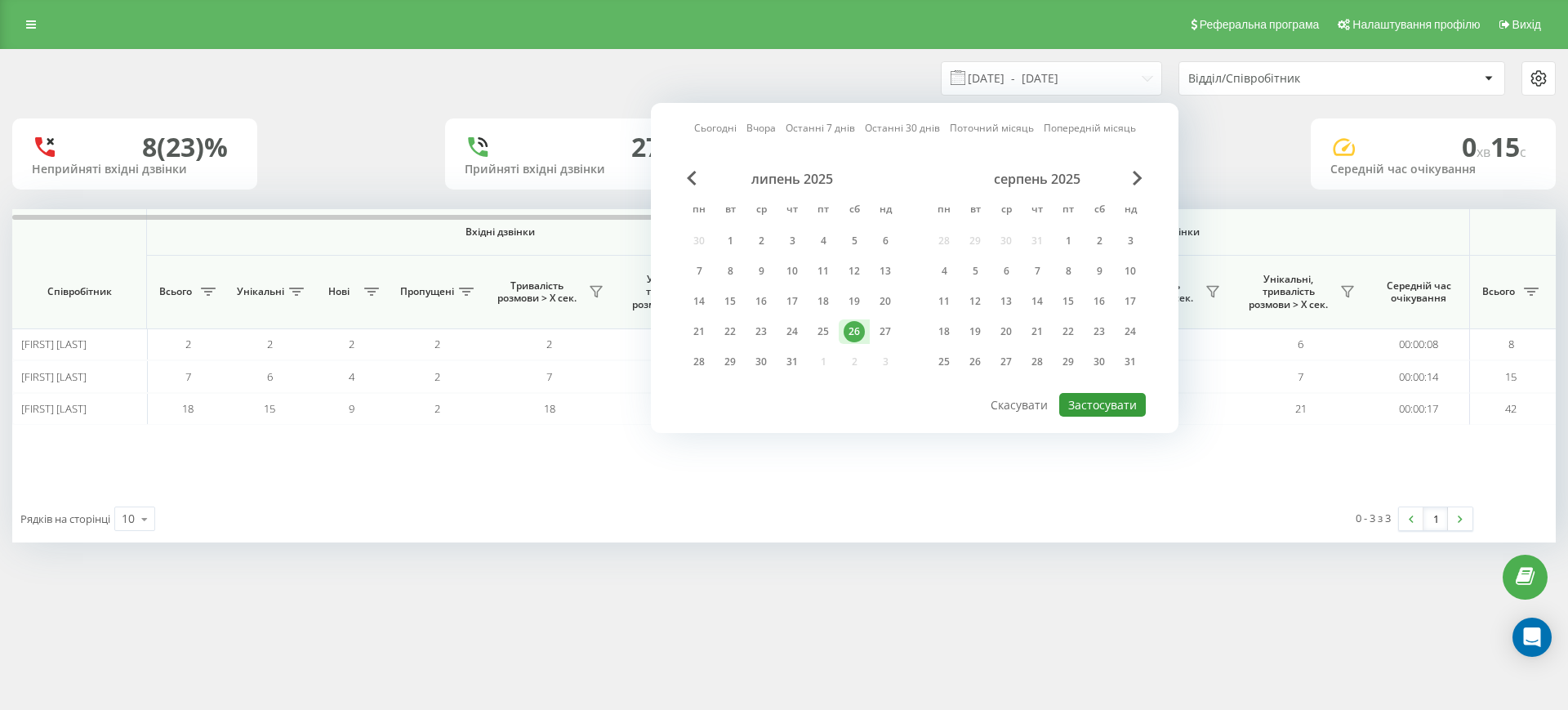 click on "Застосувати" at bounding box center (1102, 404) 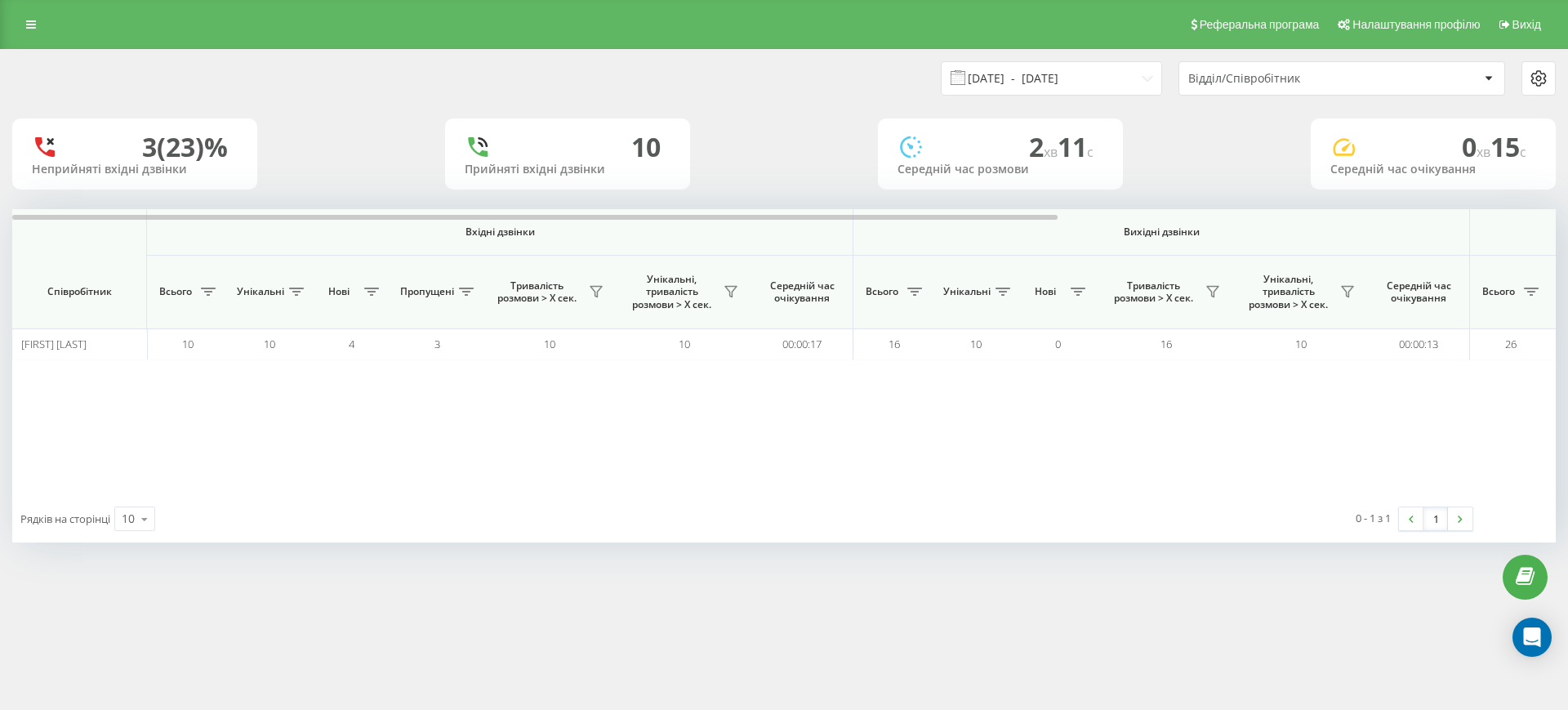 click on "[DATE]  -  [DATE]" at bounding box center [1051, 78] 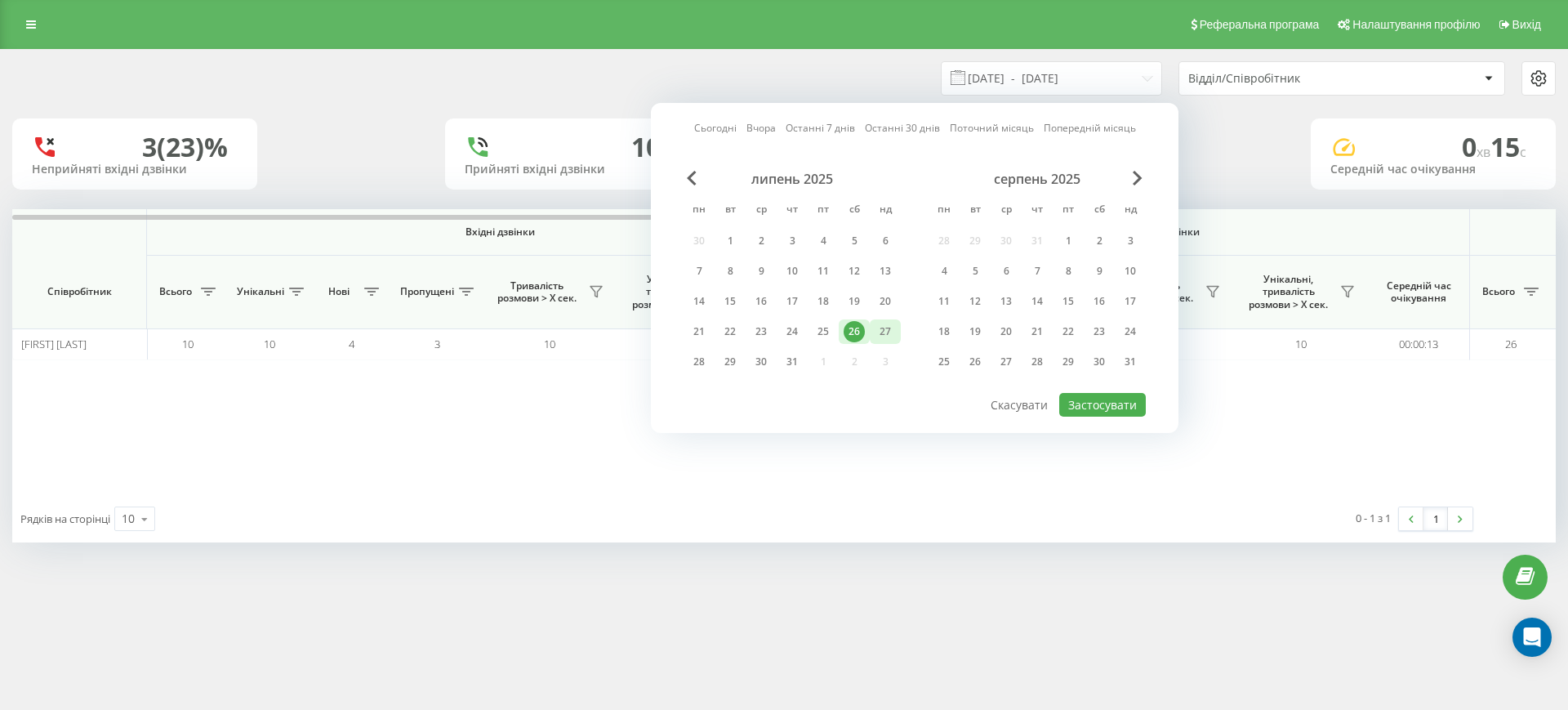 click on "27" at bounding box center (885, 332) 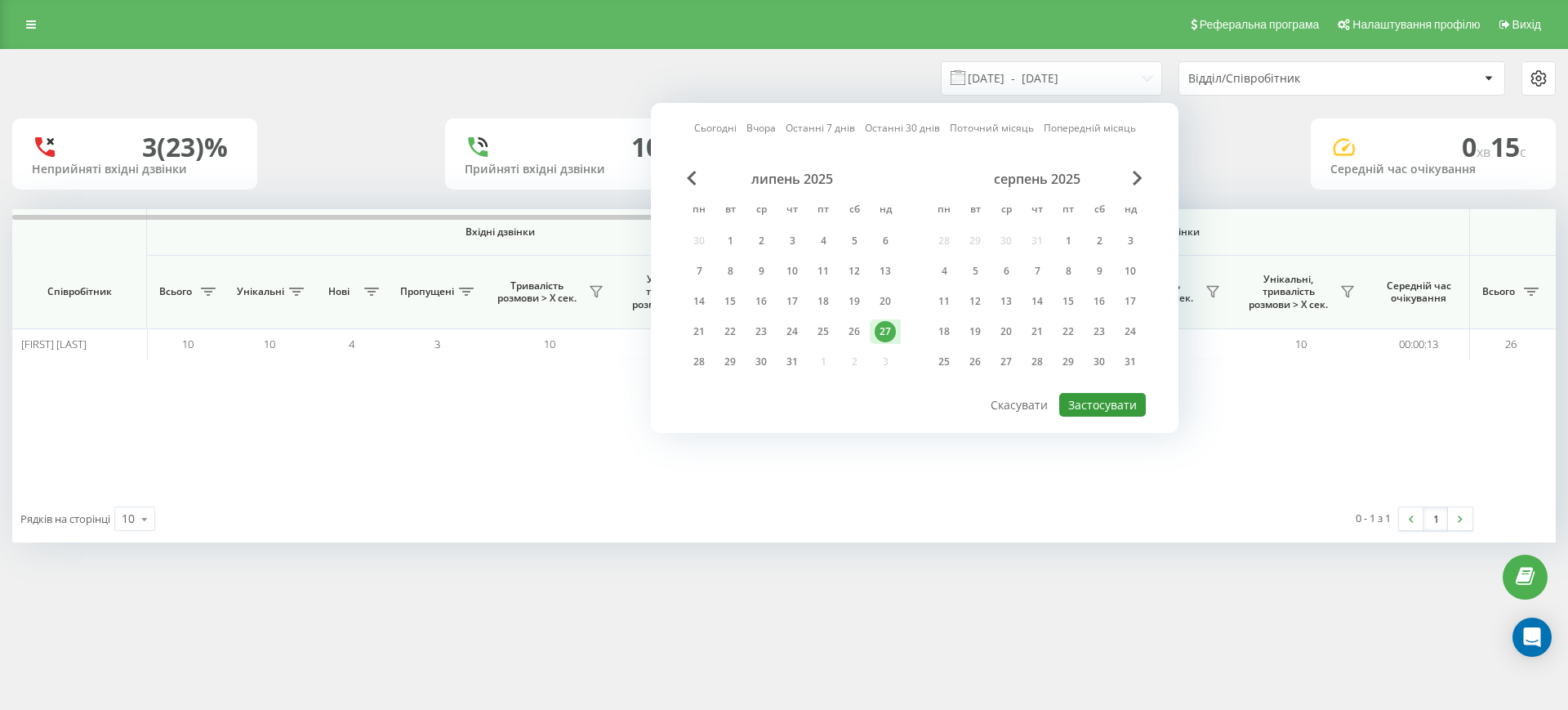 click on "Застосувати" at bounding box center [1102, 404] 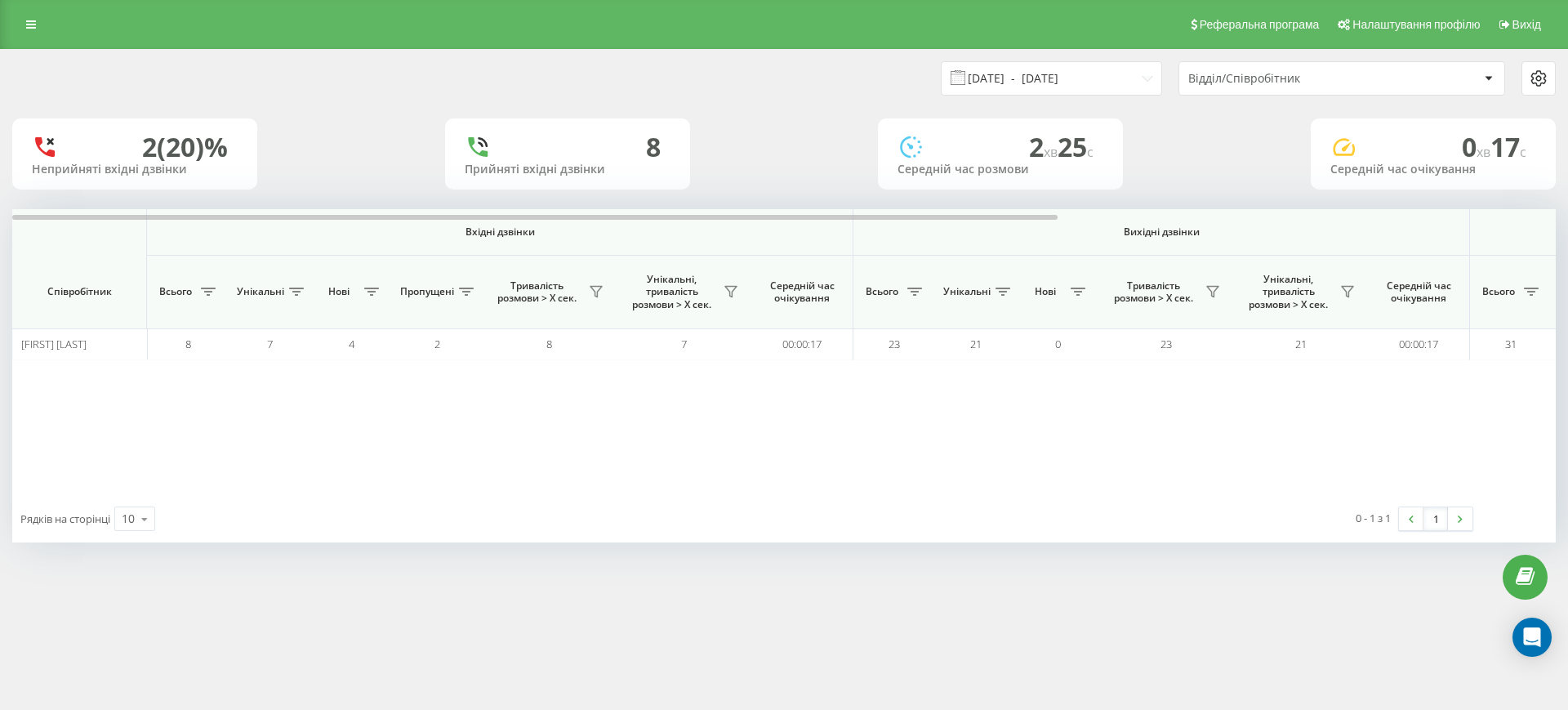 click on "[DATE]  -  [DATE]" at bounding box center (1051, 78) 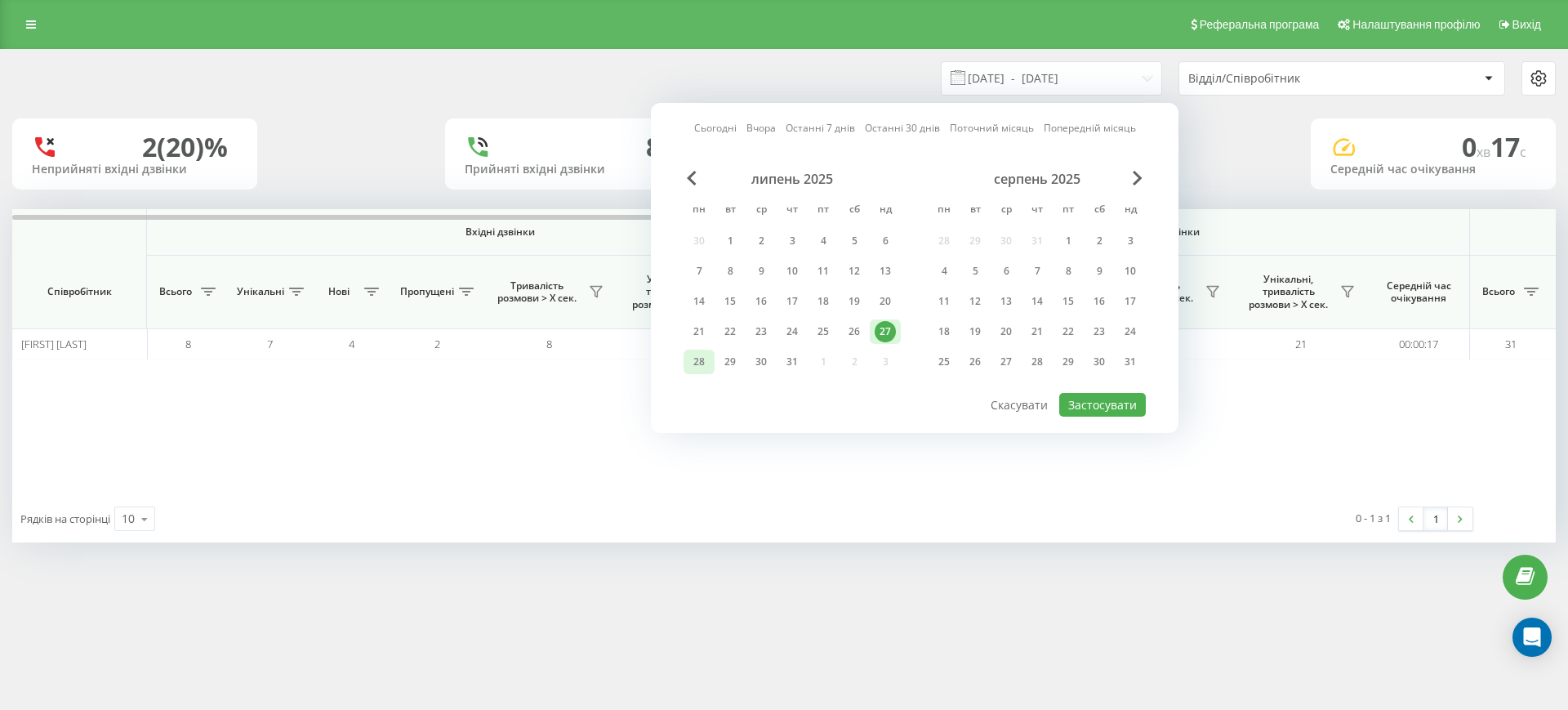 click on "28" at bounding box center (699, 362) 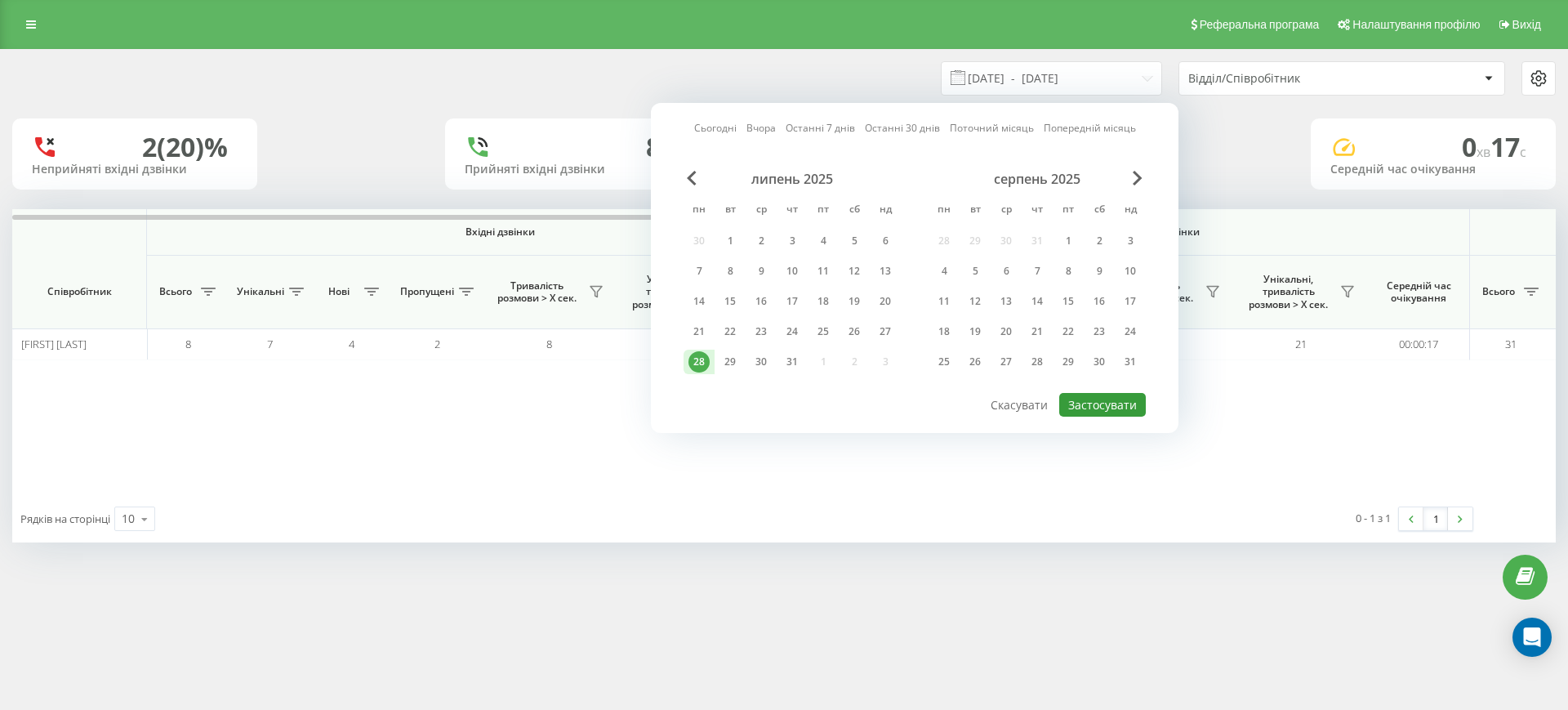 click on "Застосувати" at bounding box center (1102, 404) 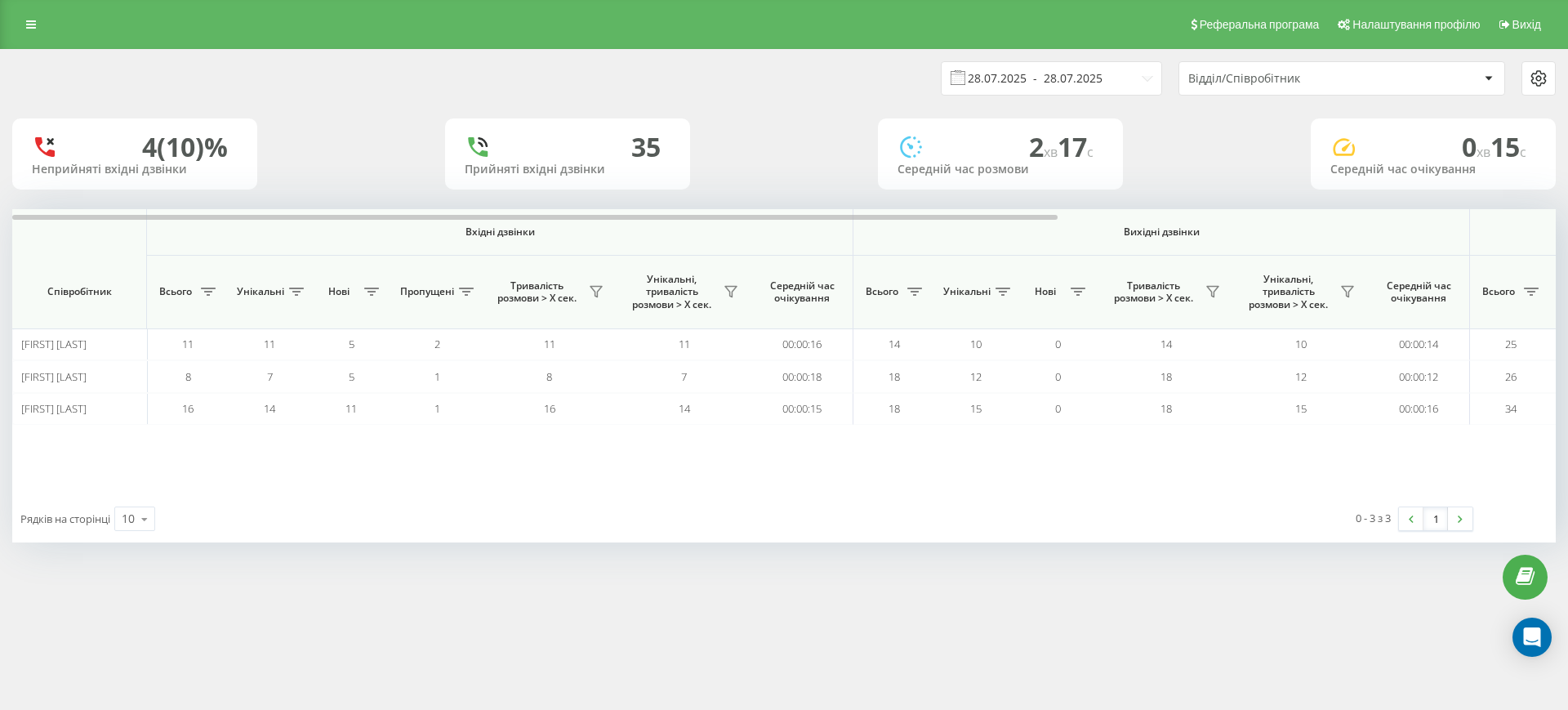 click on "28.07.2025  -  28.07.2025" at bounding box center (1051, 78) 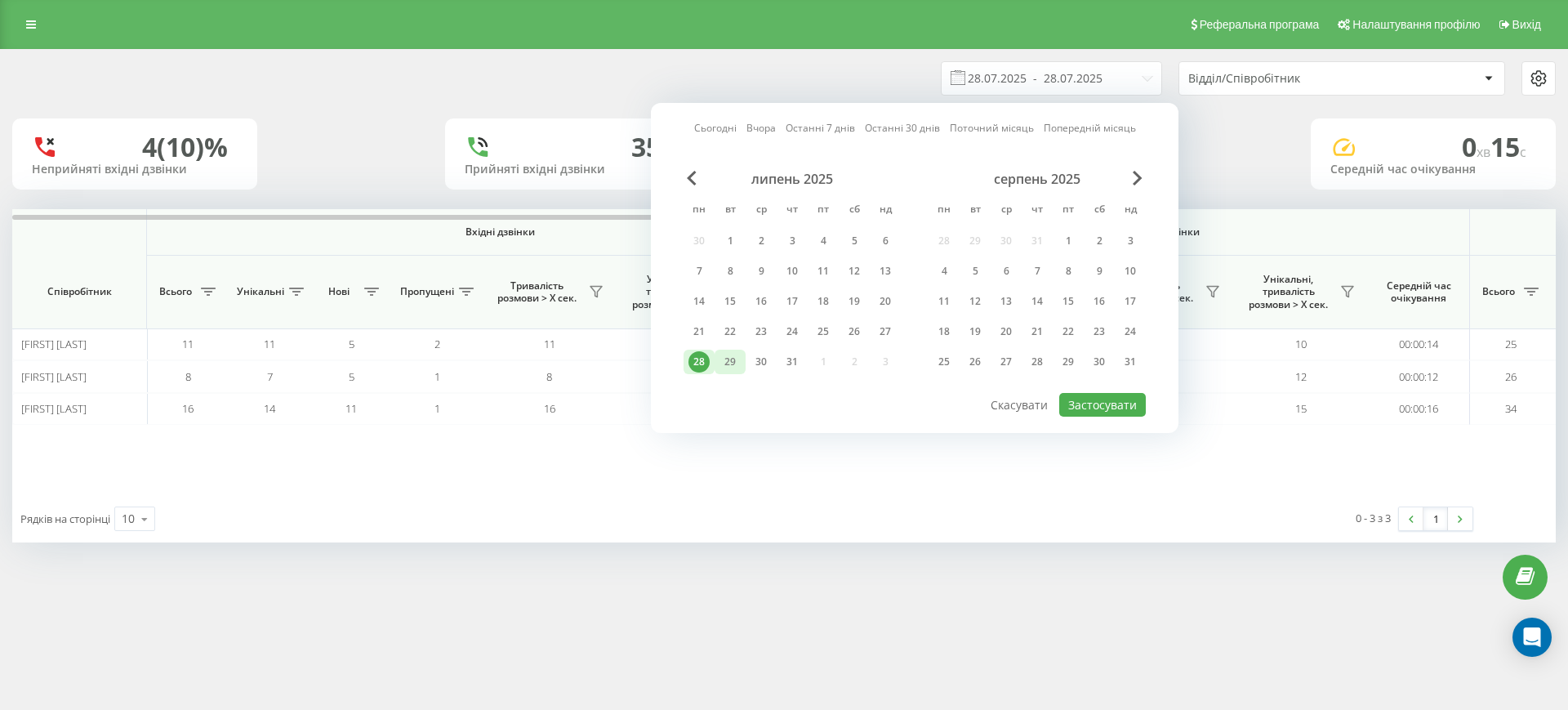 click on "29" at bounding box center (730, 362) 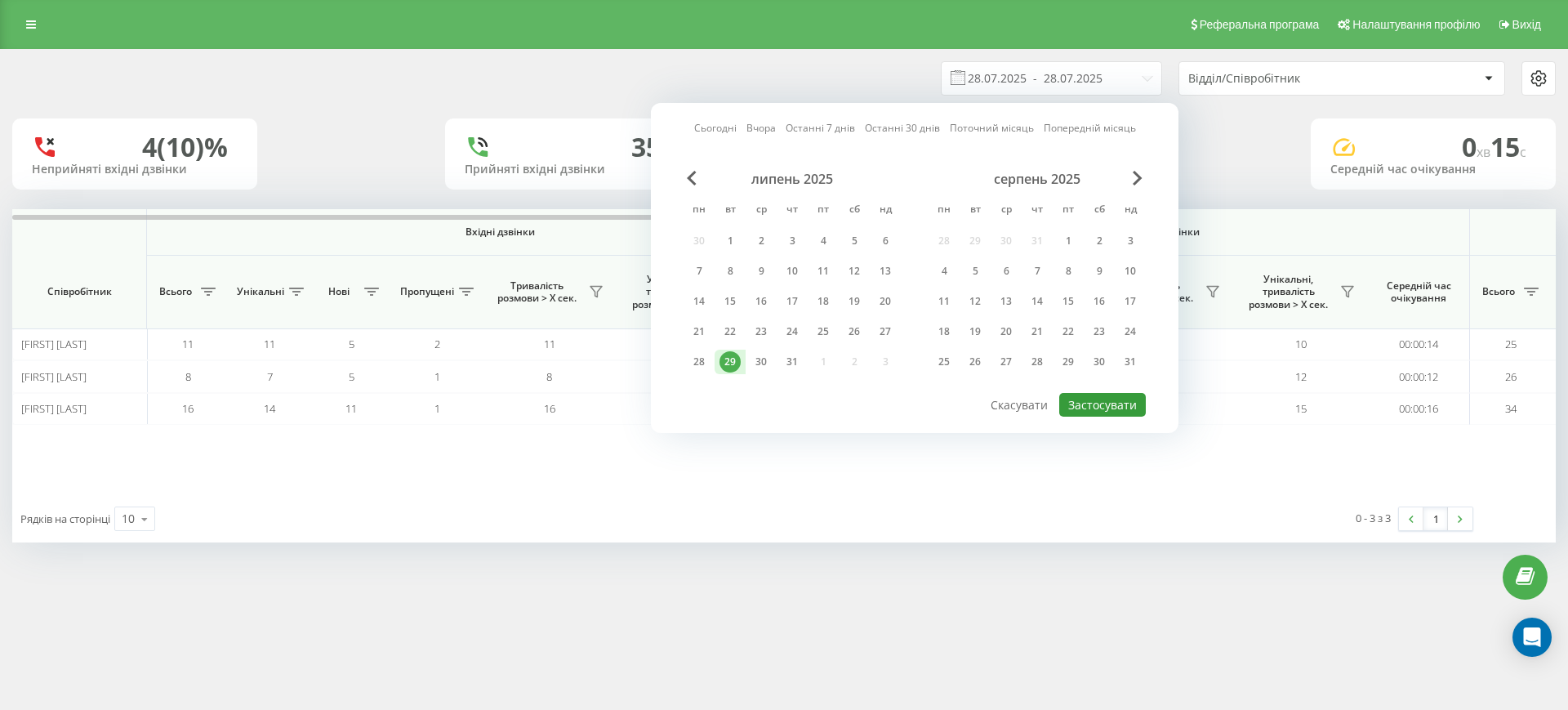 click on "Застосувати" at bounding box center (1102, 404) 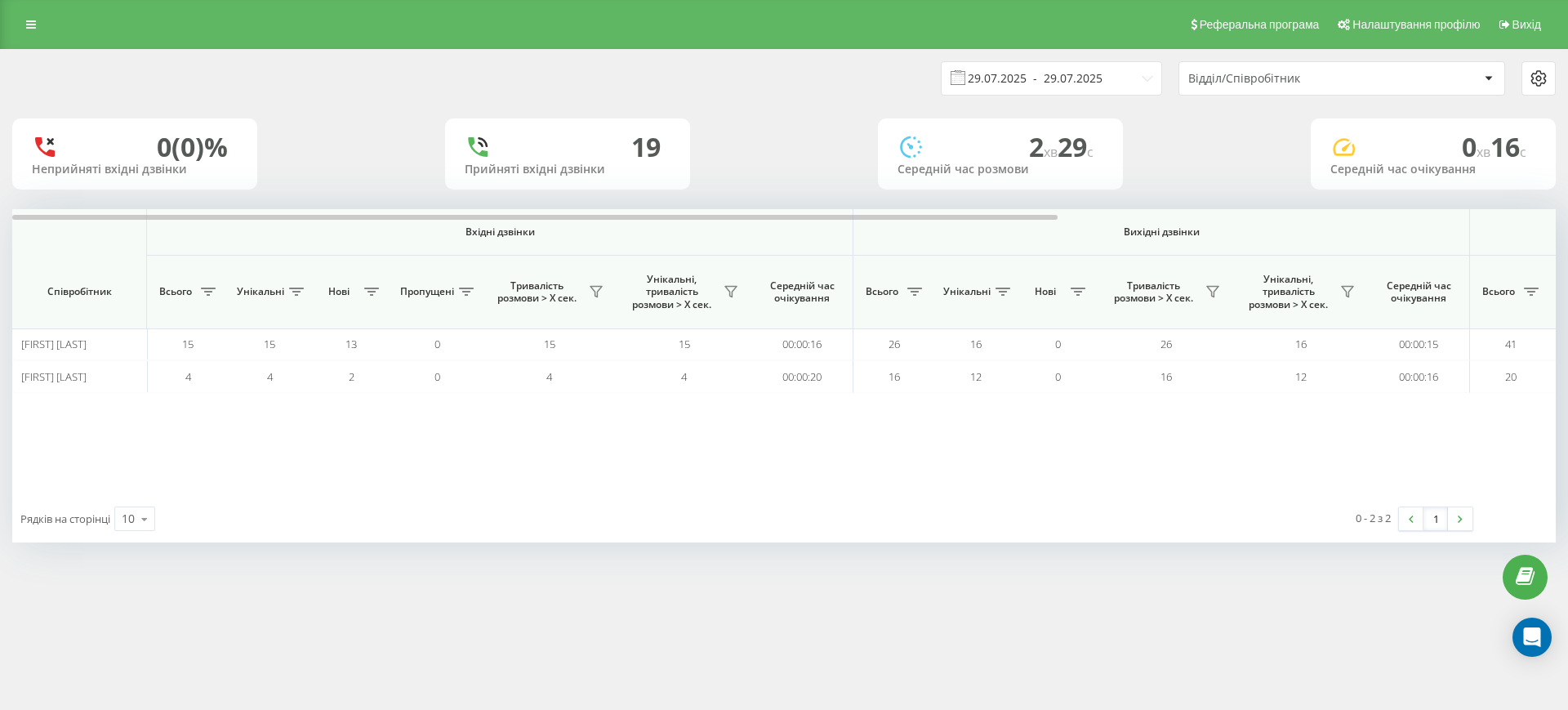 click on "29.07.2025  -  29.07.2025" at bounding box center [1051, 78] 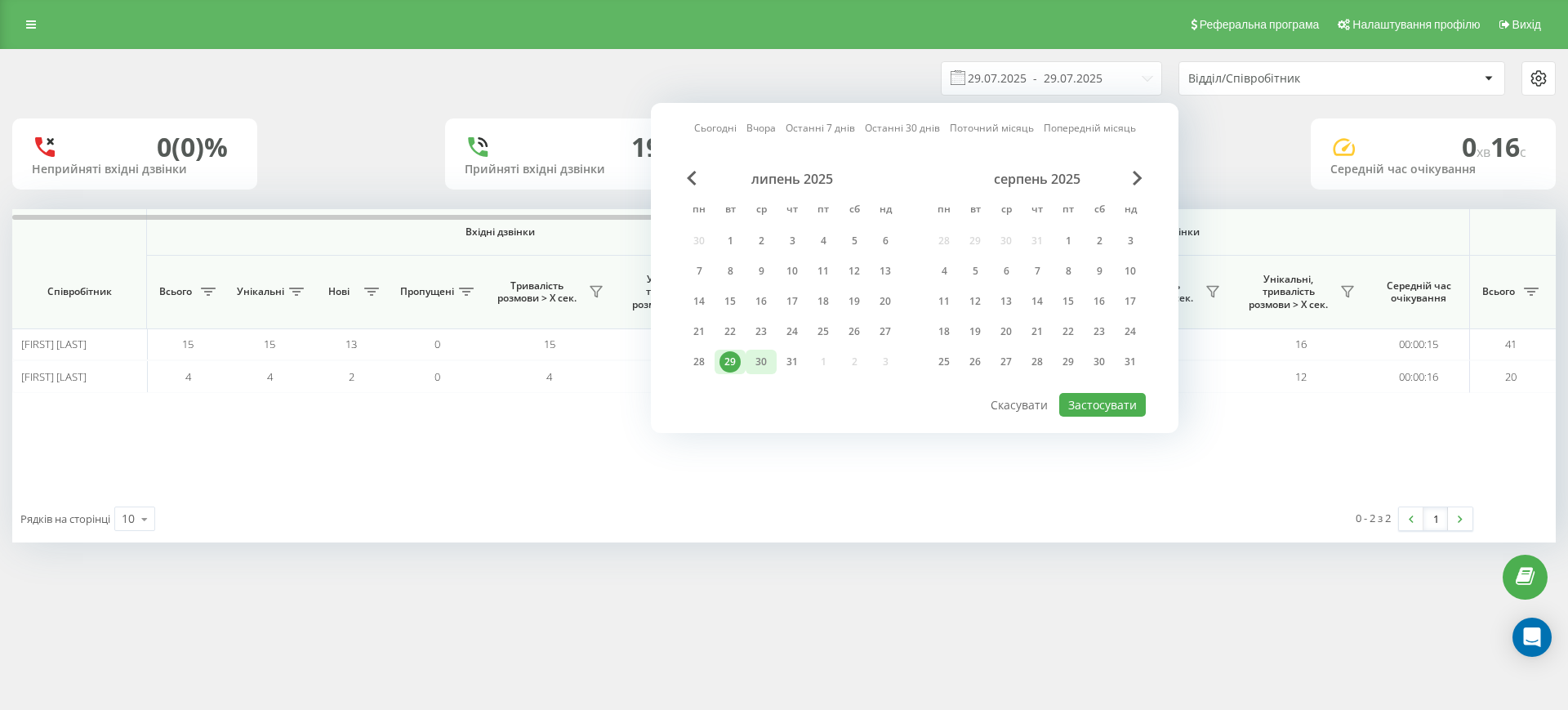 click on "30" at bounding box center (761, 362) 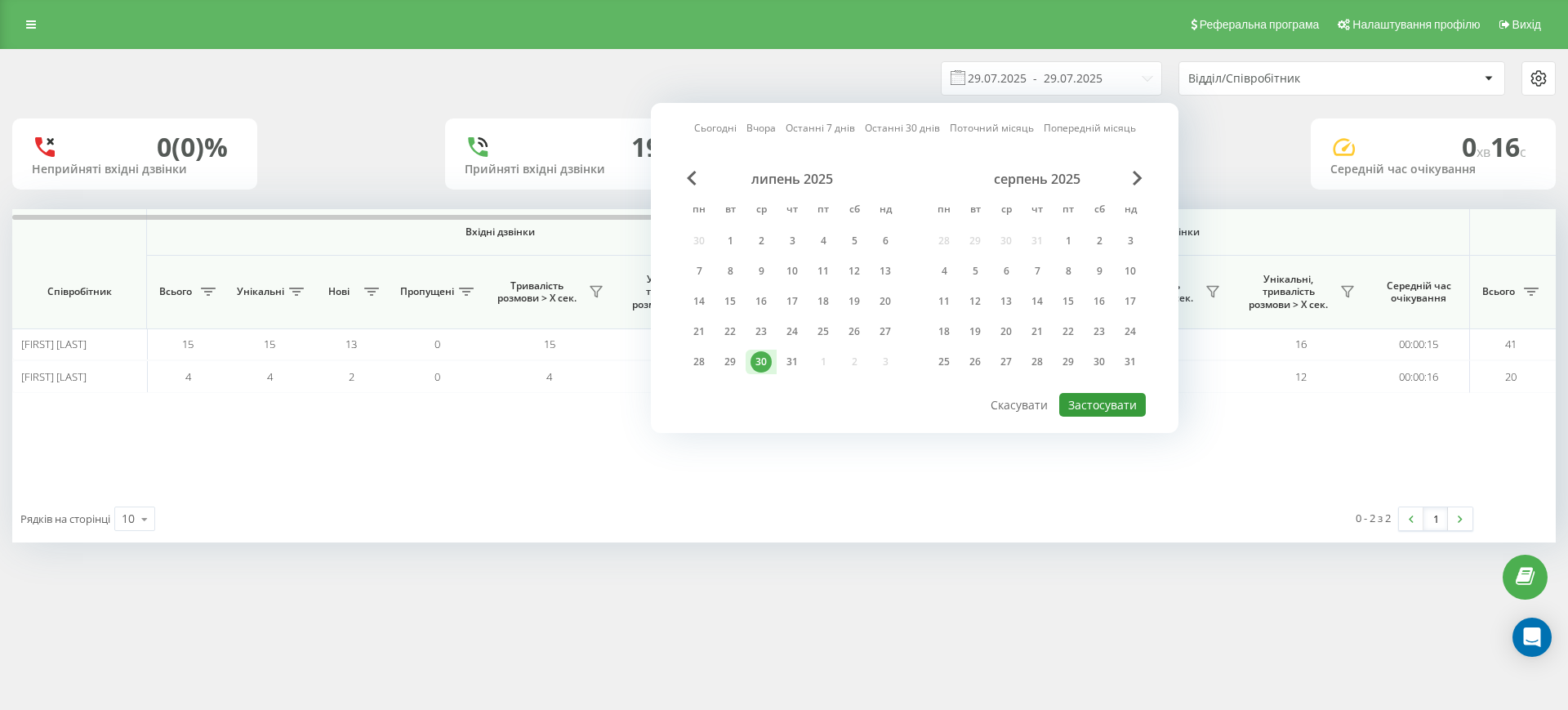 click on "Застосувати" at bounding box center [1102, 404] 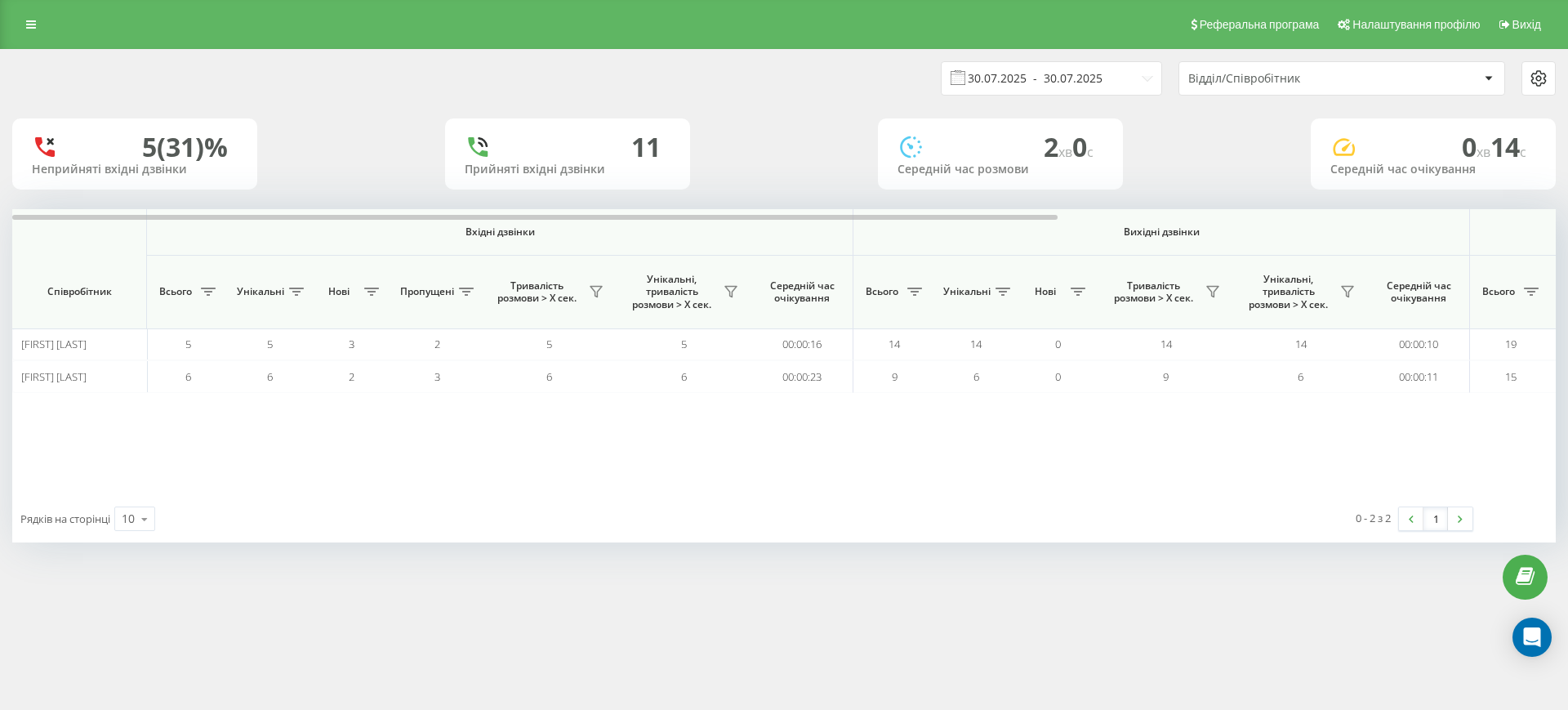 click on "30.07.2025  -  30.07.2025" at bounding box center [1051, 78] 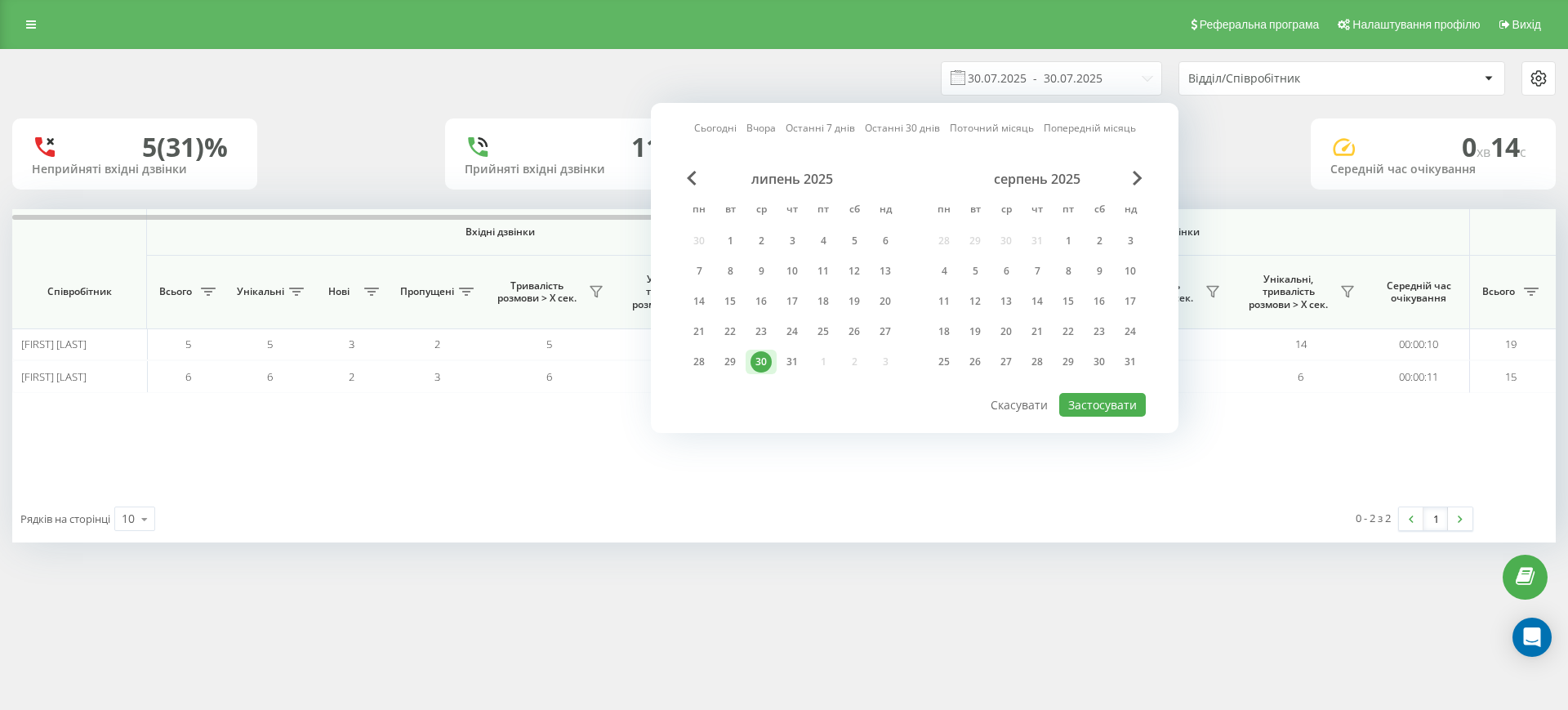 drag, startPoint x: 803, startPoint y: 367, endPoint x: 833, endPoint y: 369, distance: 30.06659 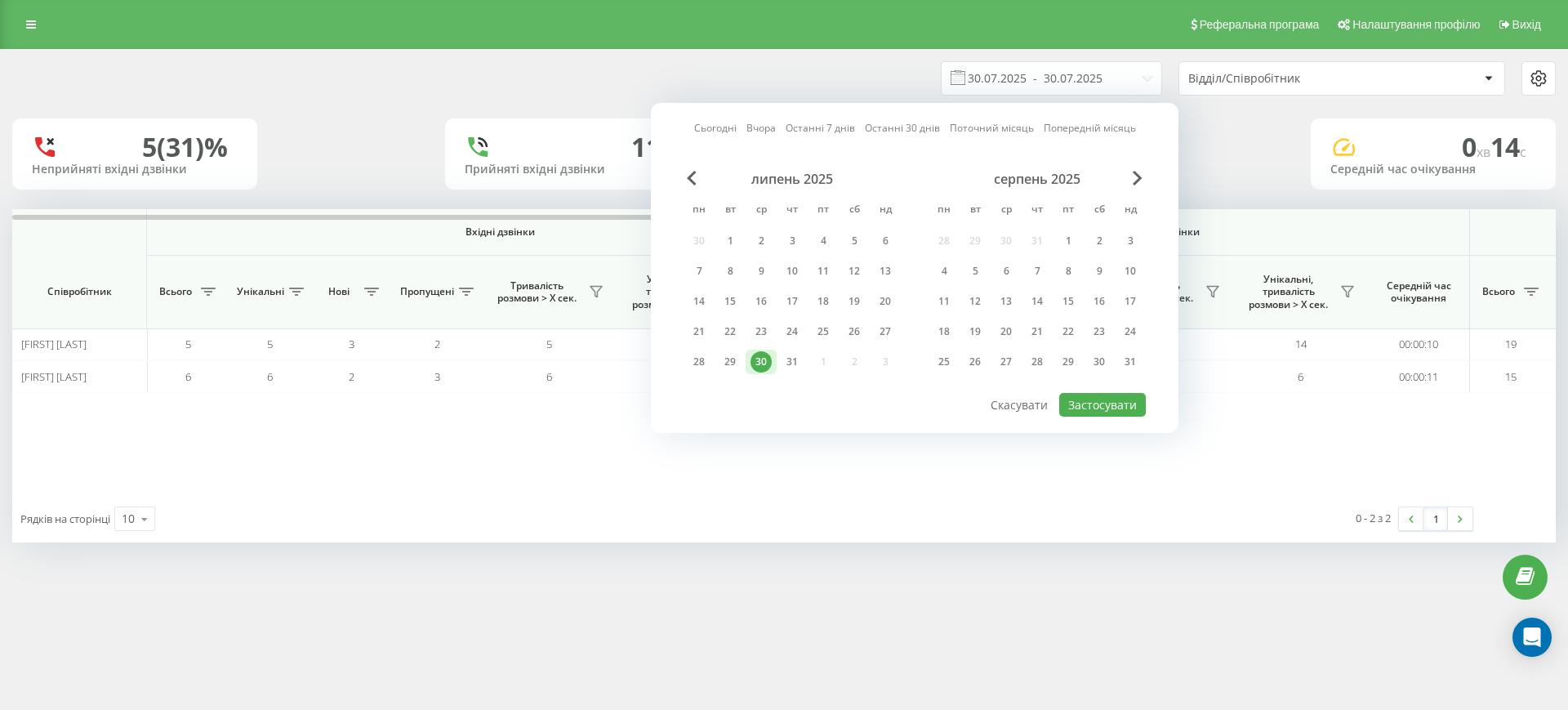 click on "липень 2025 пн вт ср чт пт сб нд 30 1 2 3 4 5 6 7 8 9 10 11 12 13 14 15 16 17 18 19 20 21 22 23 24 25 26 27 28 29 30 31 1 2 3" at bounding box center [792, 275] 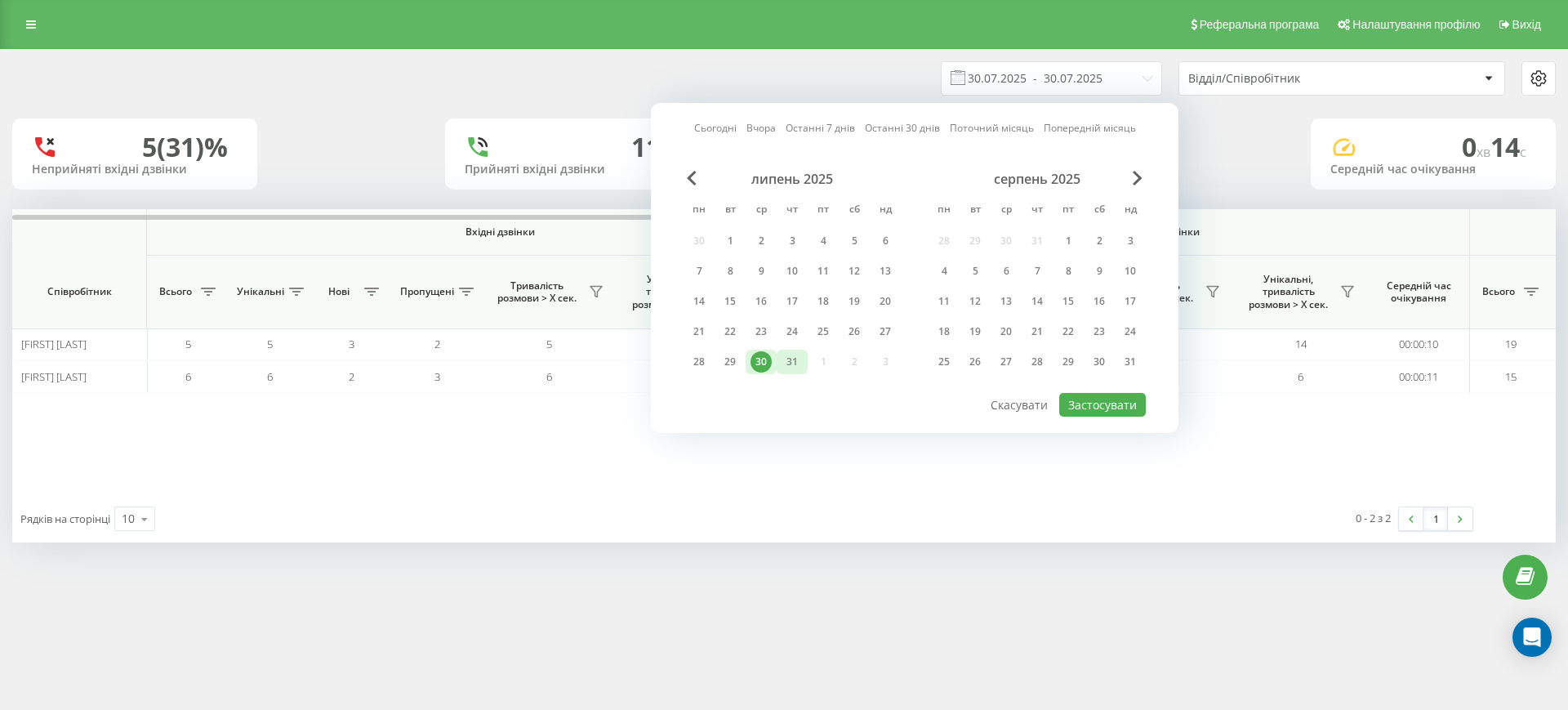 click on "31" at bounding box center [792, 362] 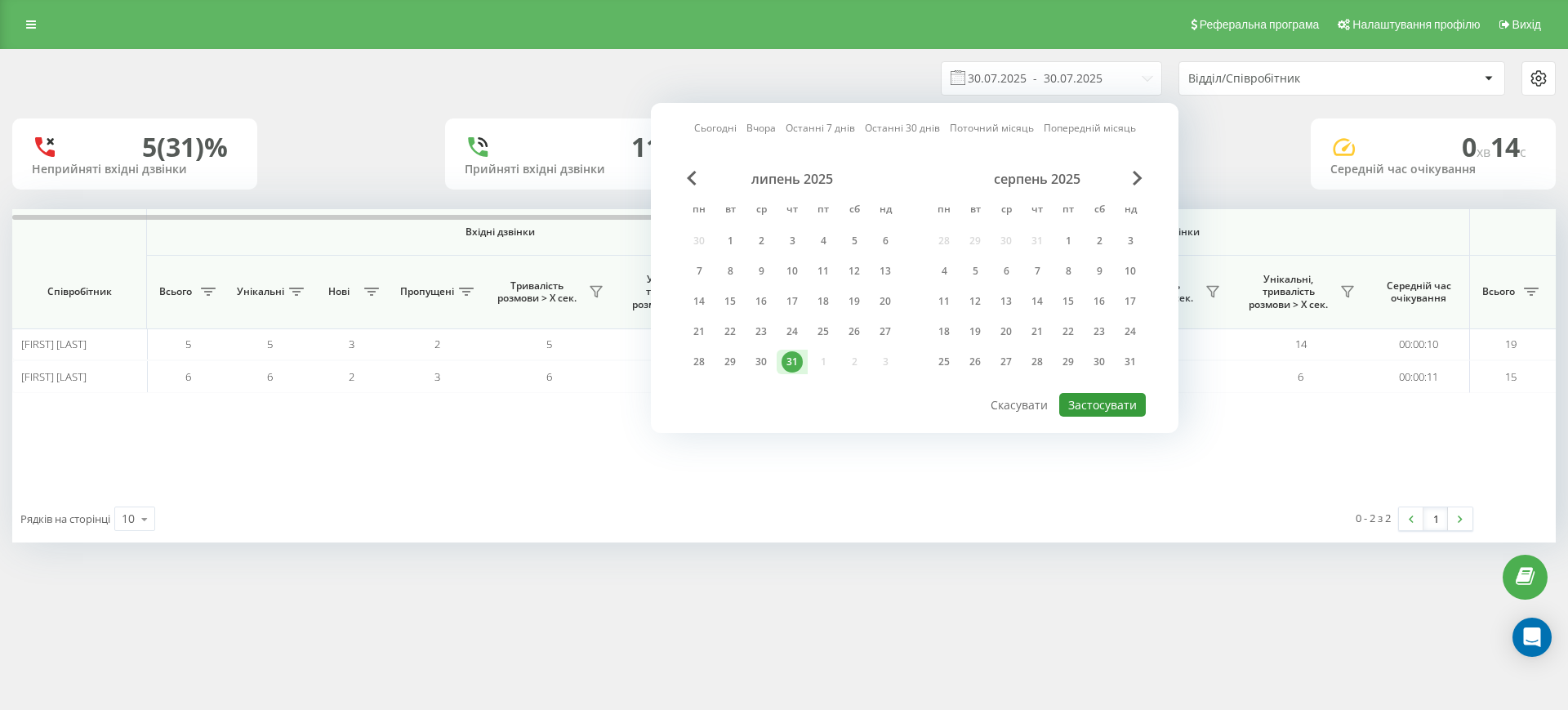 click on "Застосувати" at bounding box center [1102, 404] 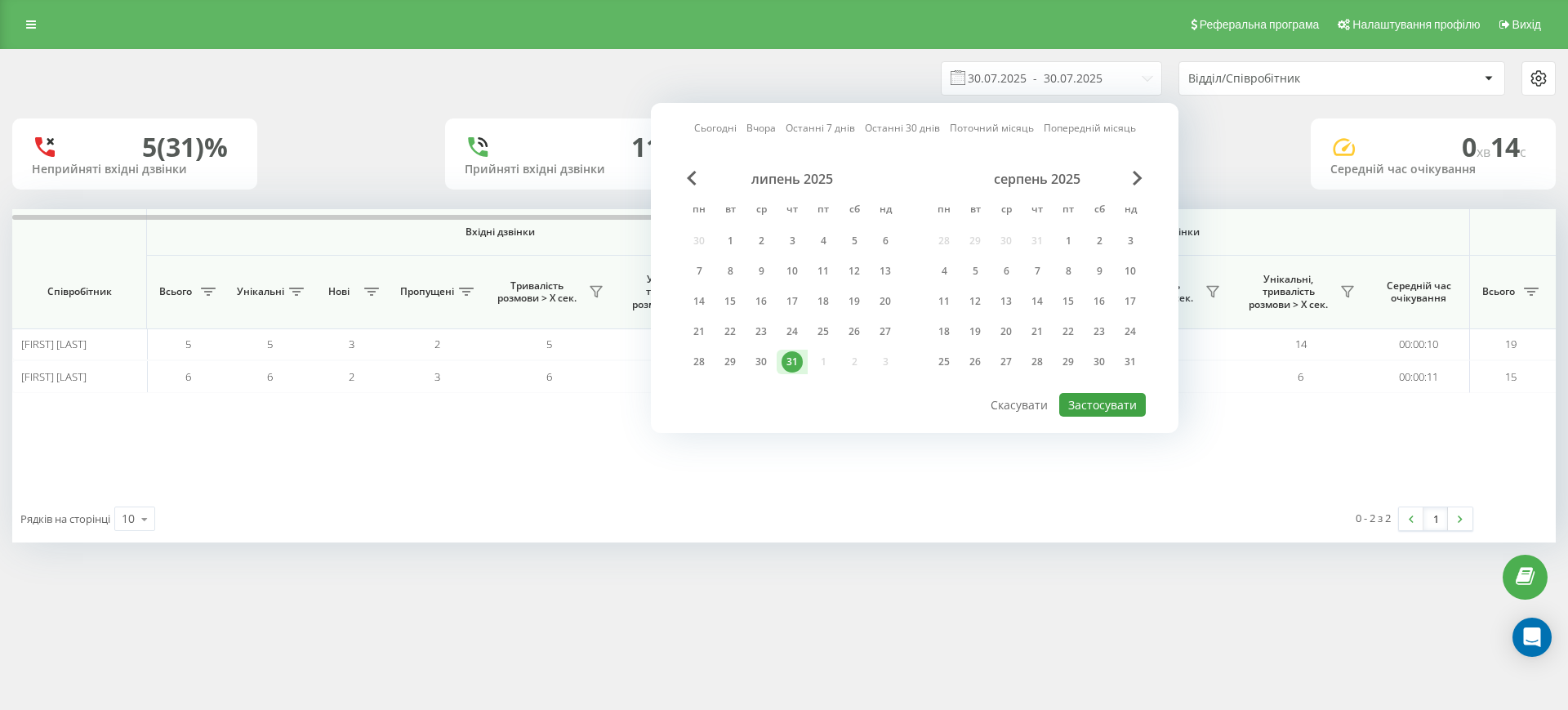 type on "31.07.2025  -  31.07.2025" 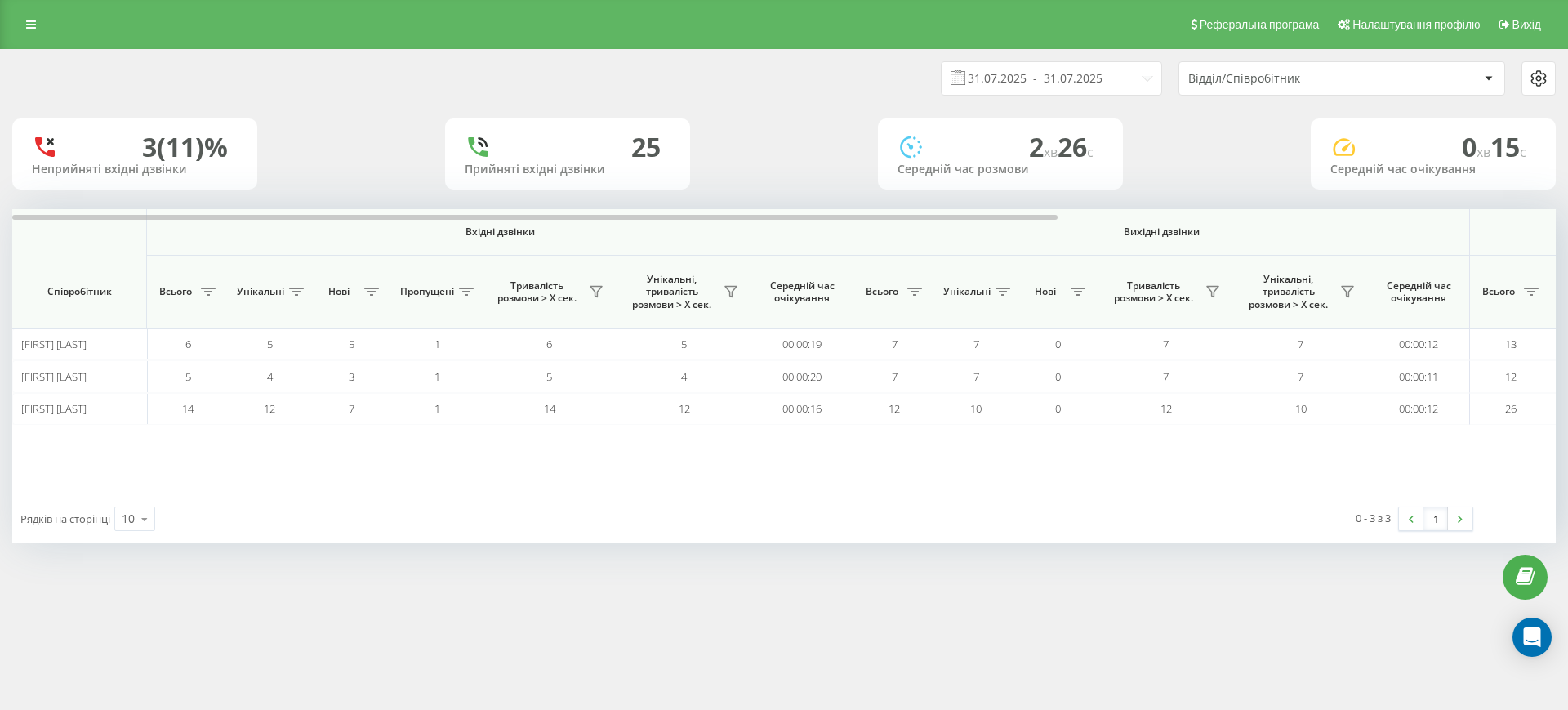 click on "Реферальна програма Налаштування профілю Вихід 31.07.2025  -  31.07.2025 Відділ/Співробітник 3  (11)% Неприйняті вхідні дзвінки 25 Прийняті вхідні дзвінки 2 хв  26 c Середній час розмови 0 хв  15 c Середній час очікування Вхідні дзвінки Вихідні дзвінки Всі дзвінки Співробітник Всього Унікальні Нові Пропущені Тривалість розмови > Х сек. Унікальні, тривалість розмови > Х сек. Середній час очікування Всього Унікальні Нові Тривалість розмови > Х сек. Унікальні, тривалість розмови > Х сек. Середній час очікування Всього Унікальні Нові Загальна тривалість розмови 6 5 5 1 6 5 00:00:19 7 7 0 7" at bounding box center (784, 355) 